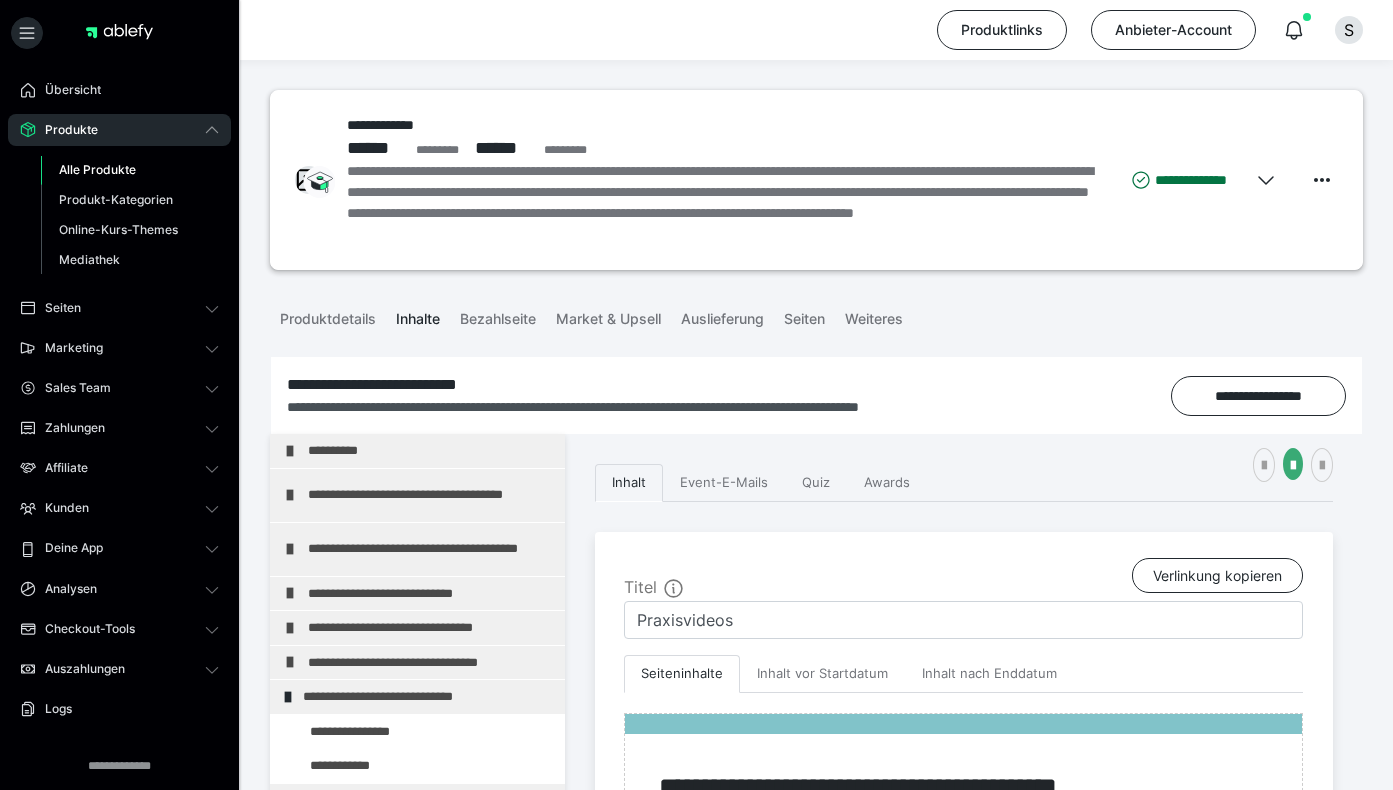 scroll, scrollTop: 67, scrollLeft: 0, axis: vertical 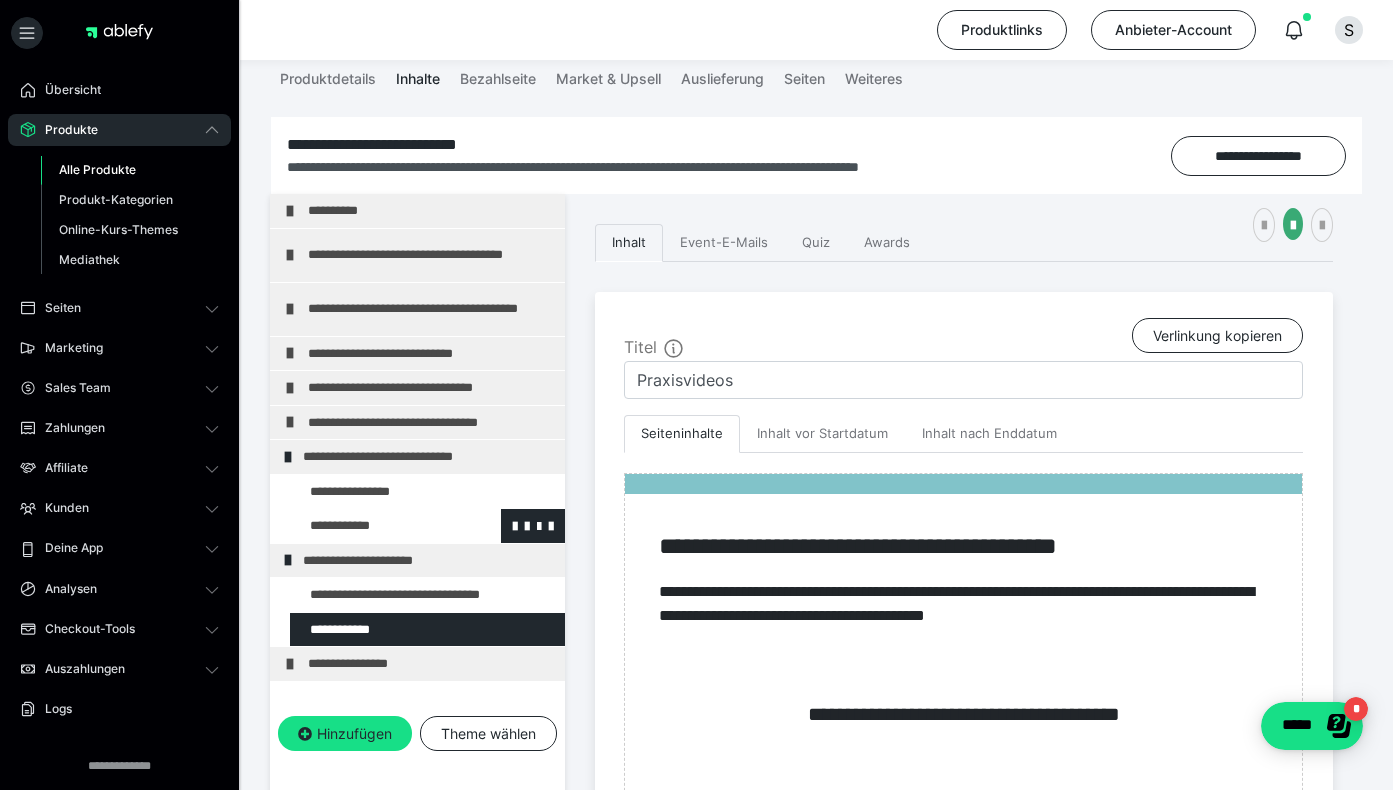 click at bounding box center [375, 526] 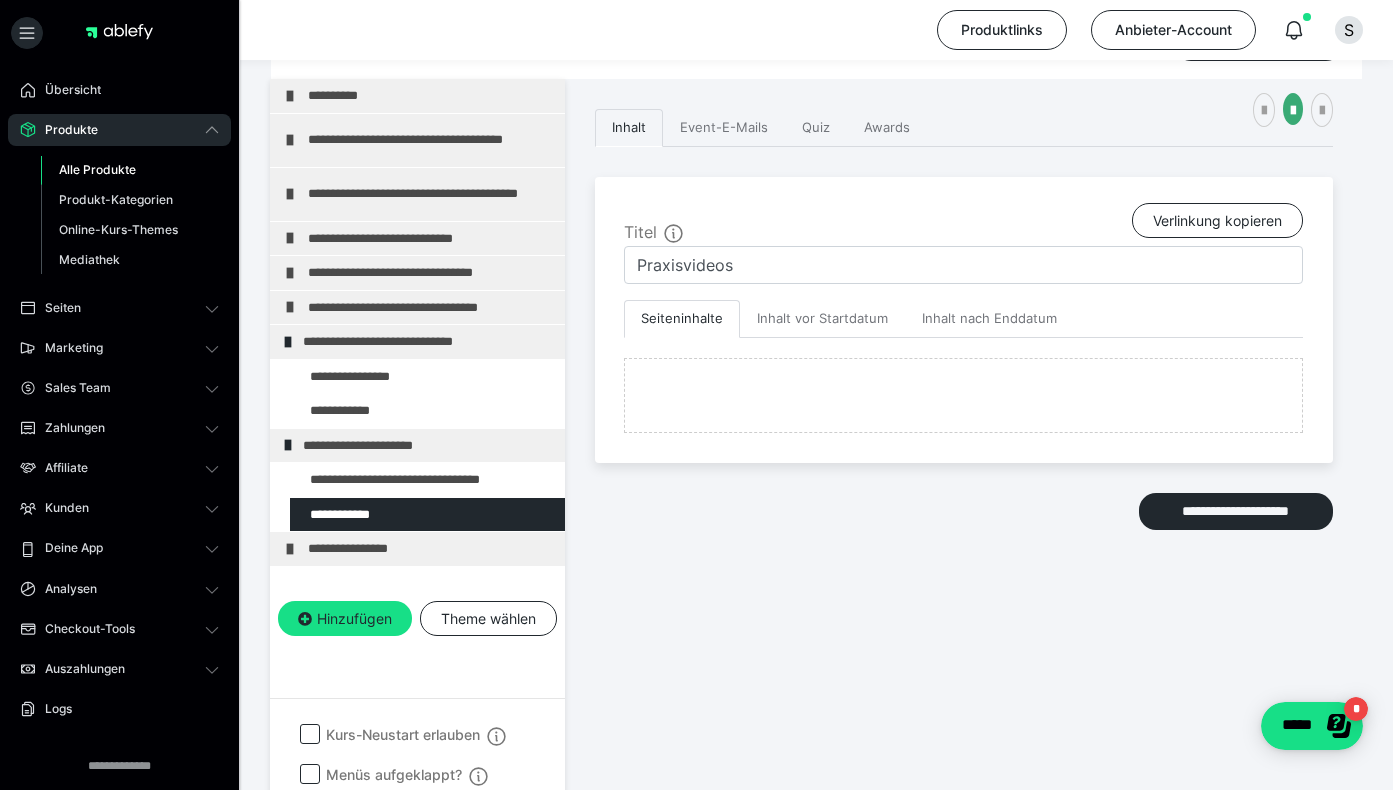 scroll, scrollTop: 374, scrollLeft: 0, axis: vertical 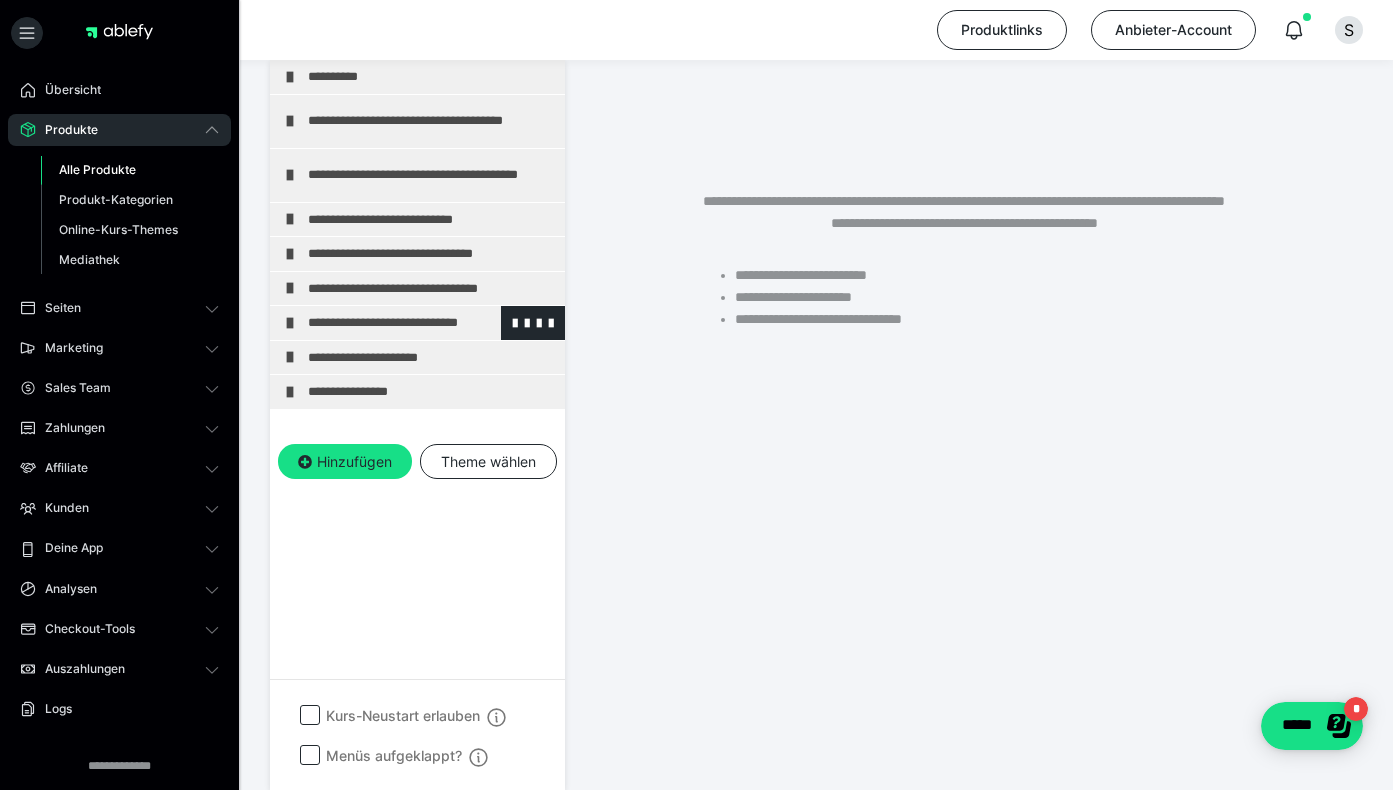 click on "**********" at bounding box center (431, 323) 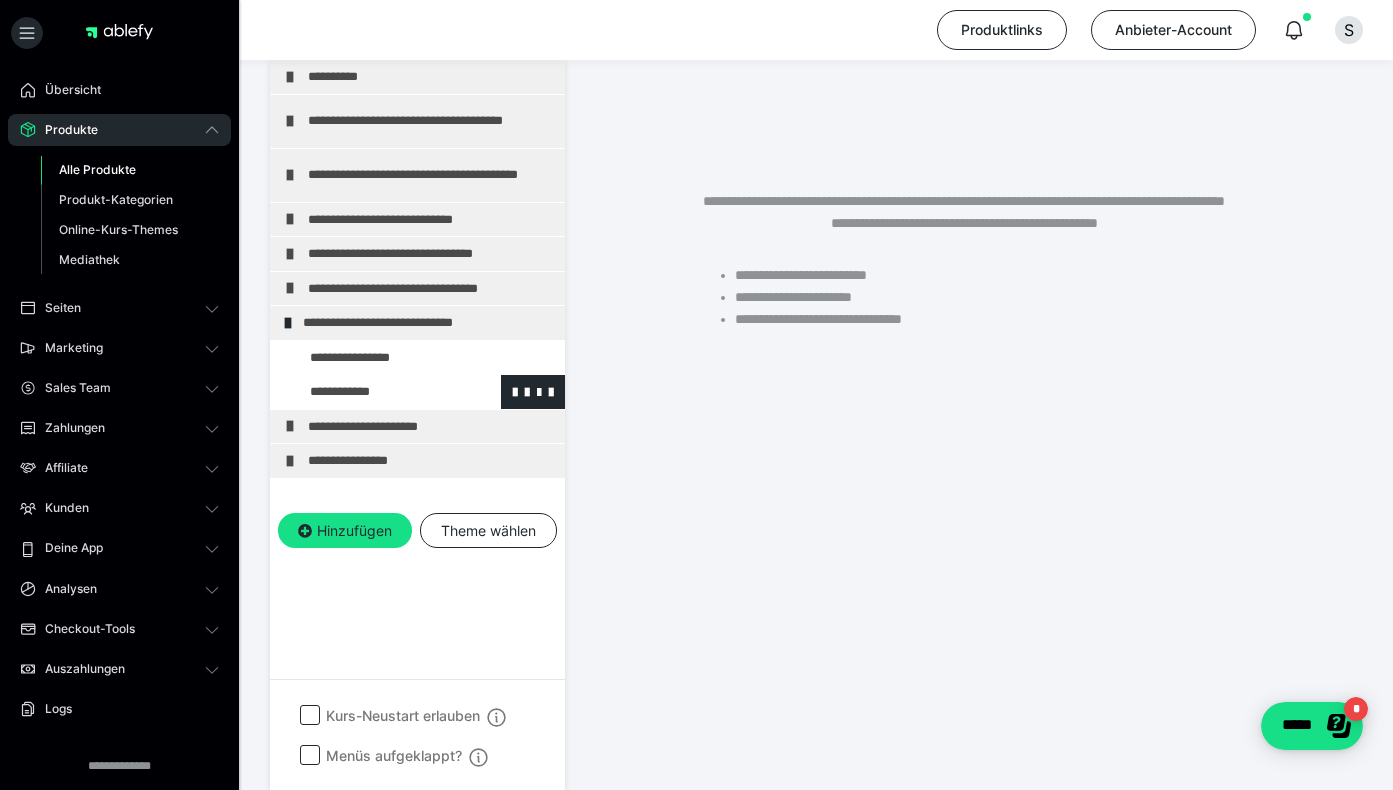 click at bounding box center [375, 392] 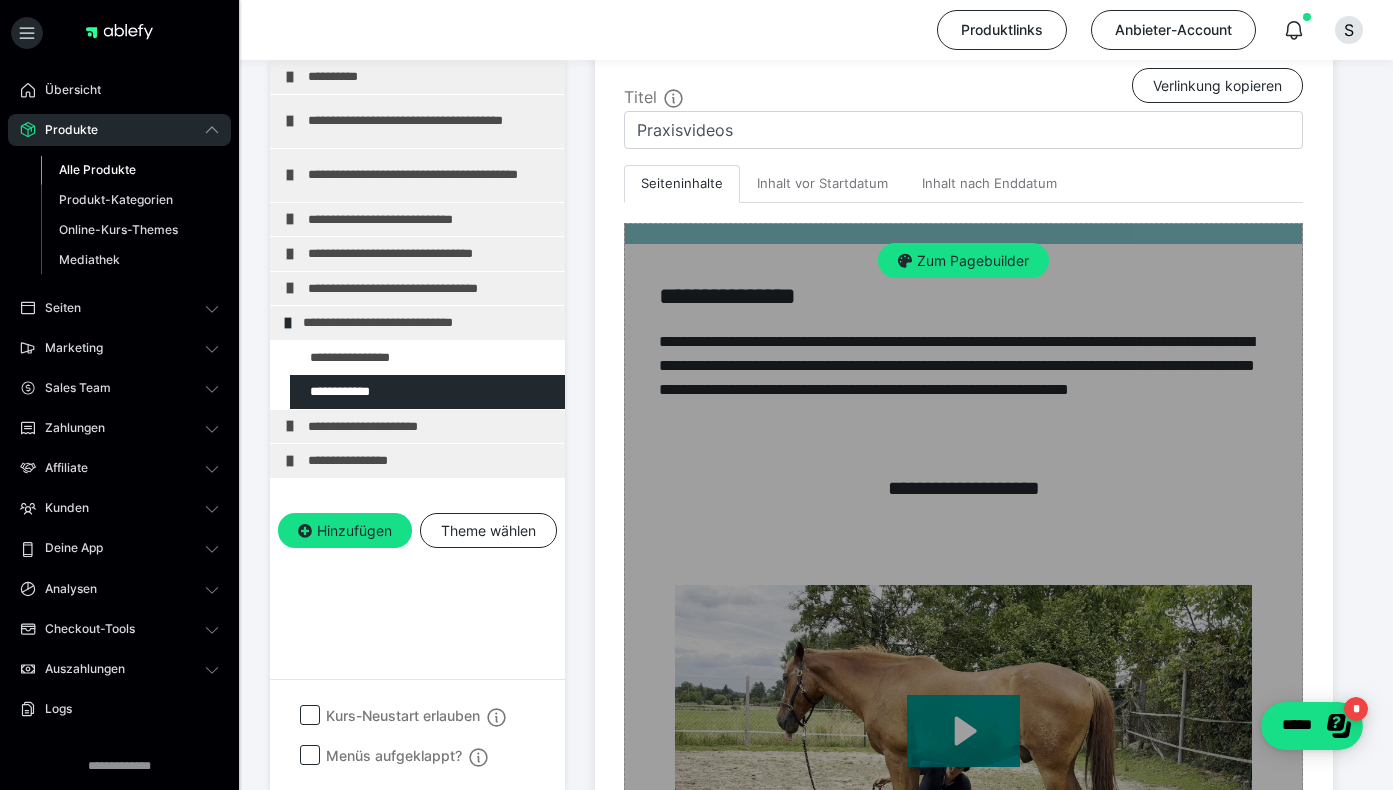 scroll, scrollTop: 413, scrollLeft: 0, axis: vertical 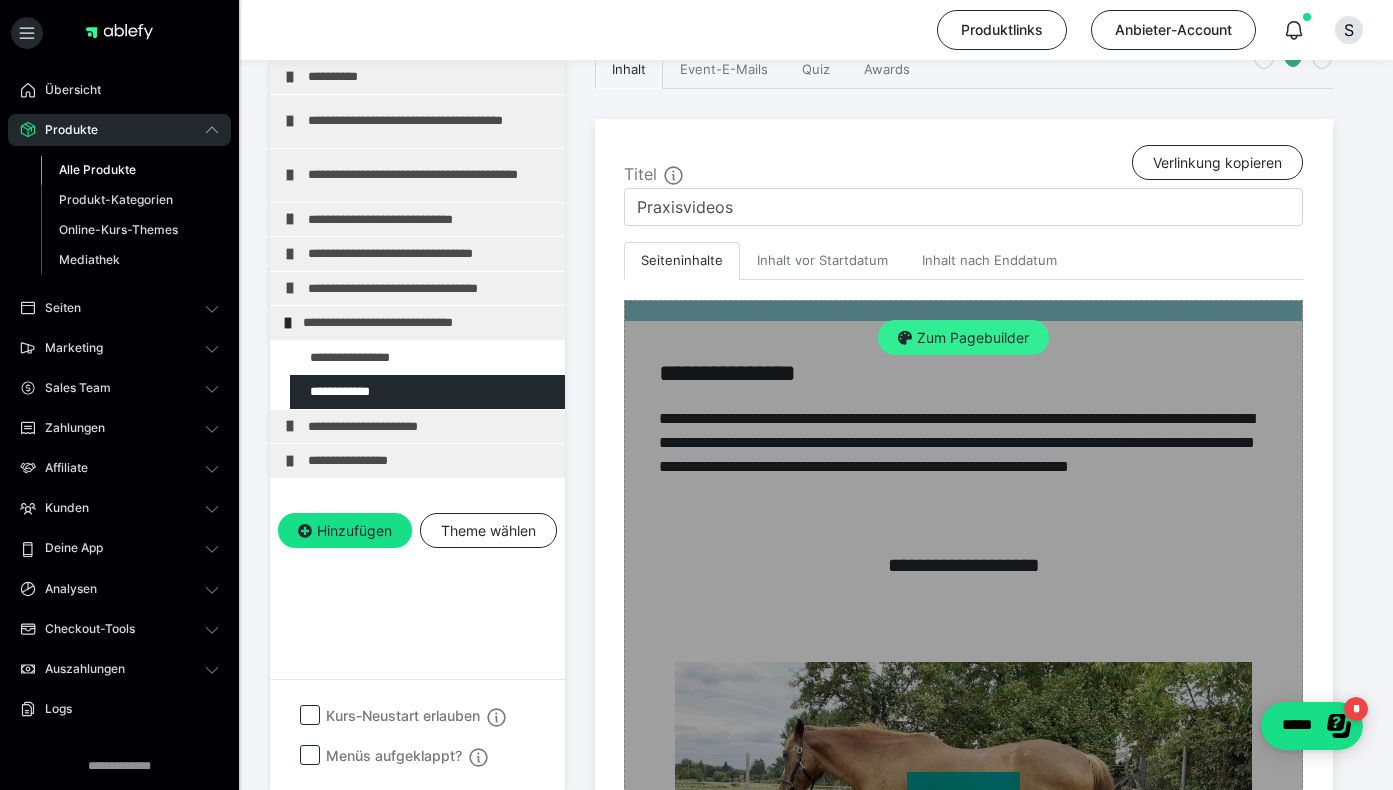 click on "Zum Pagebuilder" at bounding box center (963, 338) 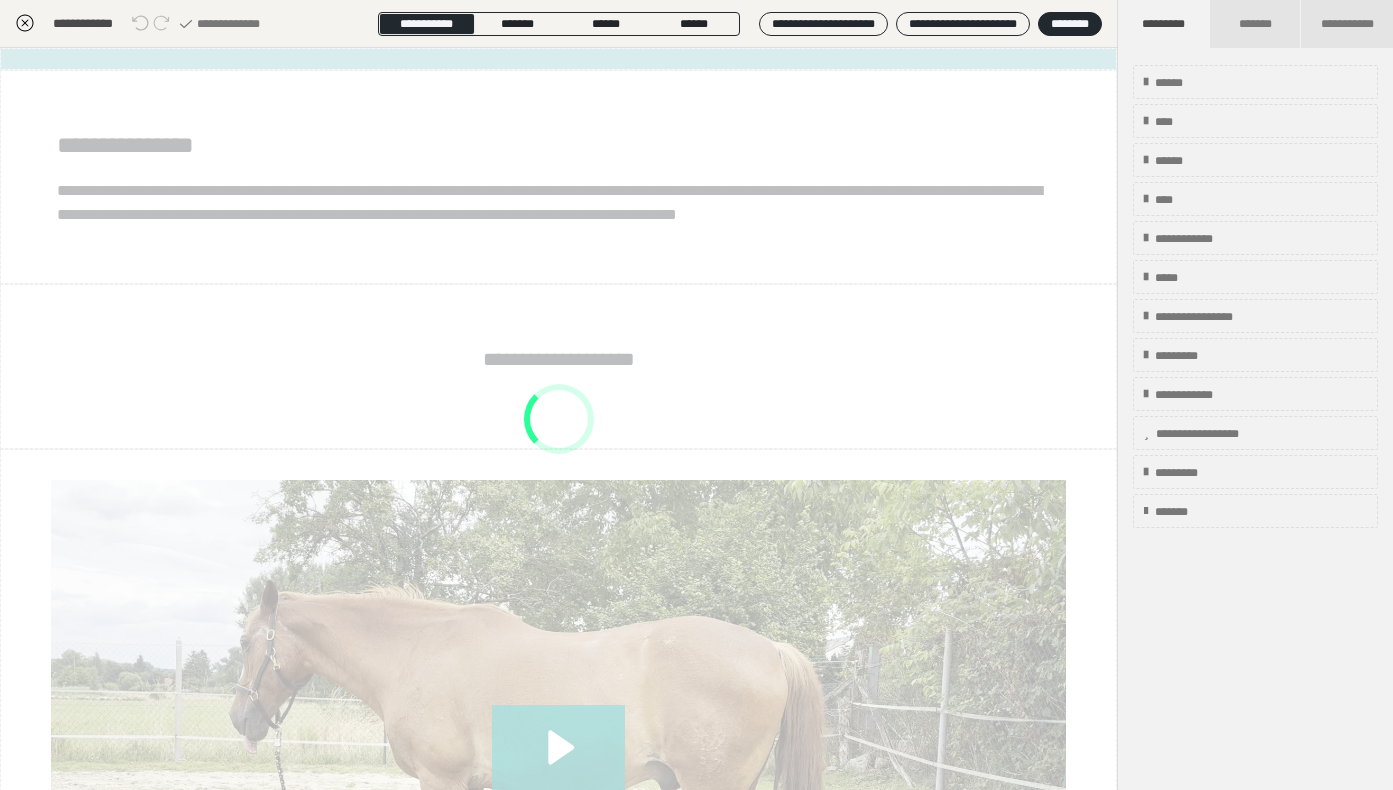 scroll, scrollTop: 374, scrollLeft: 0, axis: vertical 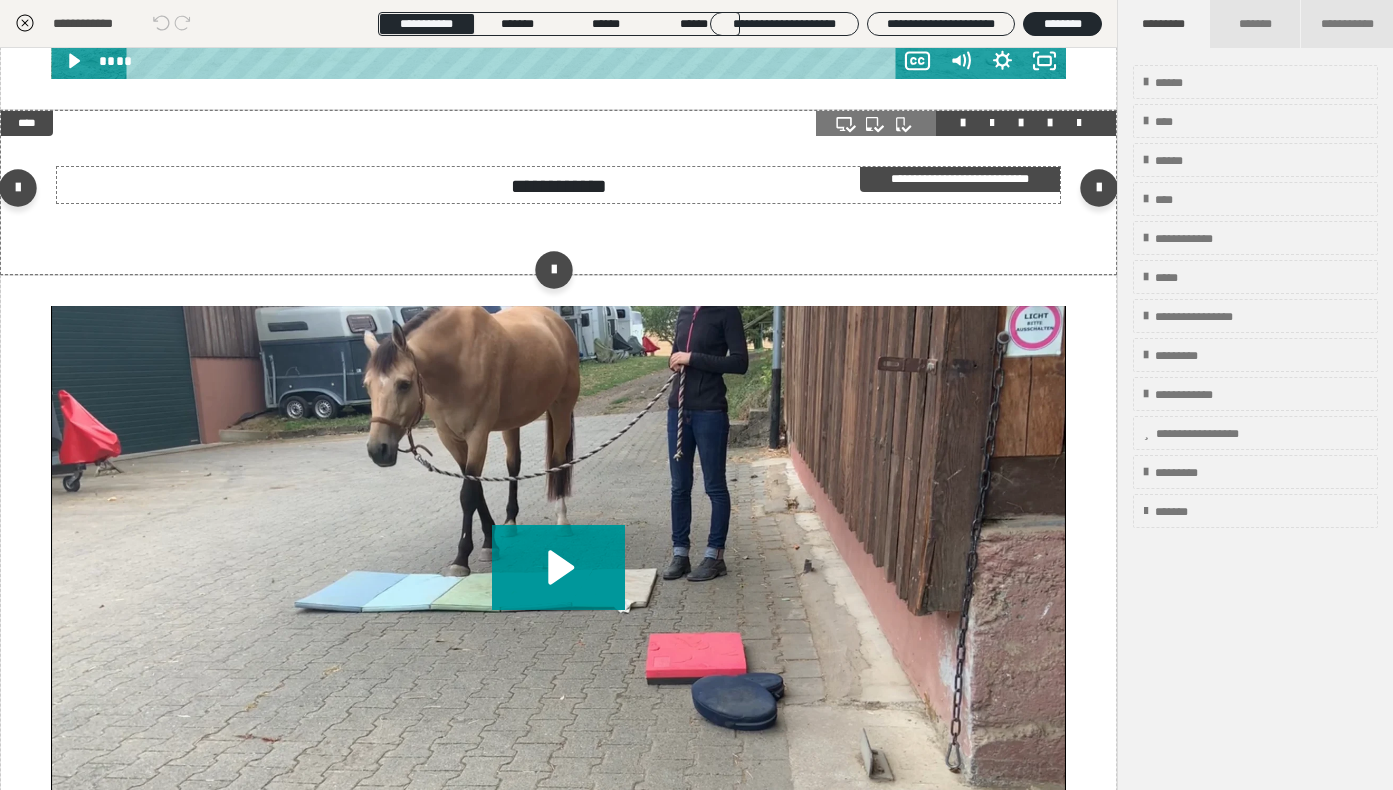 click on "**********" at bounding box center (559, 186) 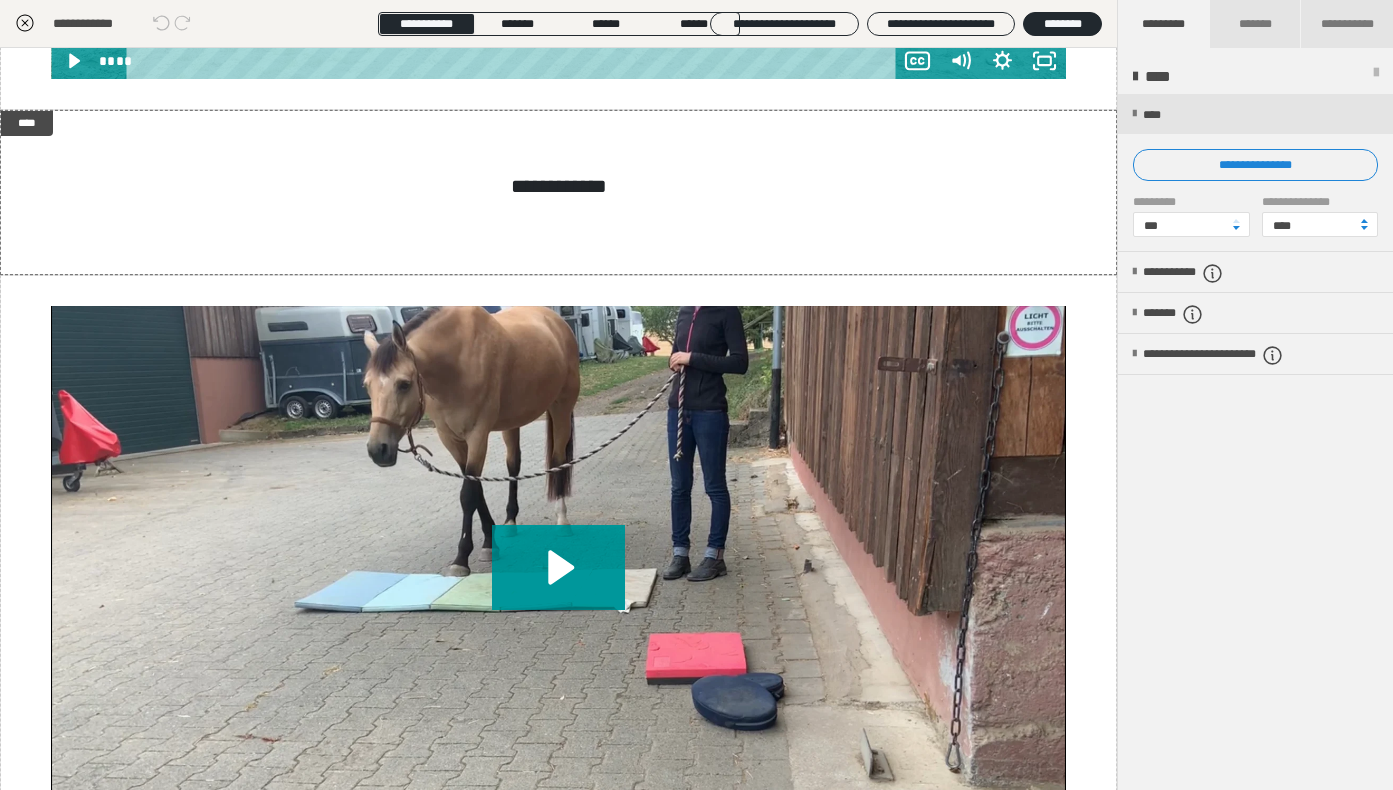 click on "**********" at bounding box center (1255, 200) 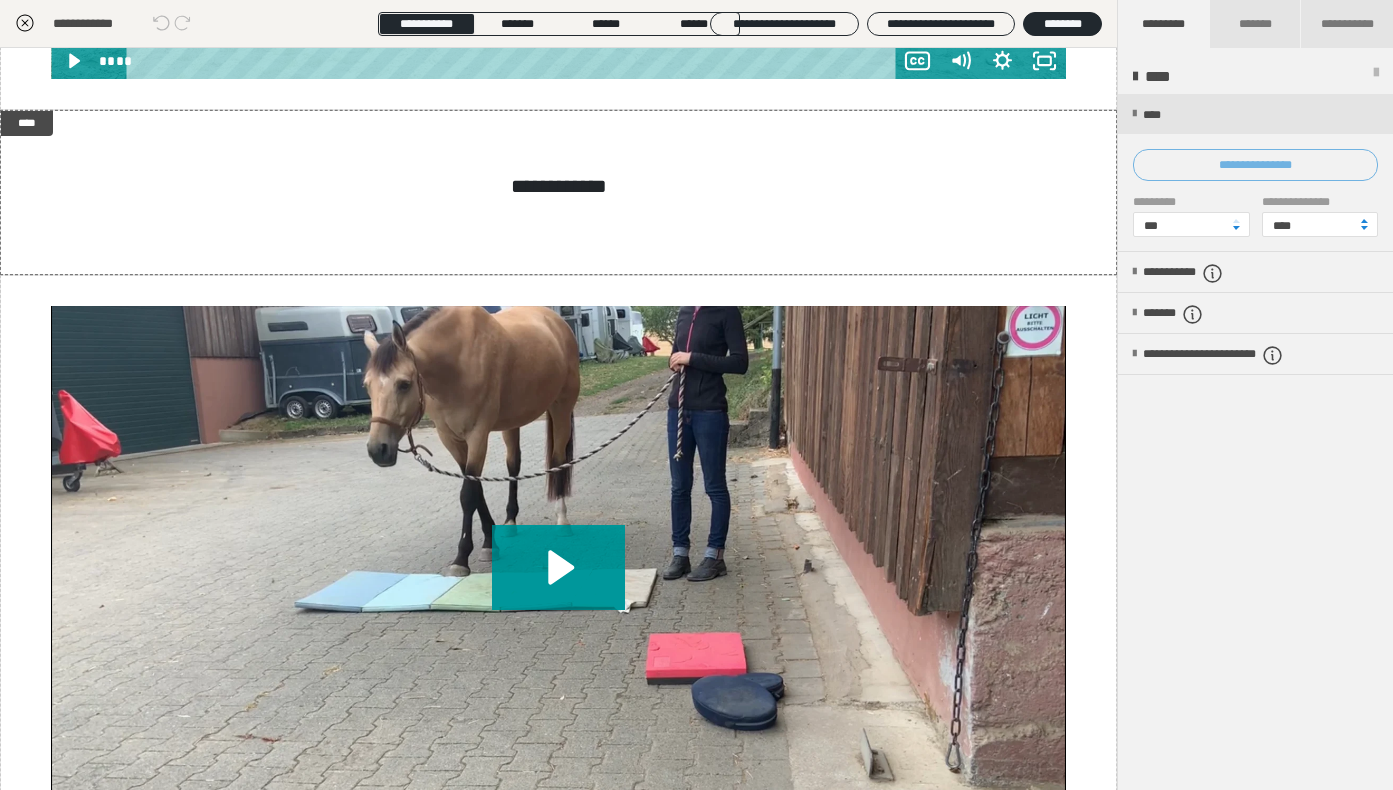 click on "**********" at bounding box center [1255, 165] 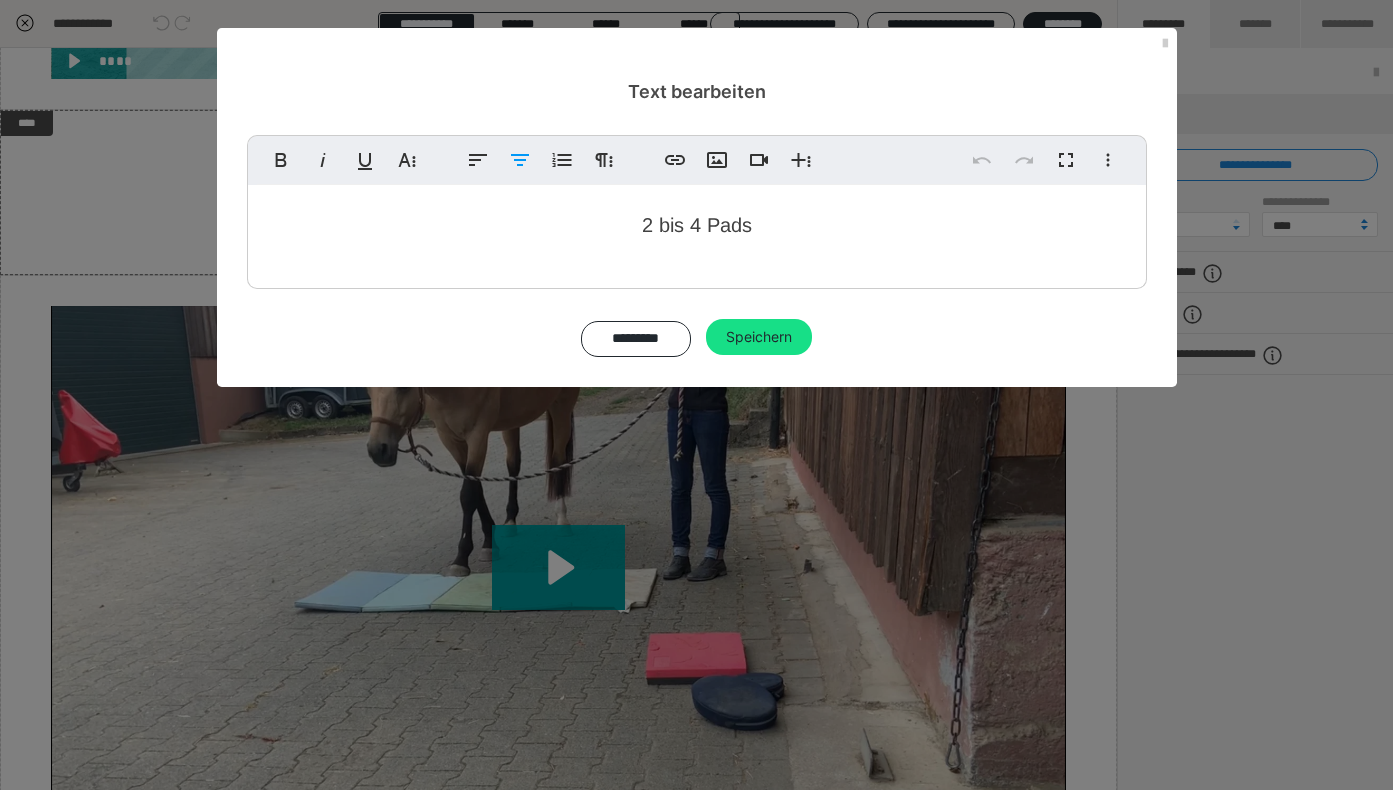 drag, startPoint x: 767, startPoint y: 228, endPoint x: 652, endPoint y: 224, distance: 115.06954 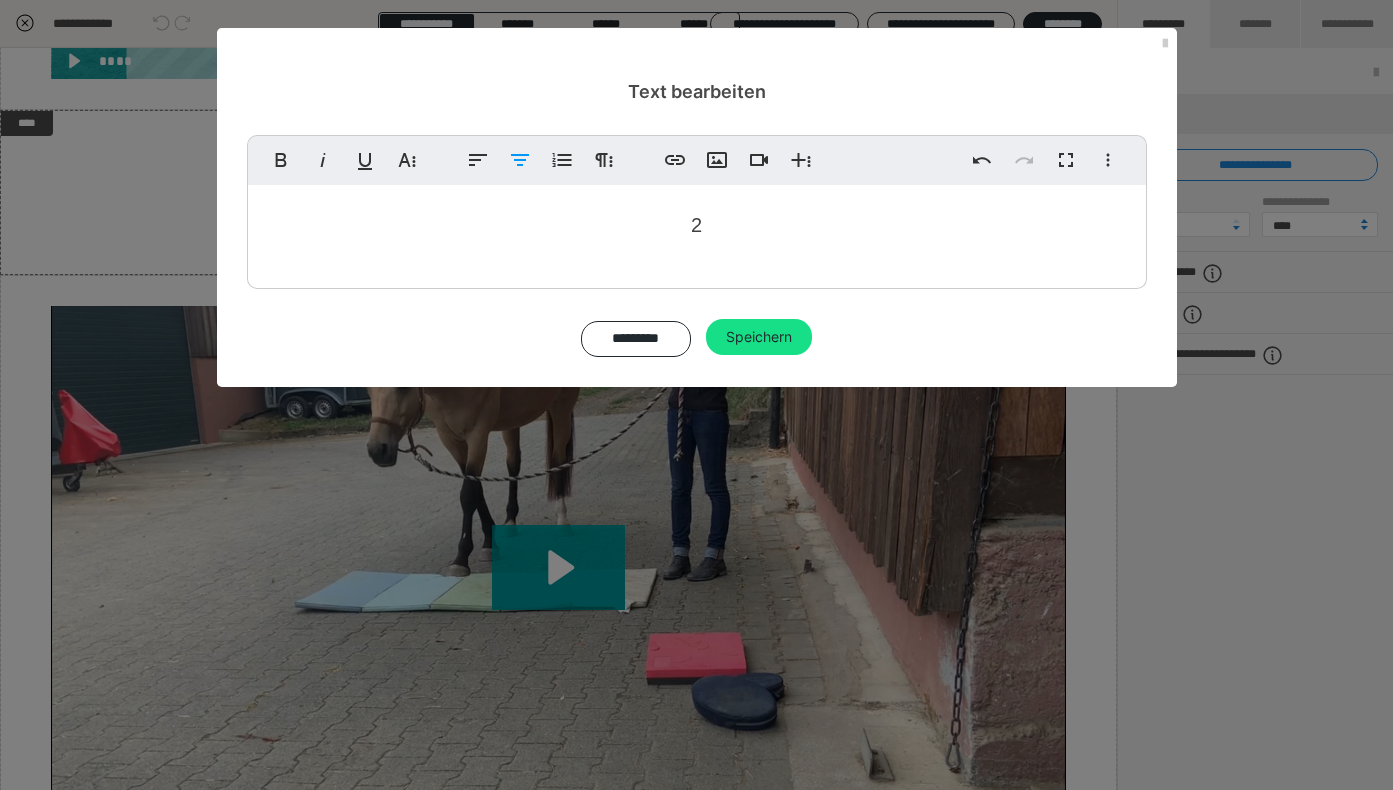 type 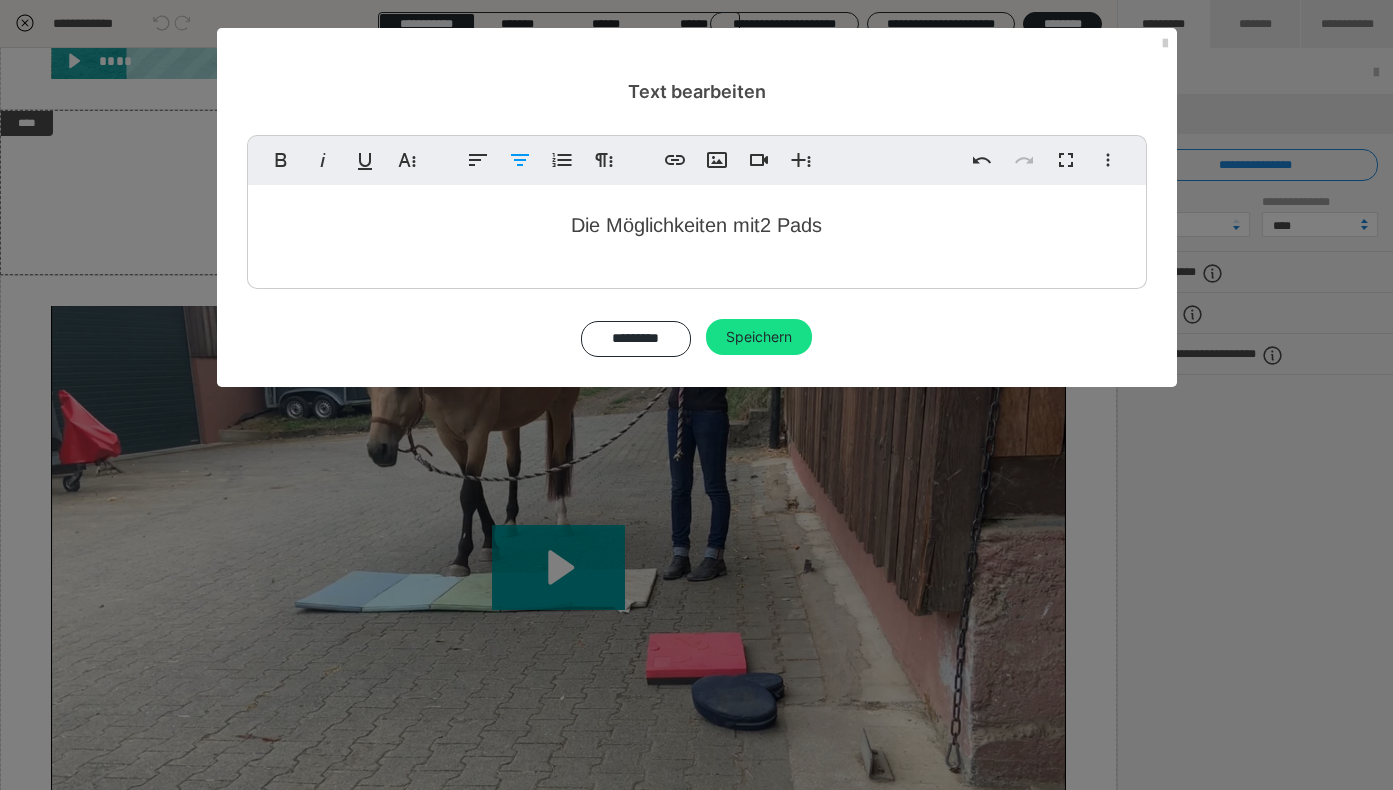 click on "Fett Kursiv Unterstrichen Weitere Textformate Linksbündig ausrichten Zentriert ausrichten Nummerierte Liste Weitere Absatzformate Link einfügen Bild einfügen Video einfügen Weitere Reichhaltige Formate Rückgängig Wiederholen Vollbild Weitere Formate Durchgestrichen Tiefgestellt Hochgestellt Arimo ABeeZee Abhaya Libre Abril FatFace Alegreya Alice Amaranth Amatic SC Anonymous Pro Anton Arapey Archivo Black Archivo Light Archivo Medium Archivo Arimo Arvo B612 Barlow Bebas Neue Belleza Big Shoulders Stencil Display BioRhyme Blinker Cairo Cardo Catamaran Caveat Caveat Brush Comfortaa Concert One Cormorant Cormorant Garamond Courier Prime Crimson Text Dancing Script Eczar Exo Exo 2 Figtree Fira Sans Fjalla One Forum Frank Ruhl Libre Fraunces Grandstander IBM Plex Serif Inconsolata Inder Indie Flower Inter Josefin Sans Jost Karla Lato Lexend Deca Libre Baskerville Libre Franklin Lilita One Lobster Lobster Two Lora Merienda Merriweather Montserrat Montserrat Black Montserrat Extra Bold Montserrat Light Mulish 1" at bounding box center (697, 246) 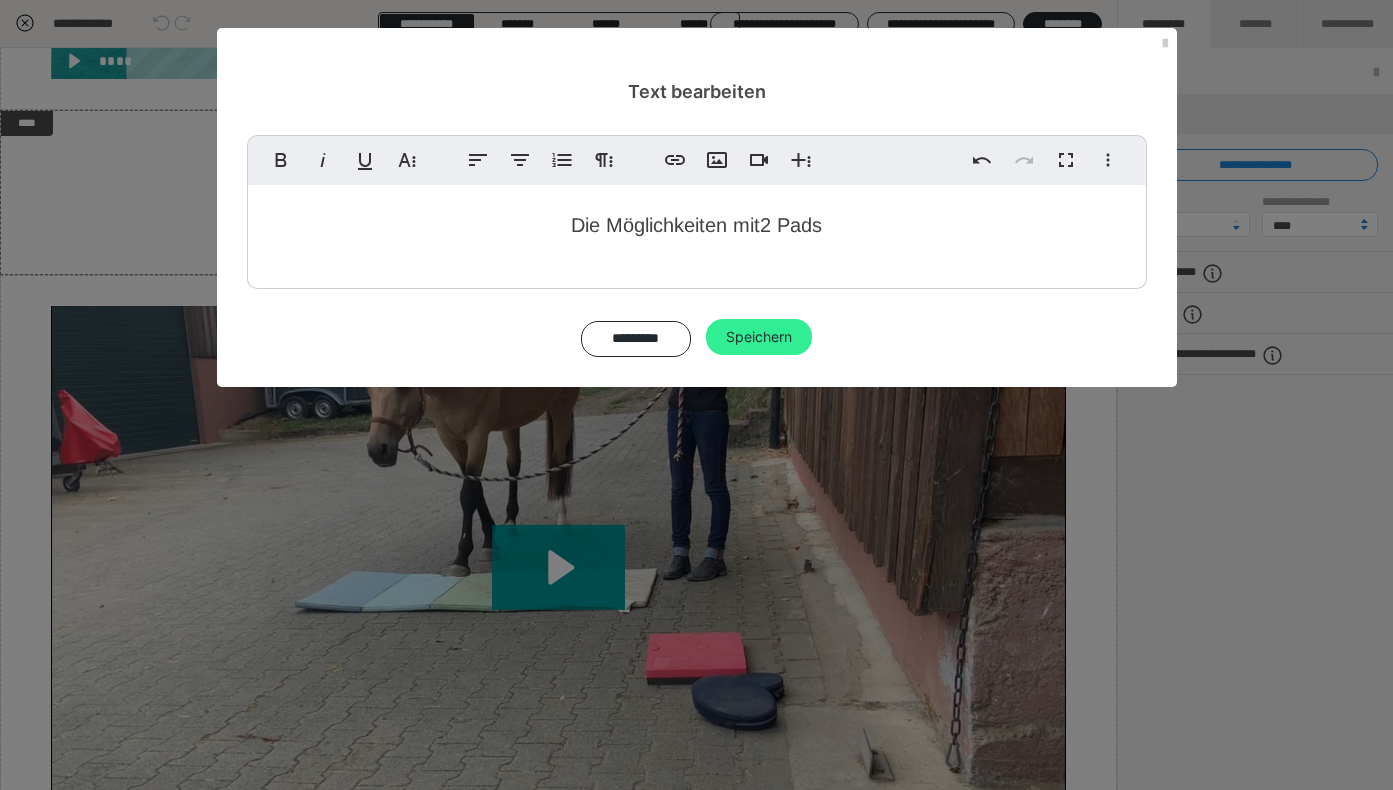 click on "Speichern" at bounding box center [759, 337] 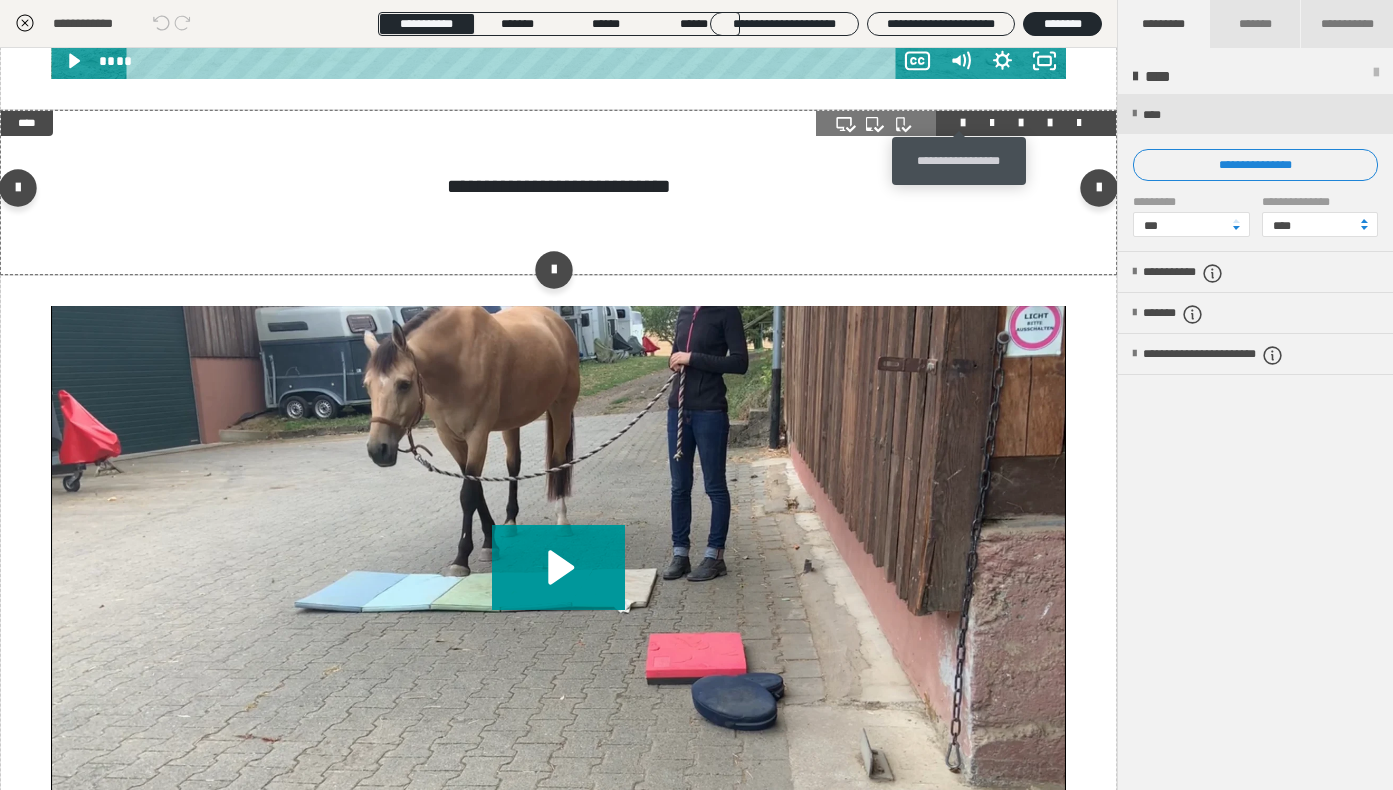 click at bounding box center [963, 123] 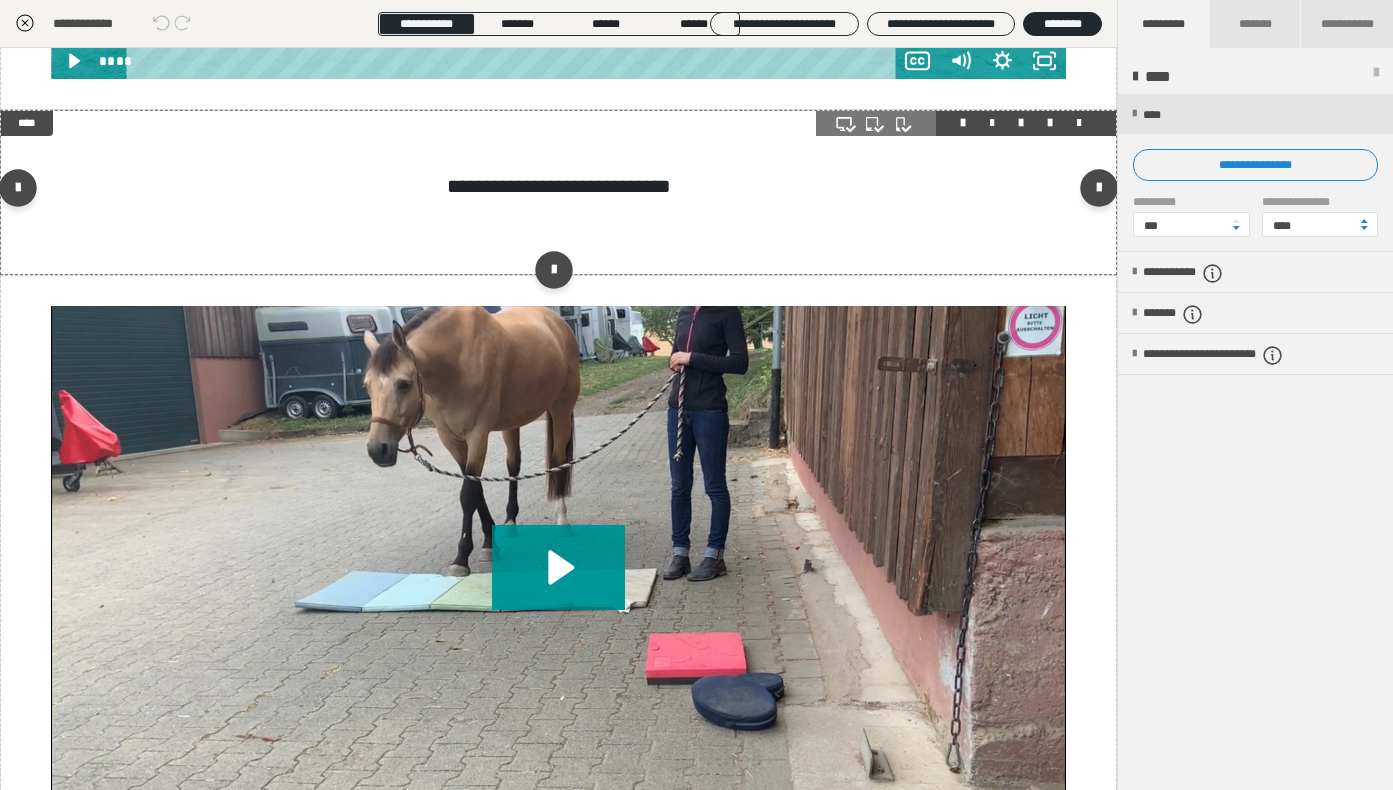 click at bounding box center [992, 123] 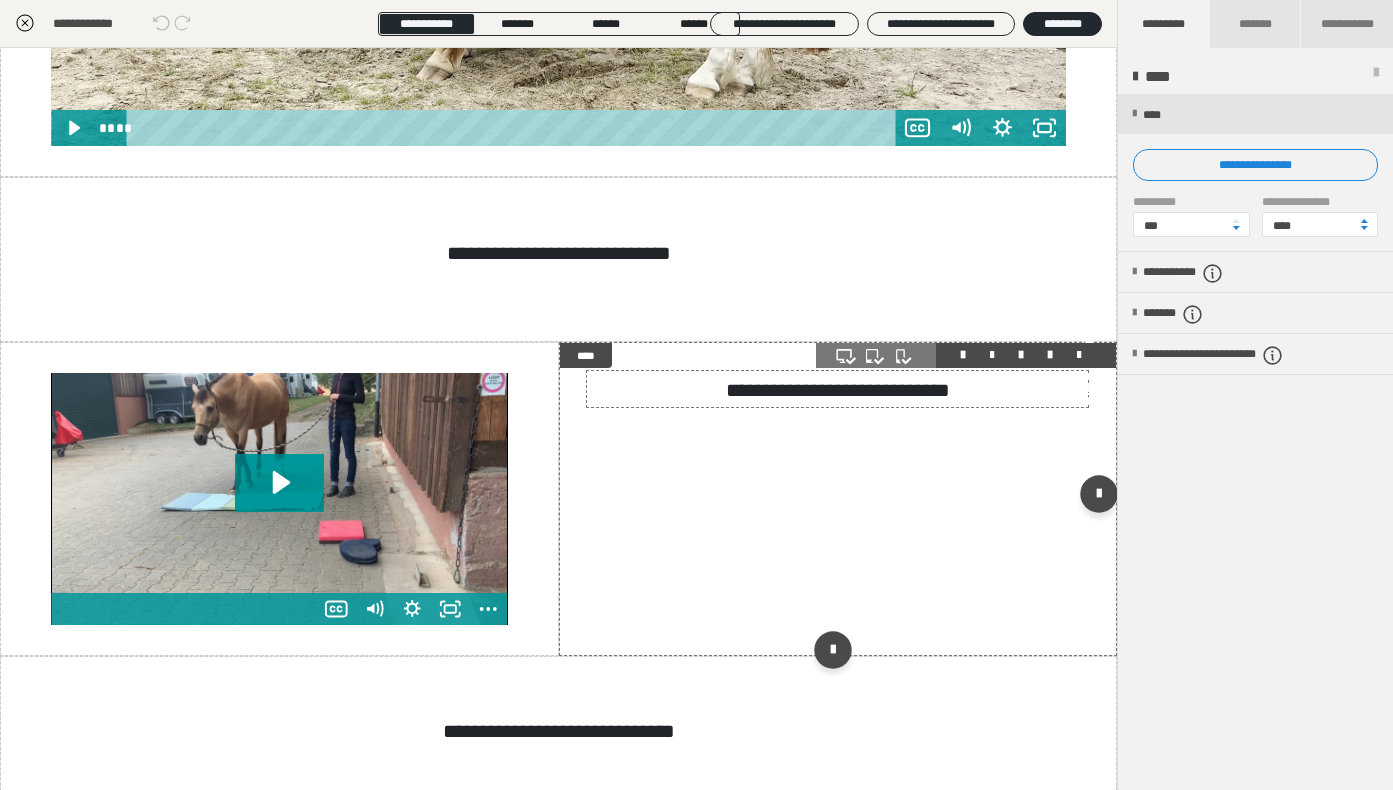 scroll, scrollTop: 849, scrollLeft: 0, axis: vertical 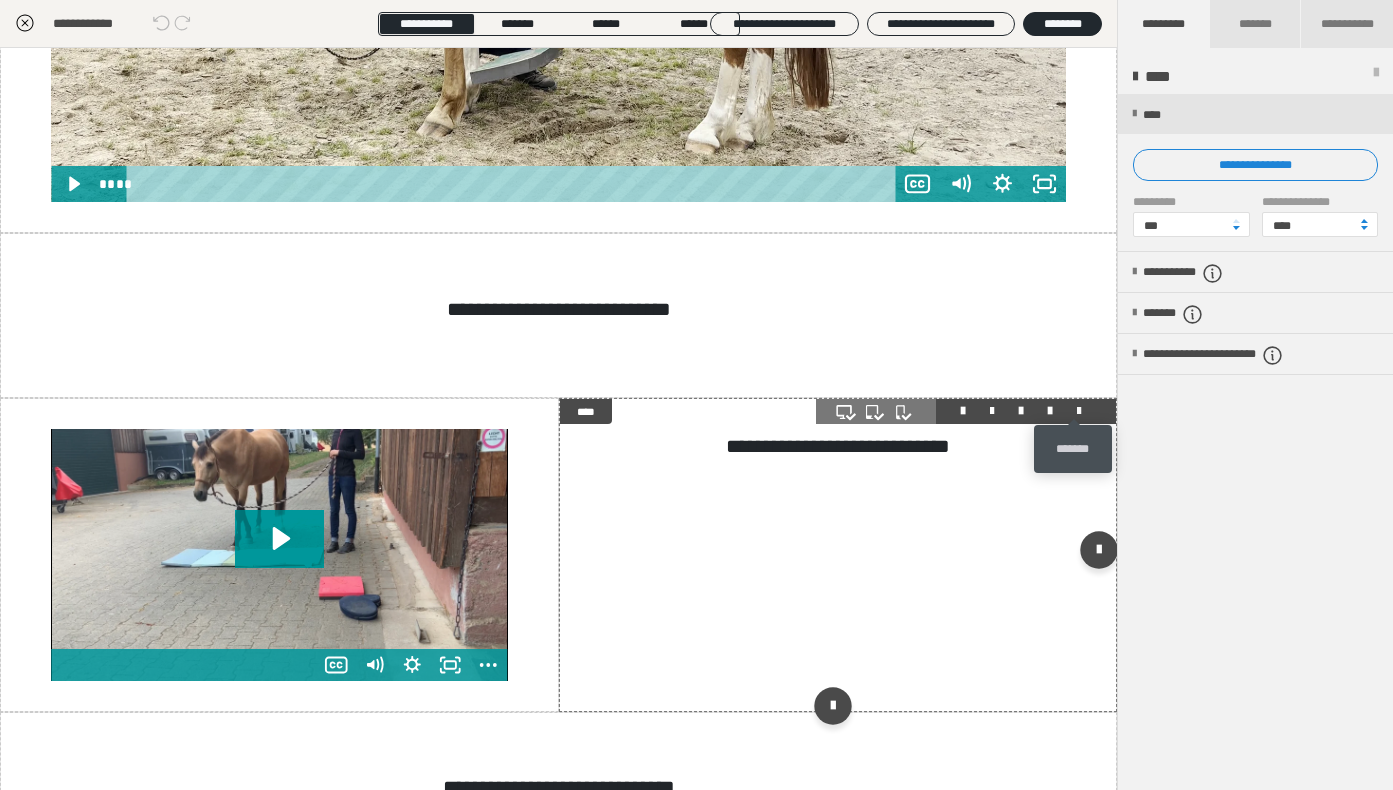 click at bounding box center [1079, 411] 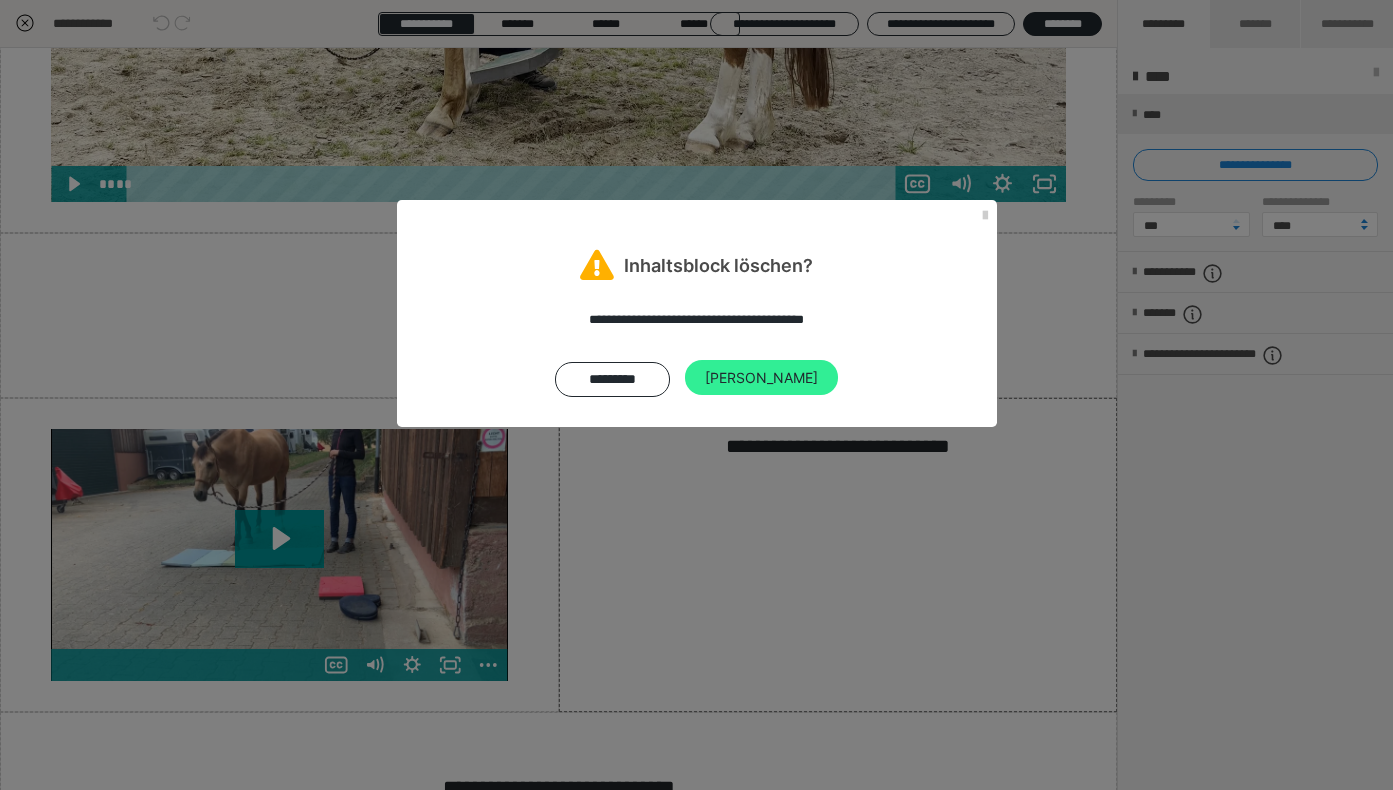 click on "Ja" at bounding box center [761, 378] 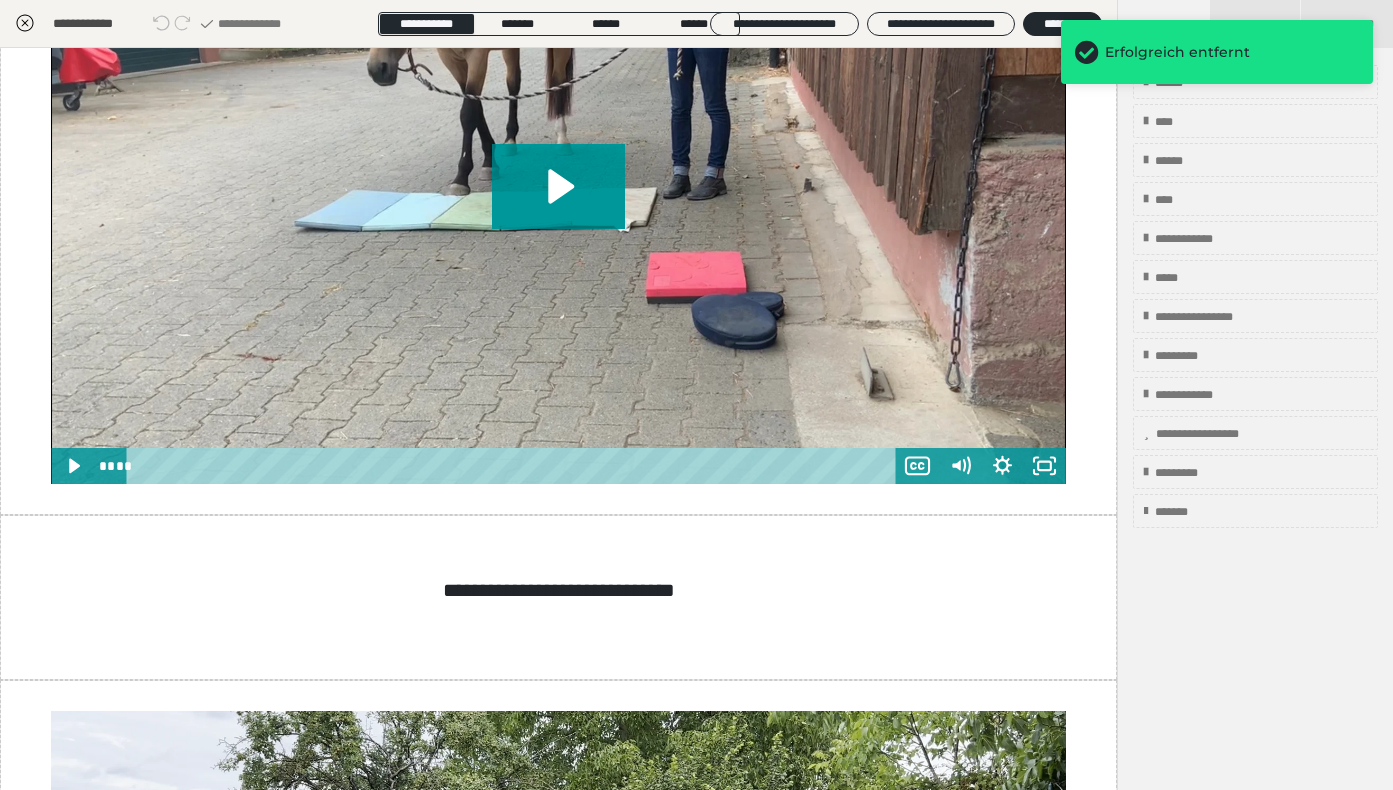 scroll, scrollTop: 1380, scrollLeft: 0, axis: vertical 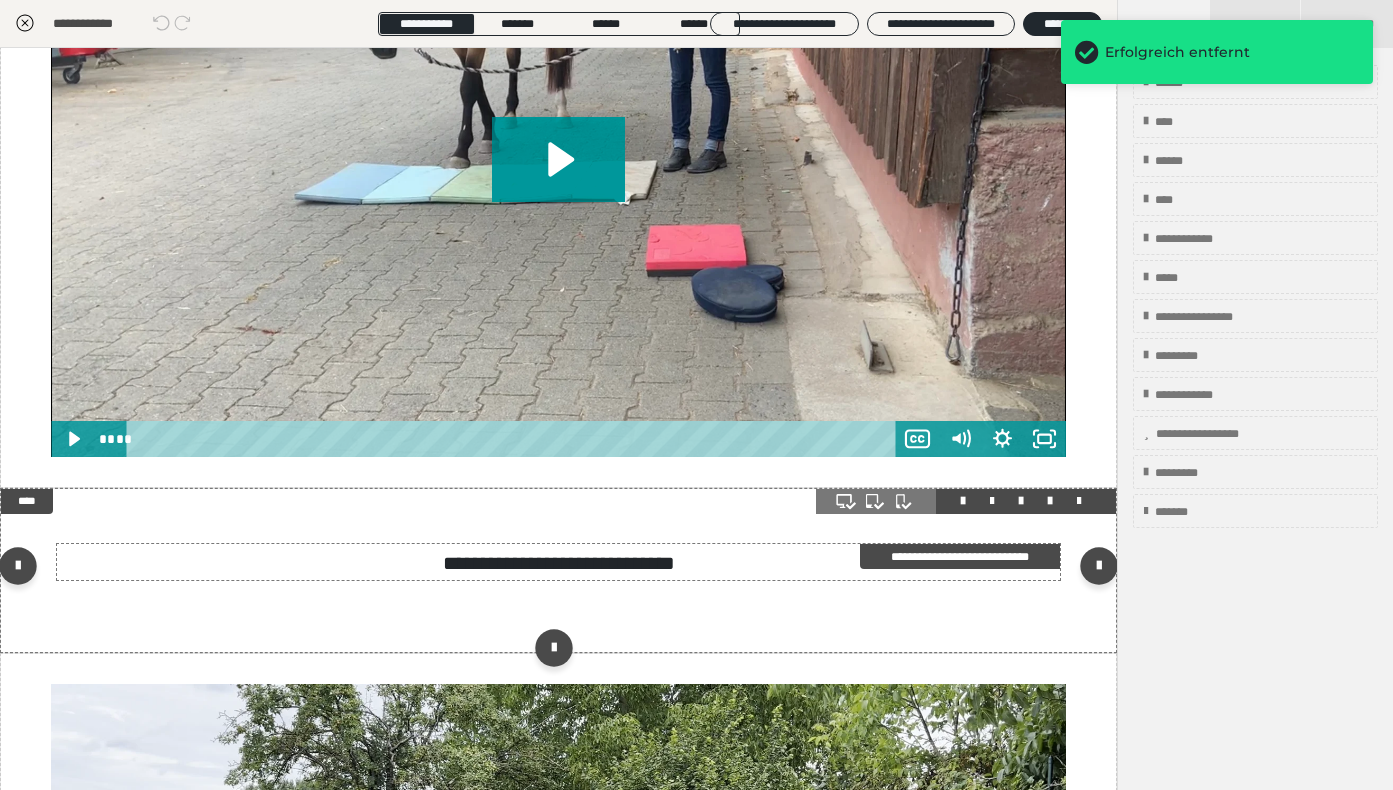 click on "**********" at bounding box center (559, 563) 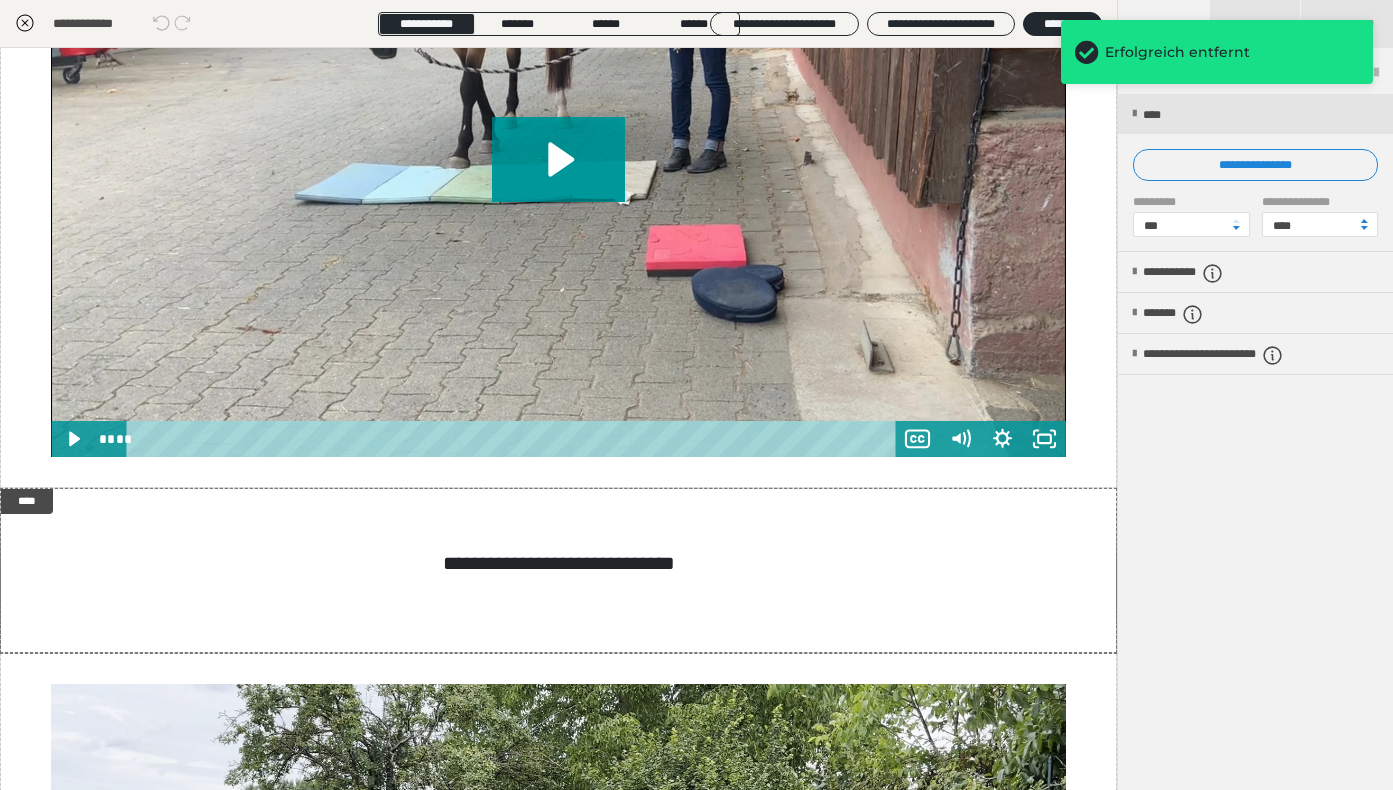 click on "**********" at bounding box center [1255, 165] 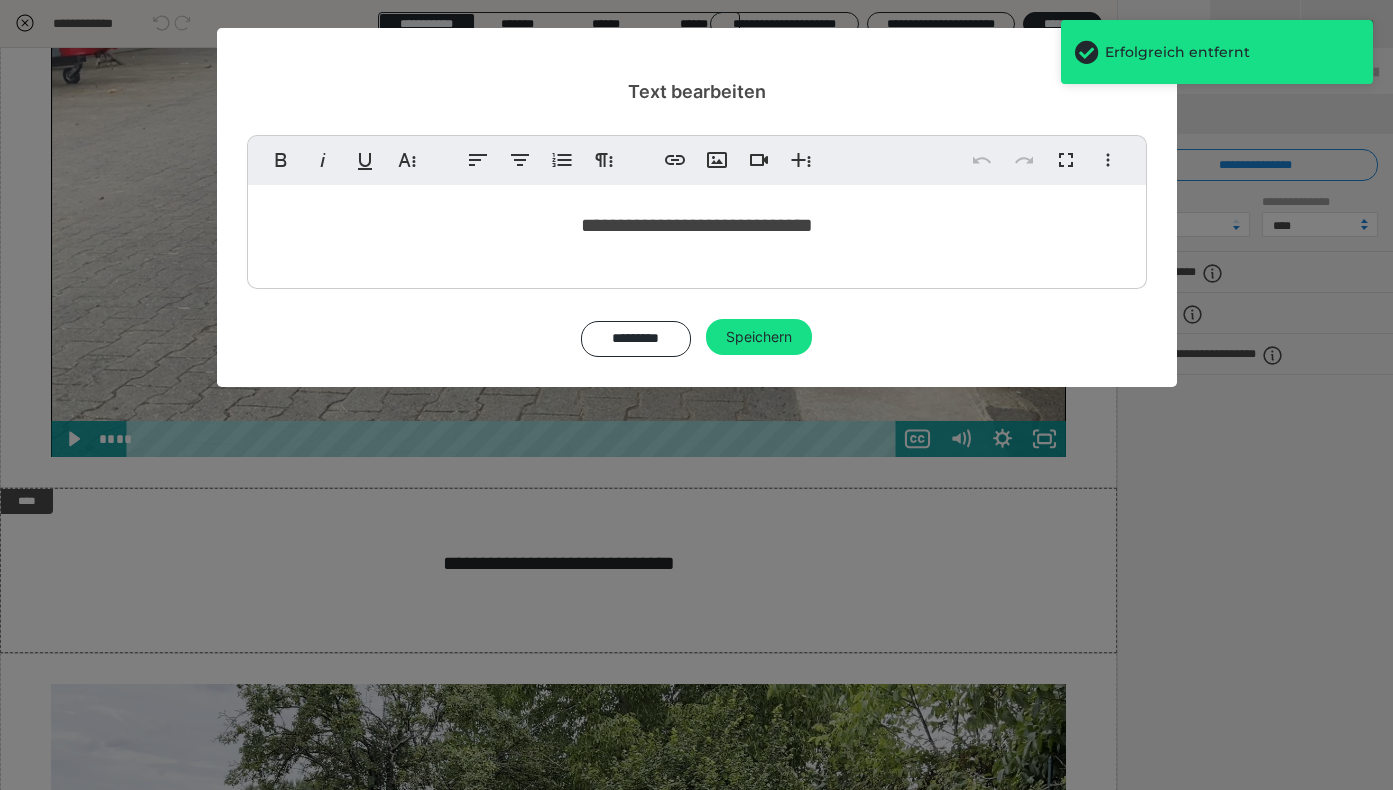 click on "**********" at bounding box center [696, 395] 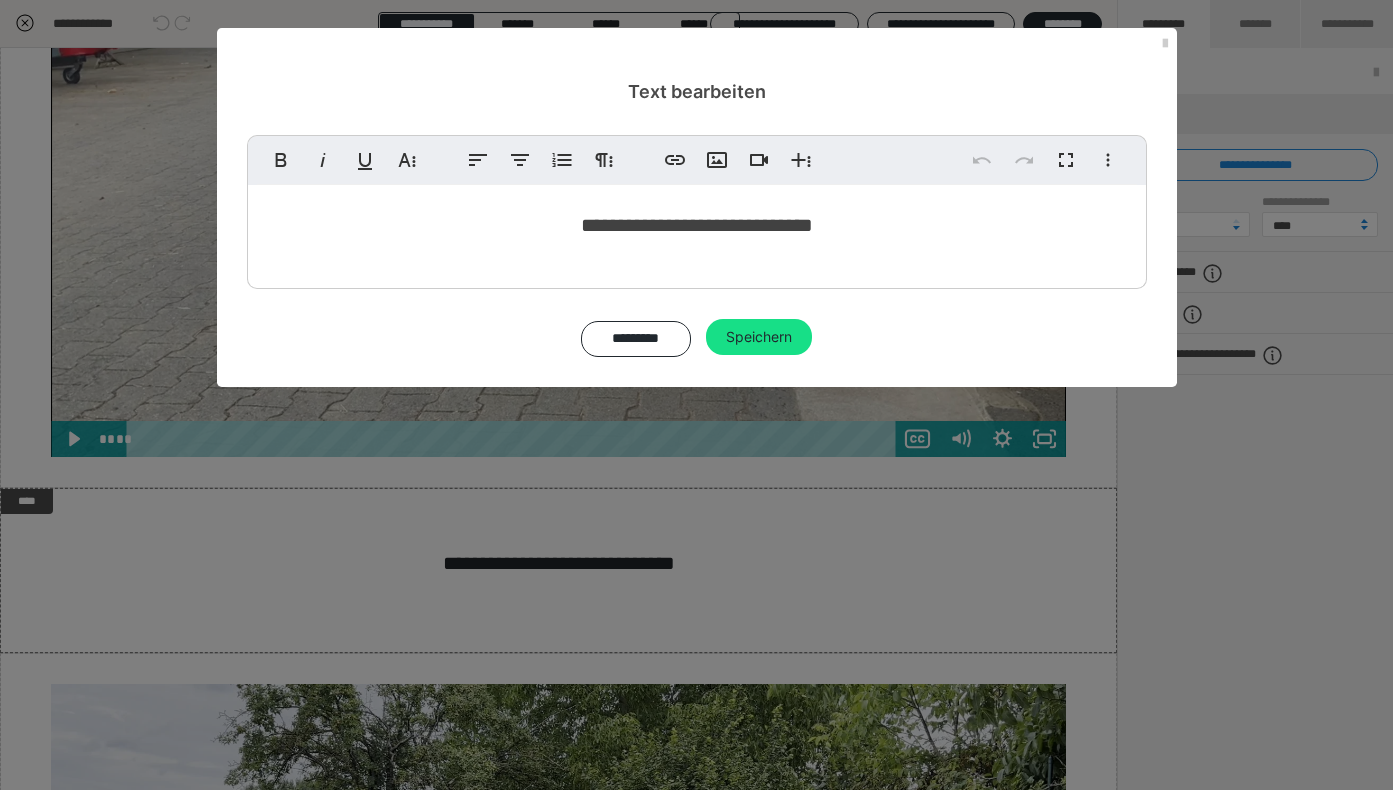click on "**********" at bounding box center (697, 224) 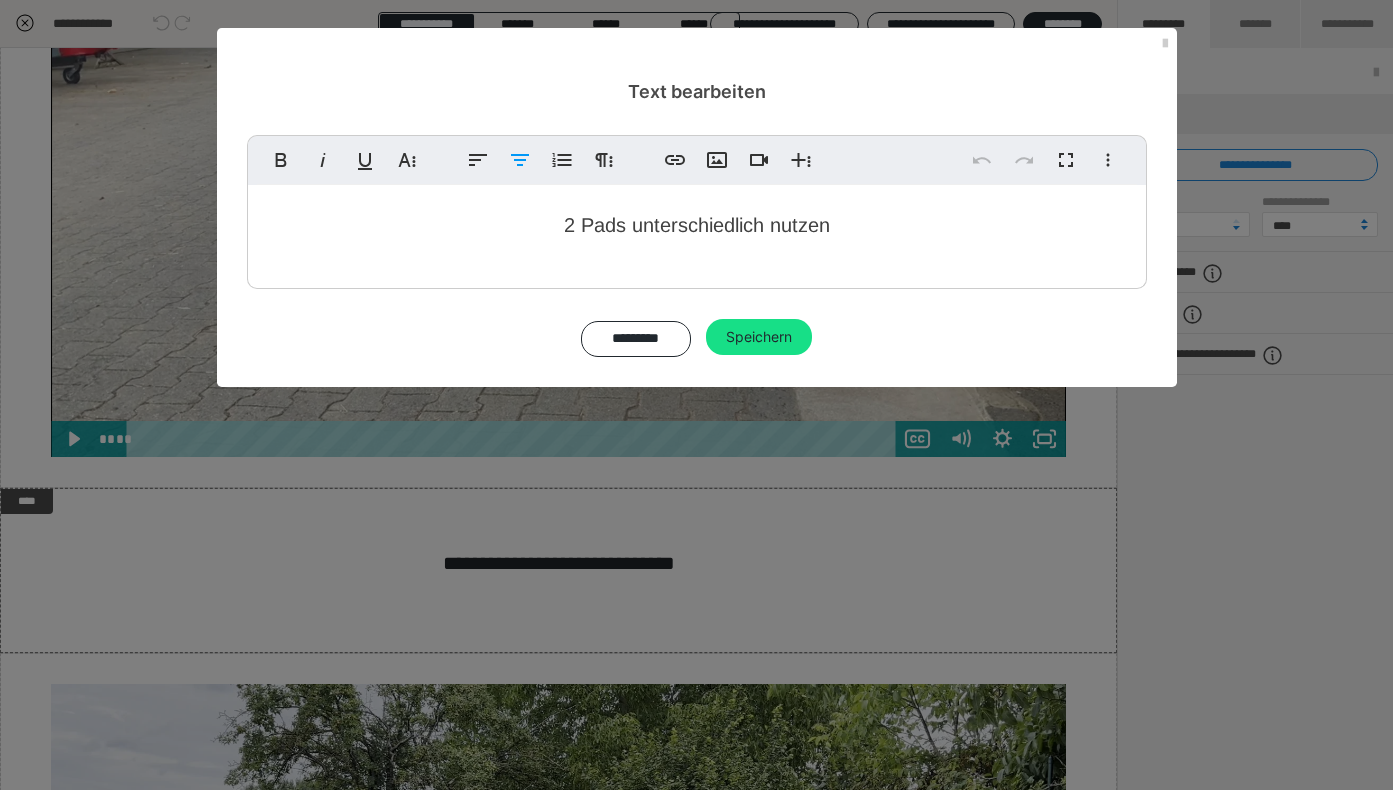 drag, startPoint x: 840, startPoint y: 226, endPoint x: 572, endPoint y: 226, distance: 268 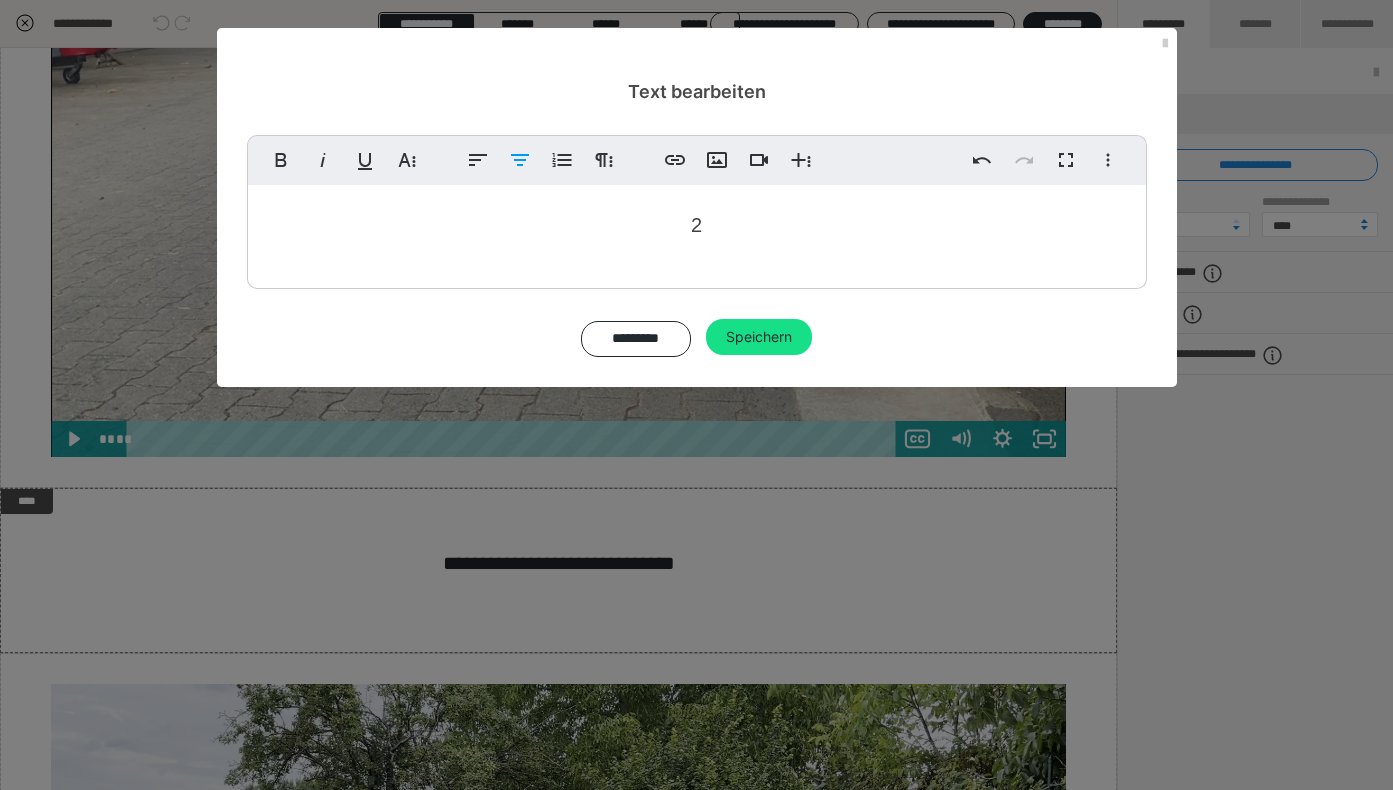 type 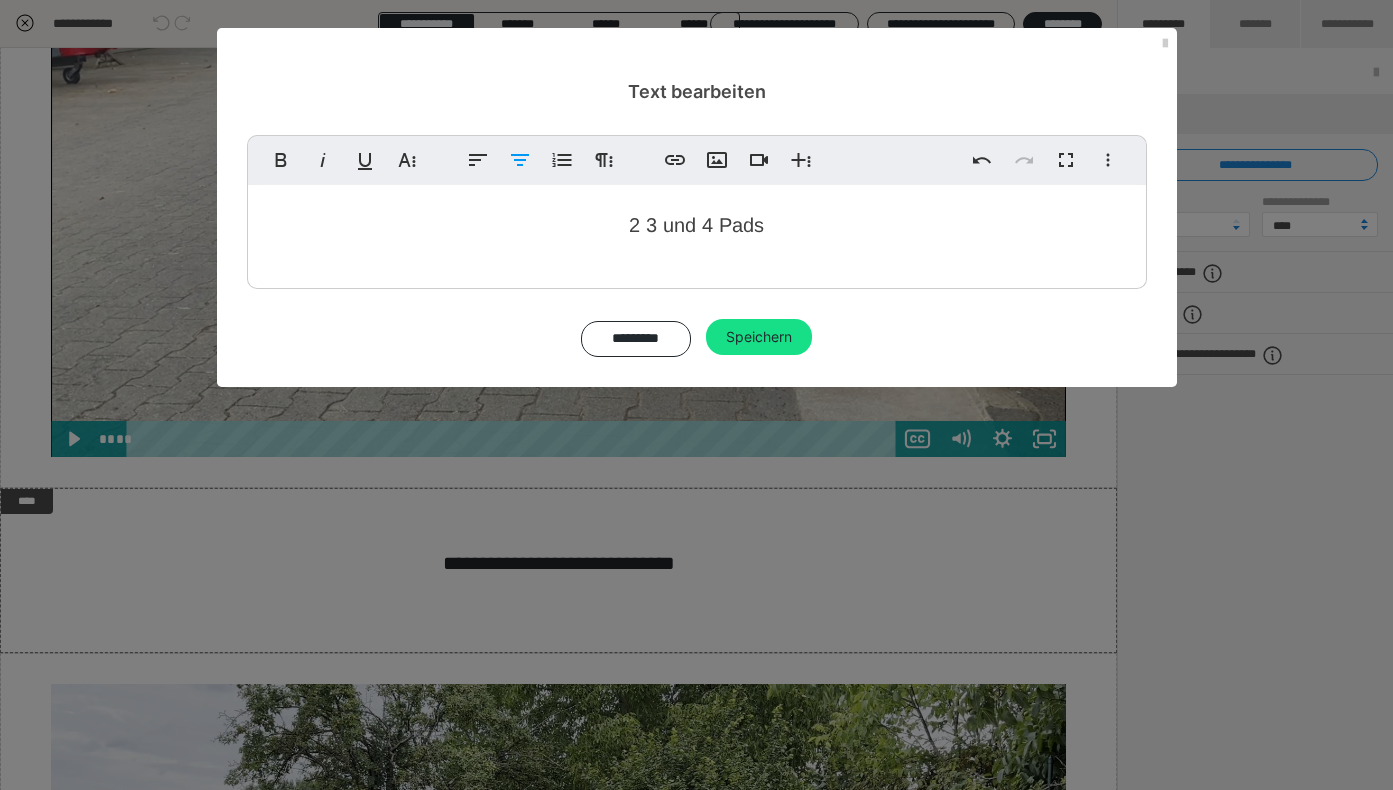 click on "2 3 und 4 Pads" at bounding box center [696, 225] 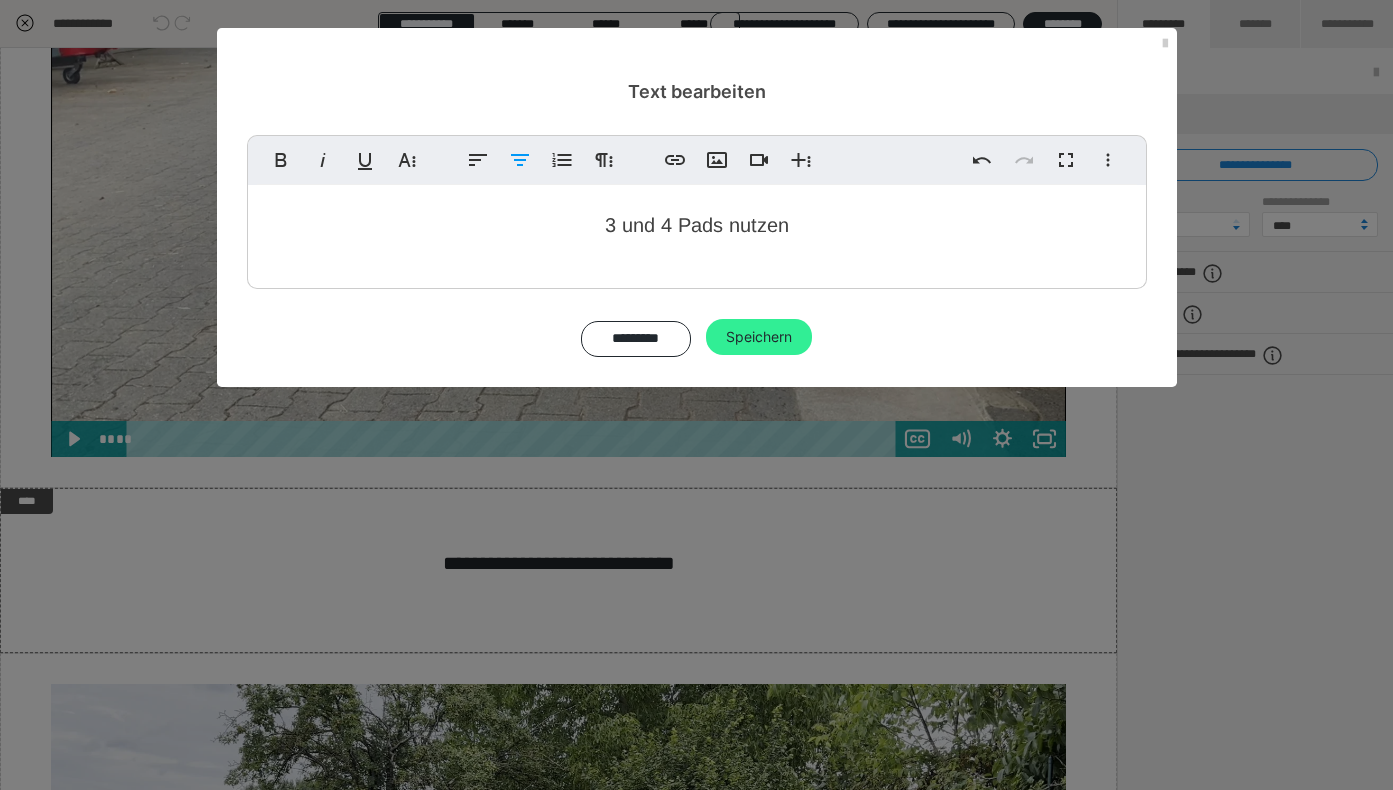 click on "Speichern" at bounding box center (759, 337) 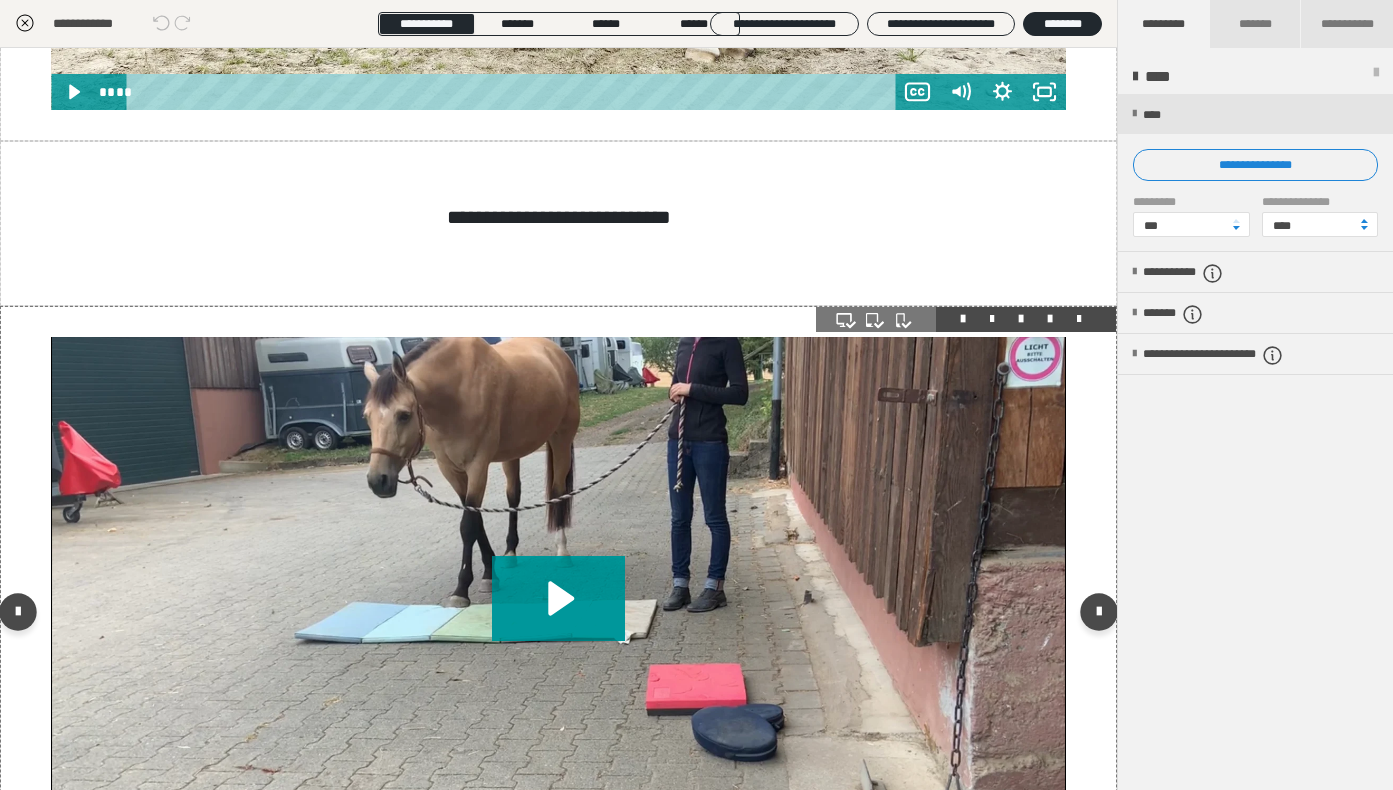 scroll, scrollTop: 993, scrollLeft: 0, axis: vertical 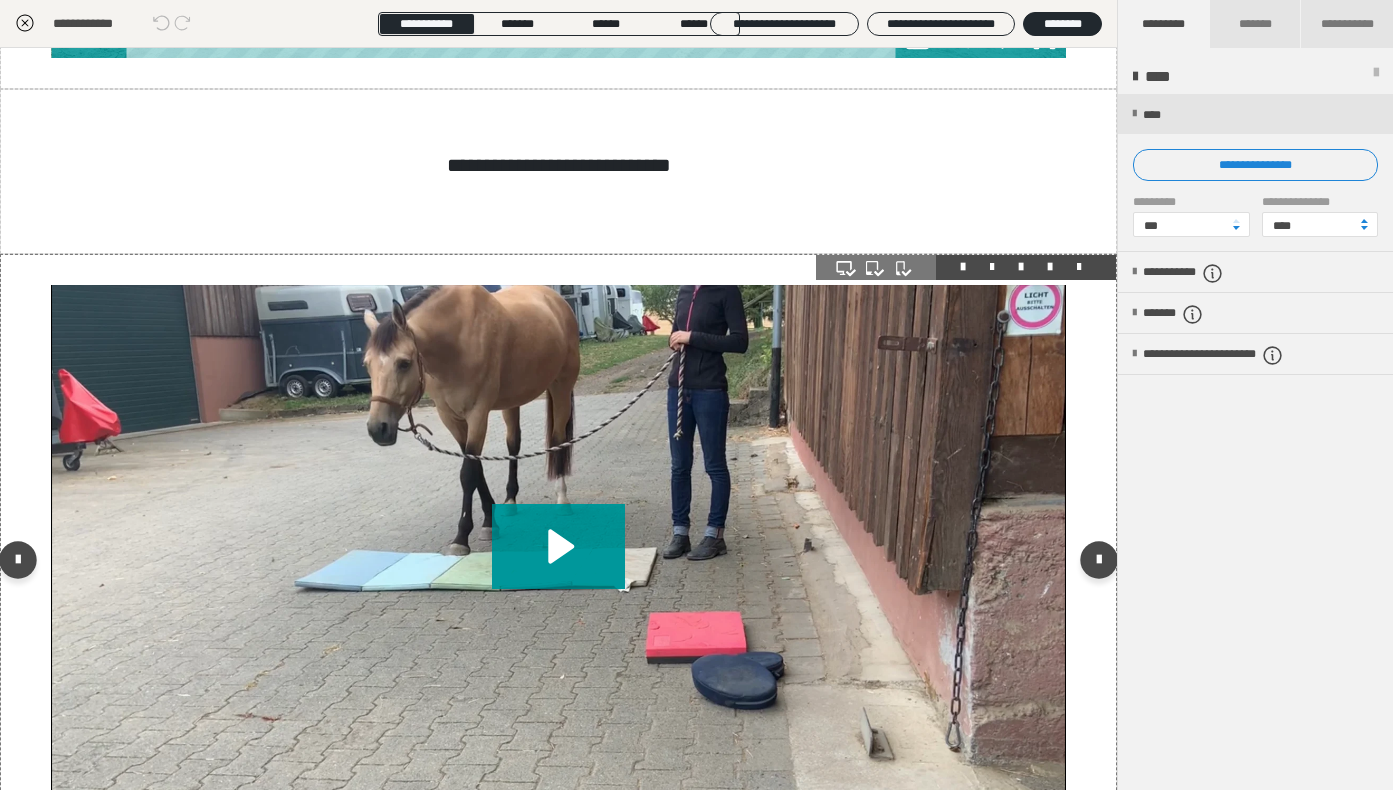 click at bounding box center [558, 564] 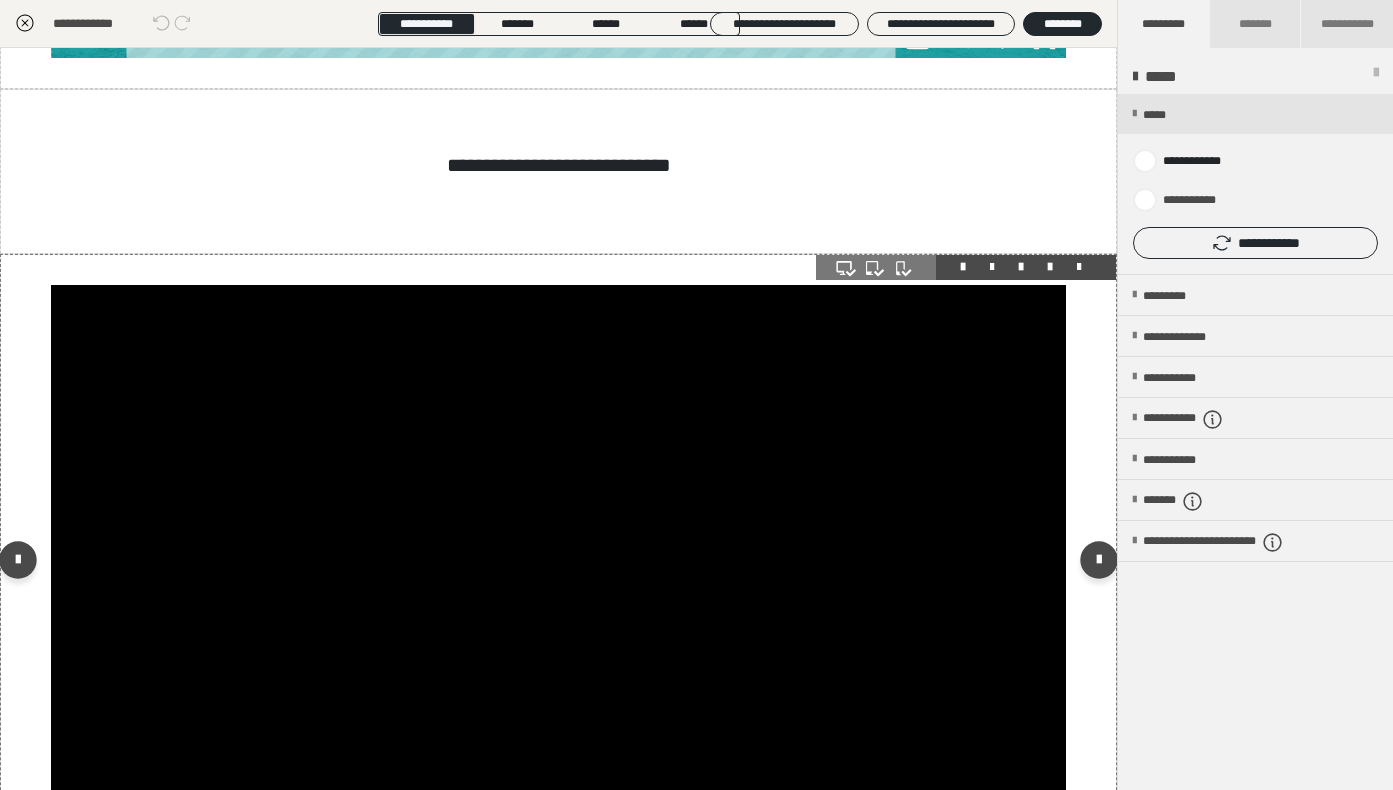 scroll, scrollTop: 1250, scrollLeft: 0, axis: vertical 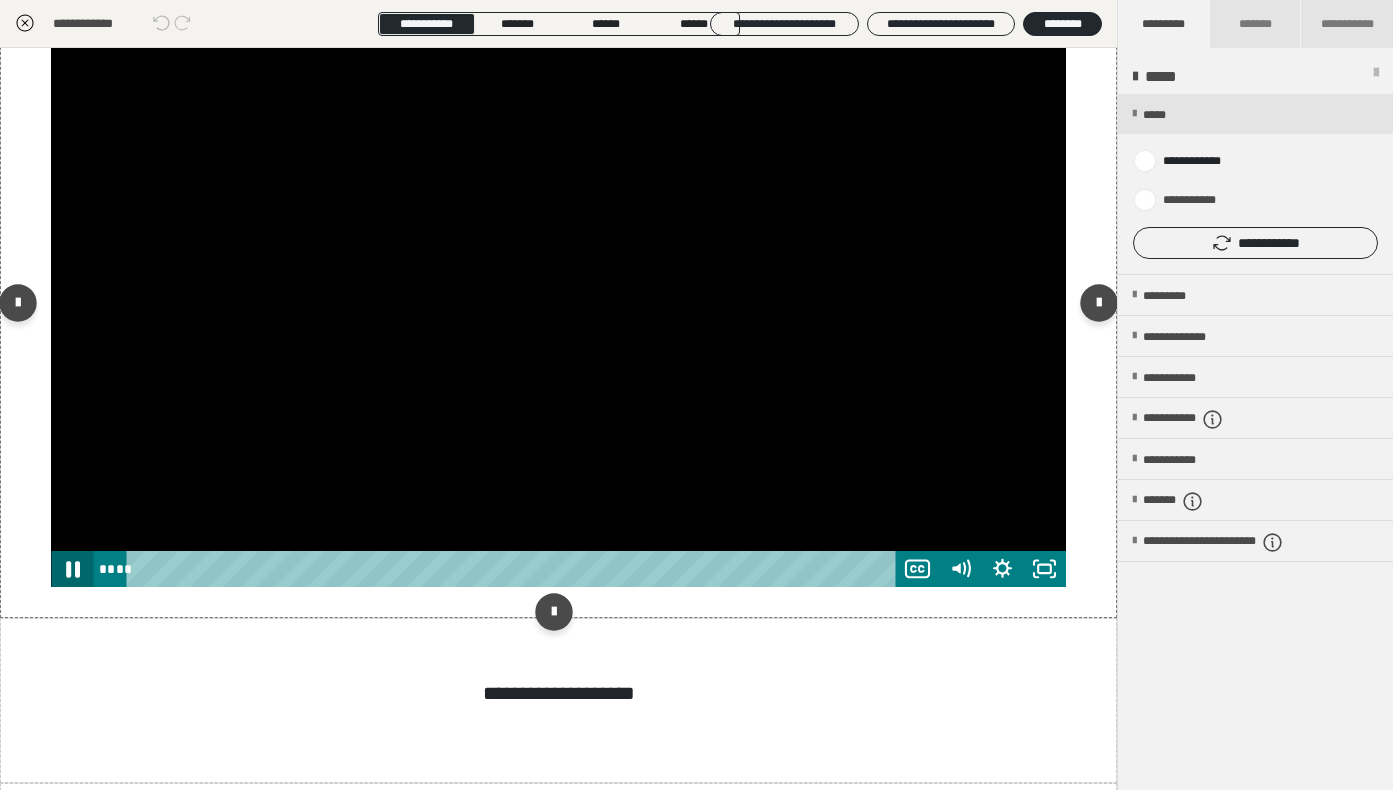 click 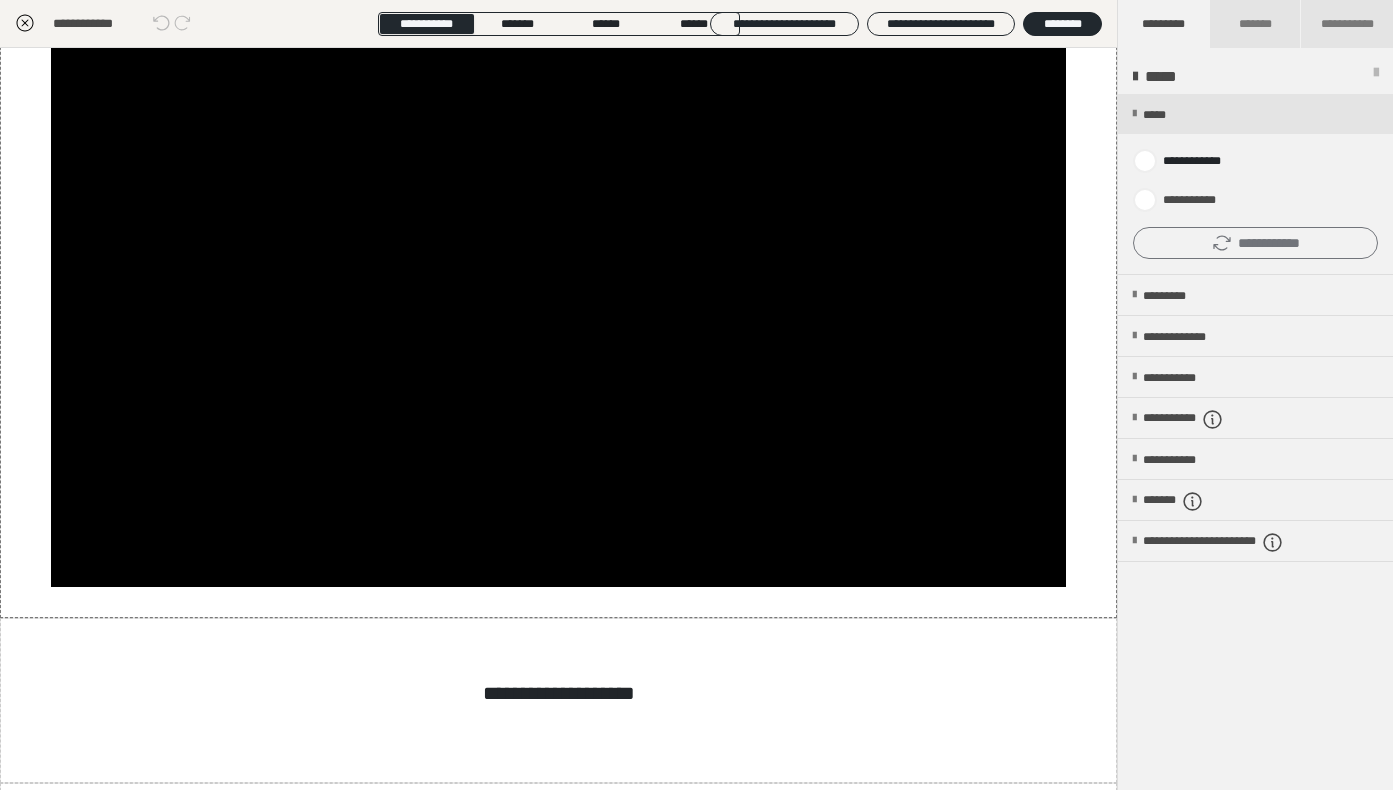 click on "**********" at bounding box center [1255, 243] 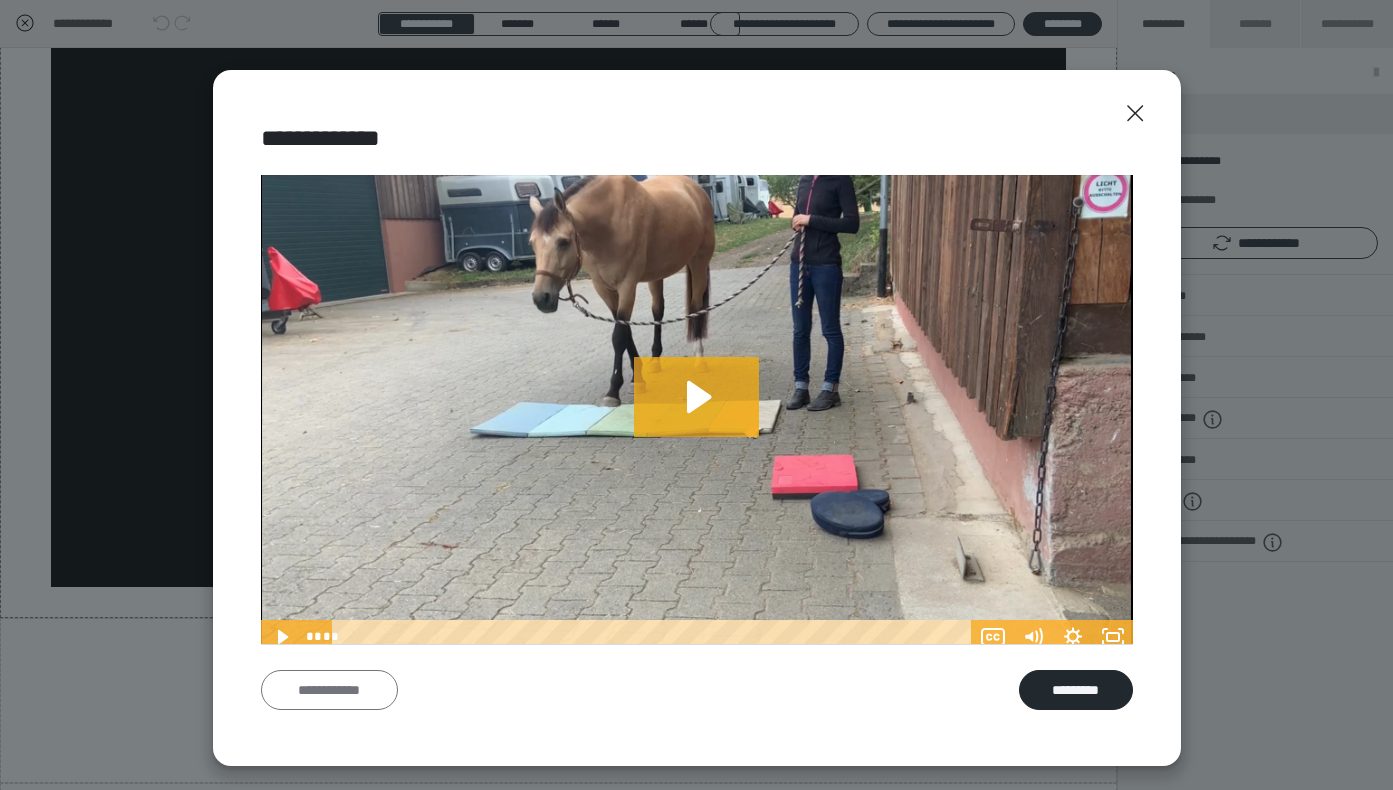 click on "**********" at bounding box center (329, 690) 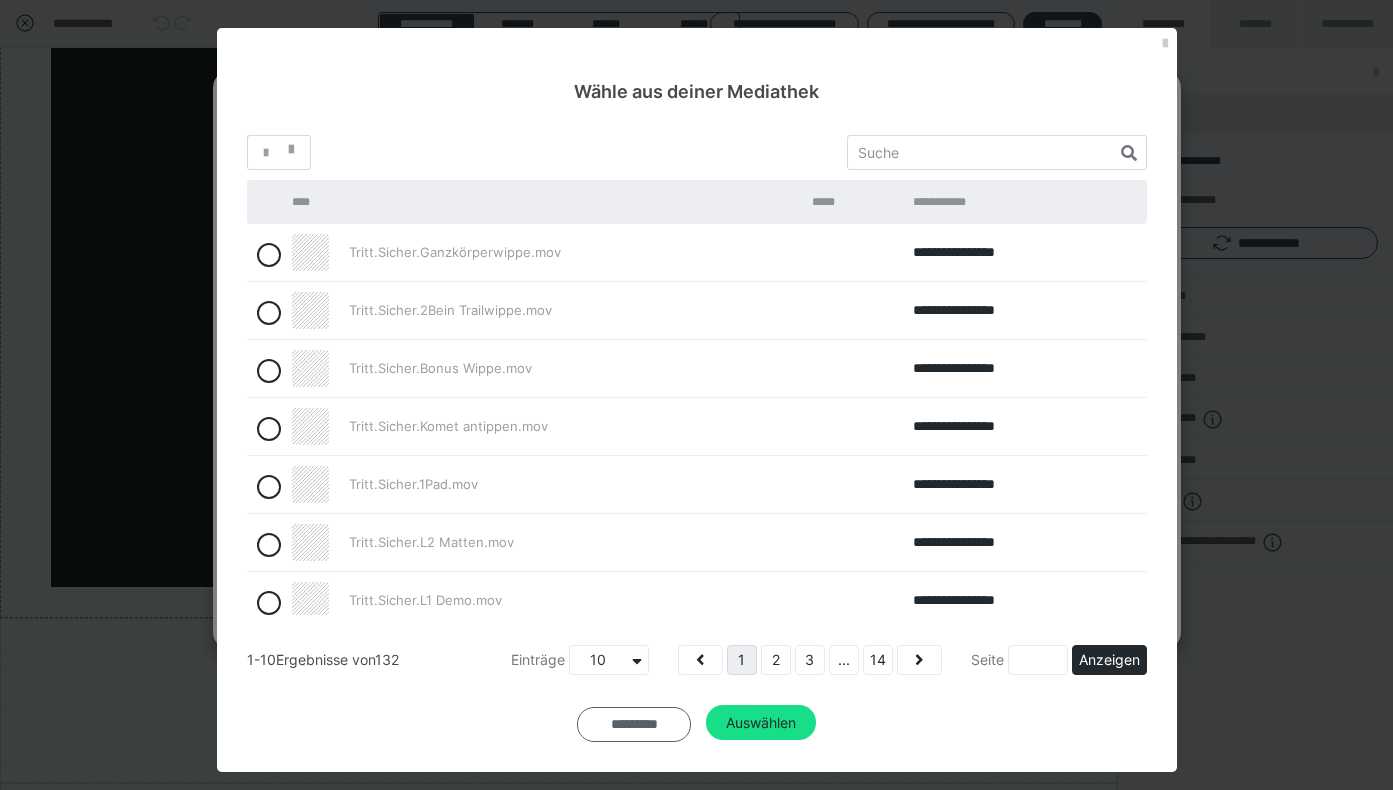 click on "*********" at bounding box center (634, 725) 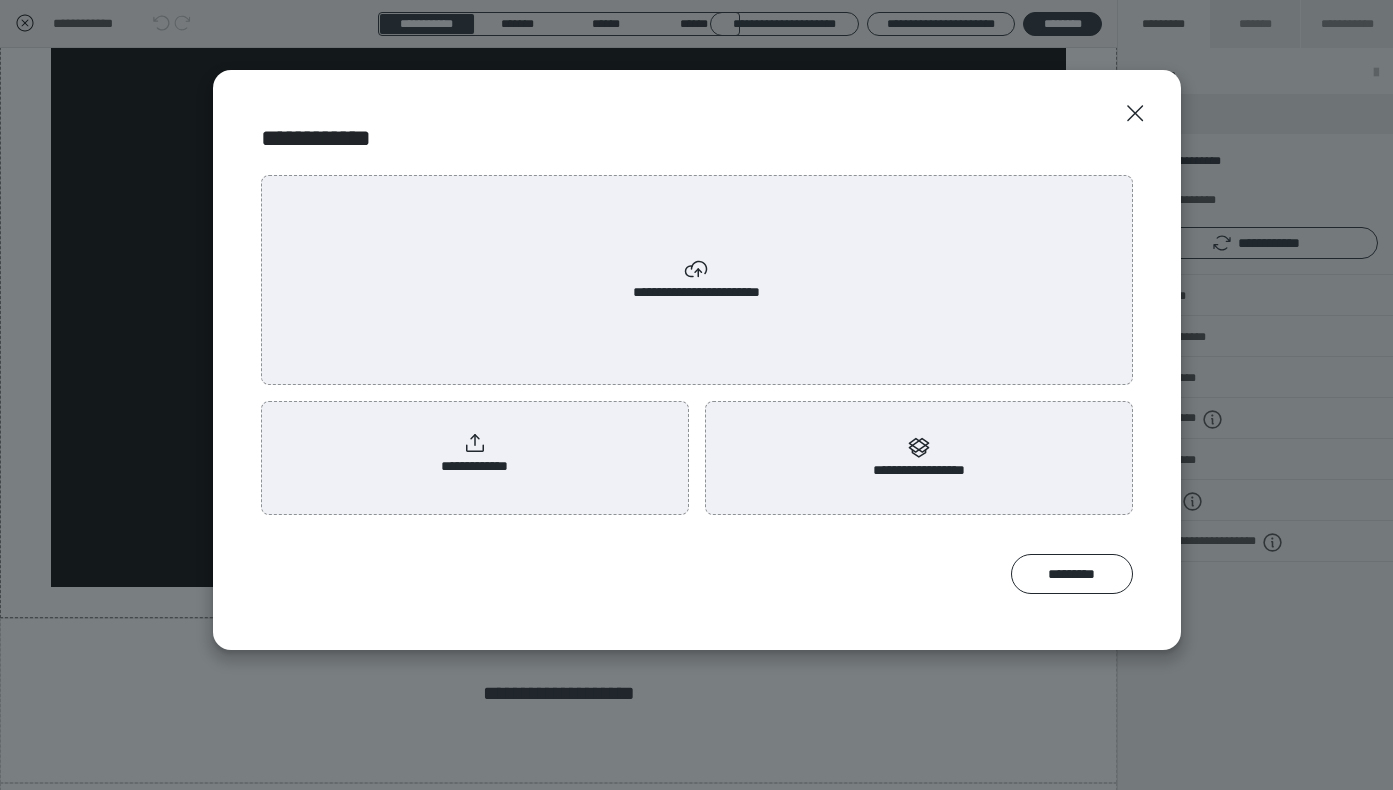 click on "**********" at bounding box center (475, 454) 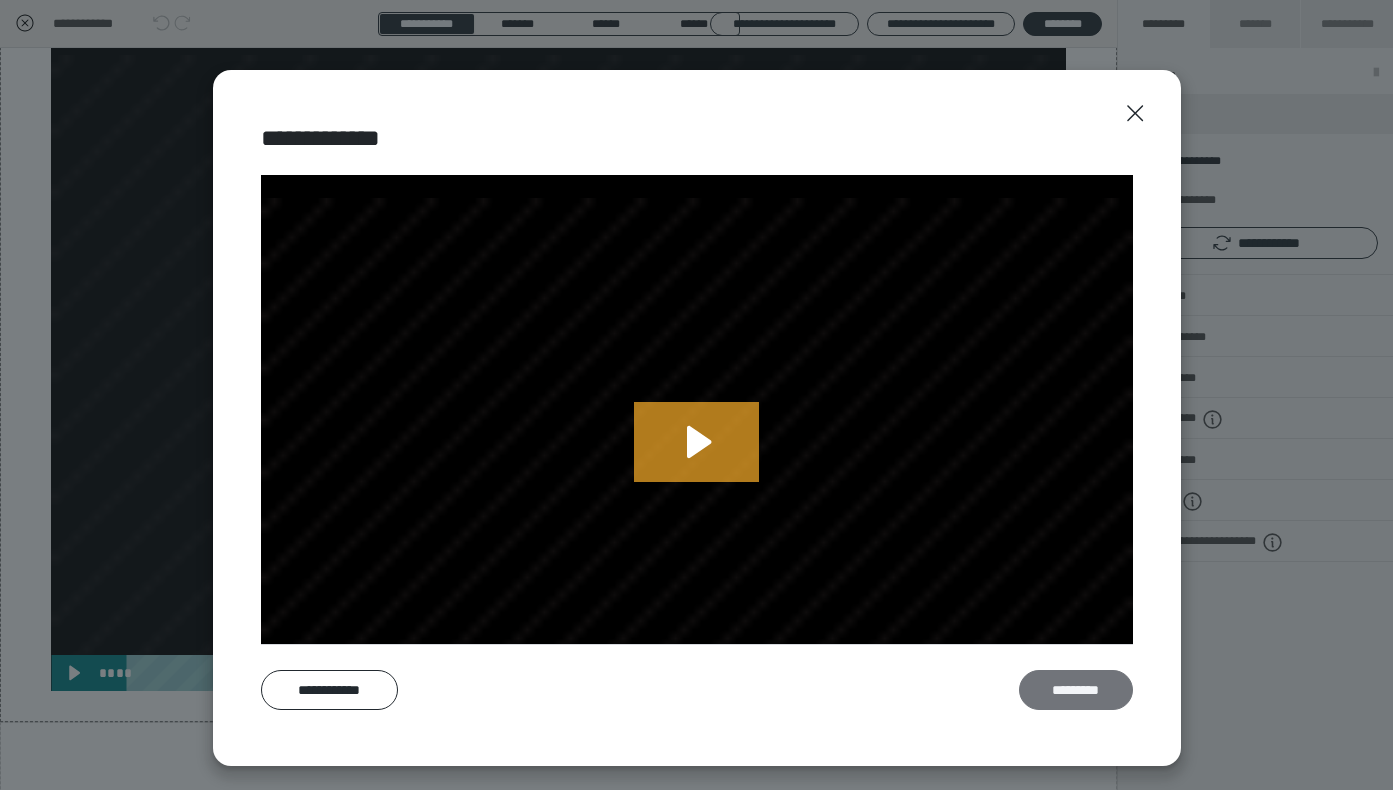 click on "*********" at bounding box center (1076, 690) 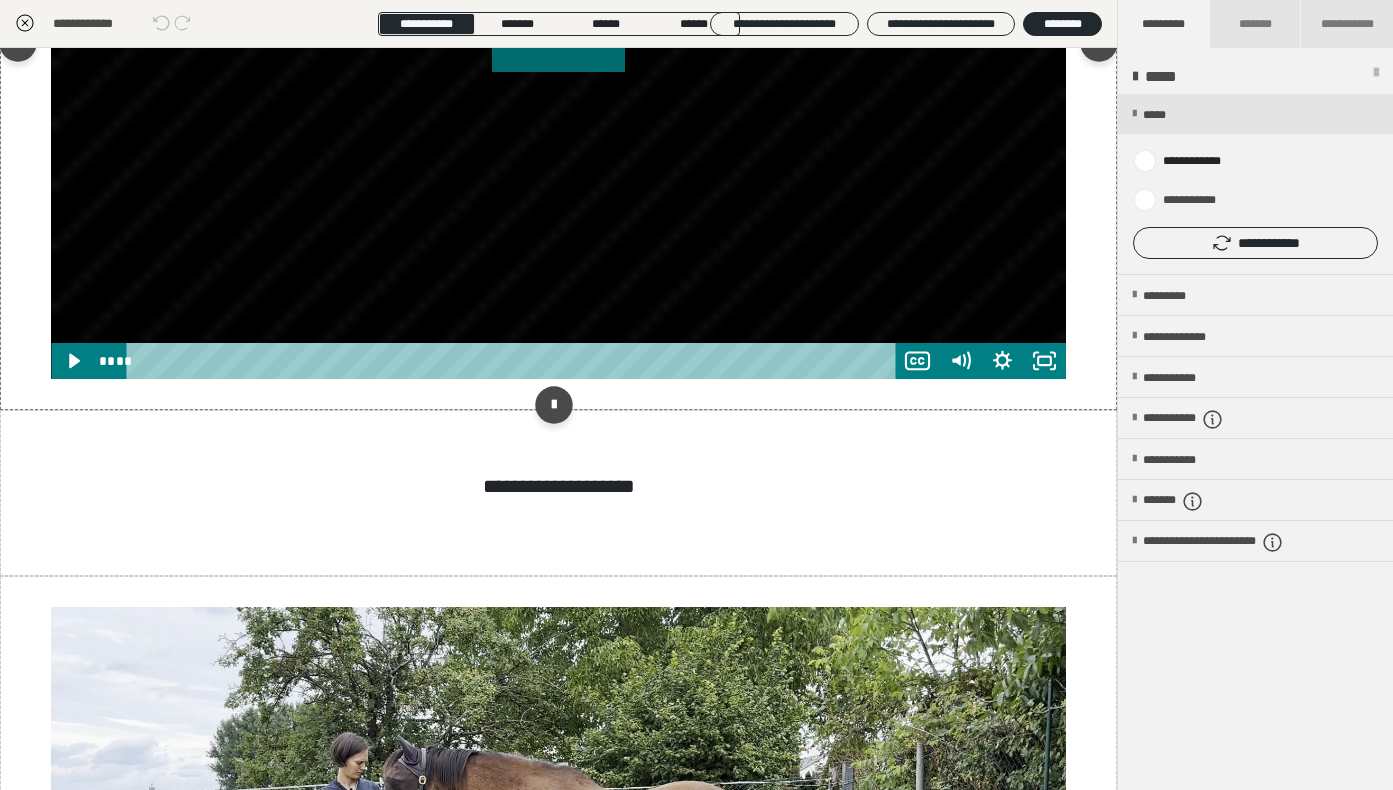 scroll, scrollTop: 1571, scrollLeft: 0, axis: vertical 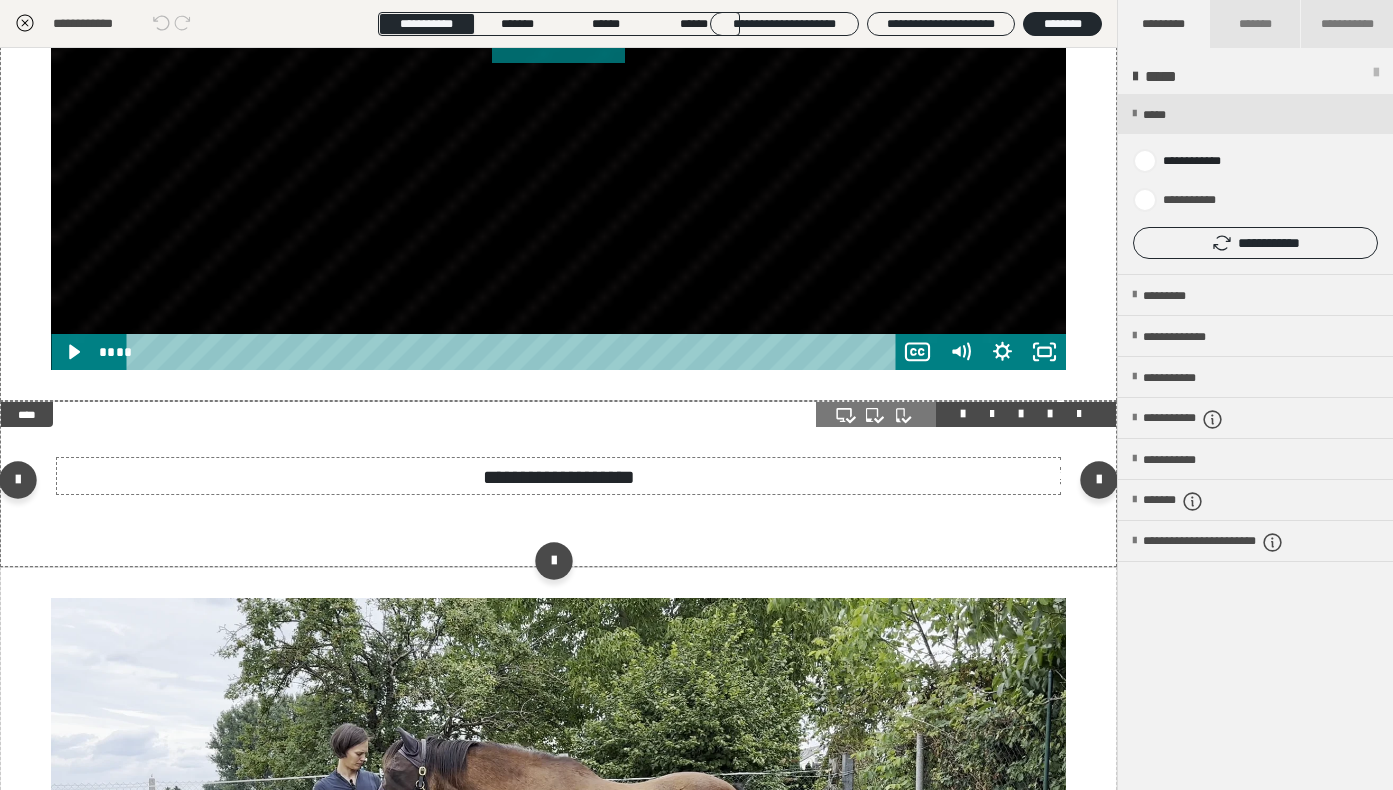 click on "**********" at bounding box center (559, 476) 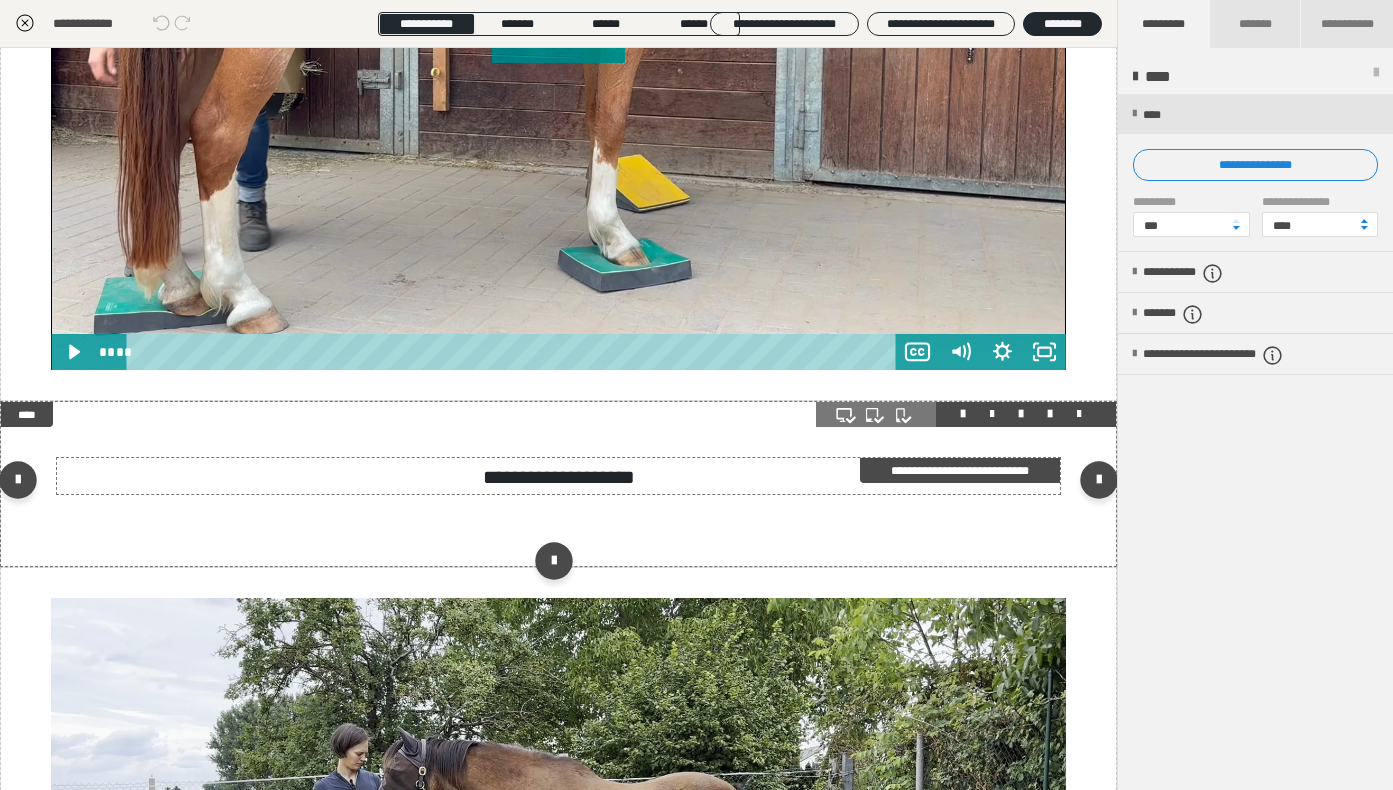 click on "**********" at bounding box center [559, 476] 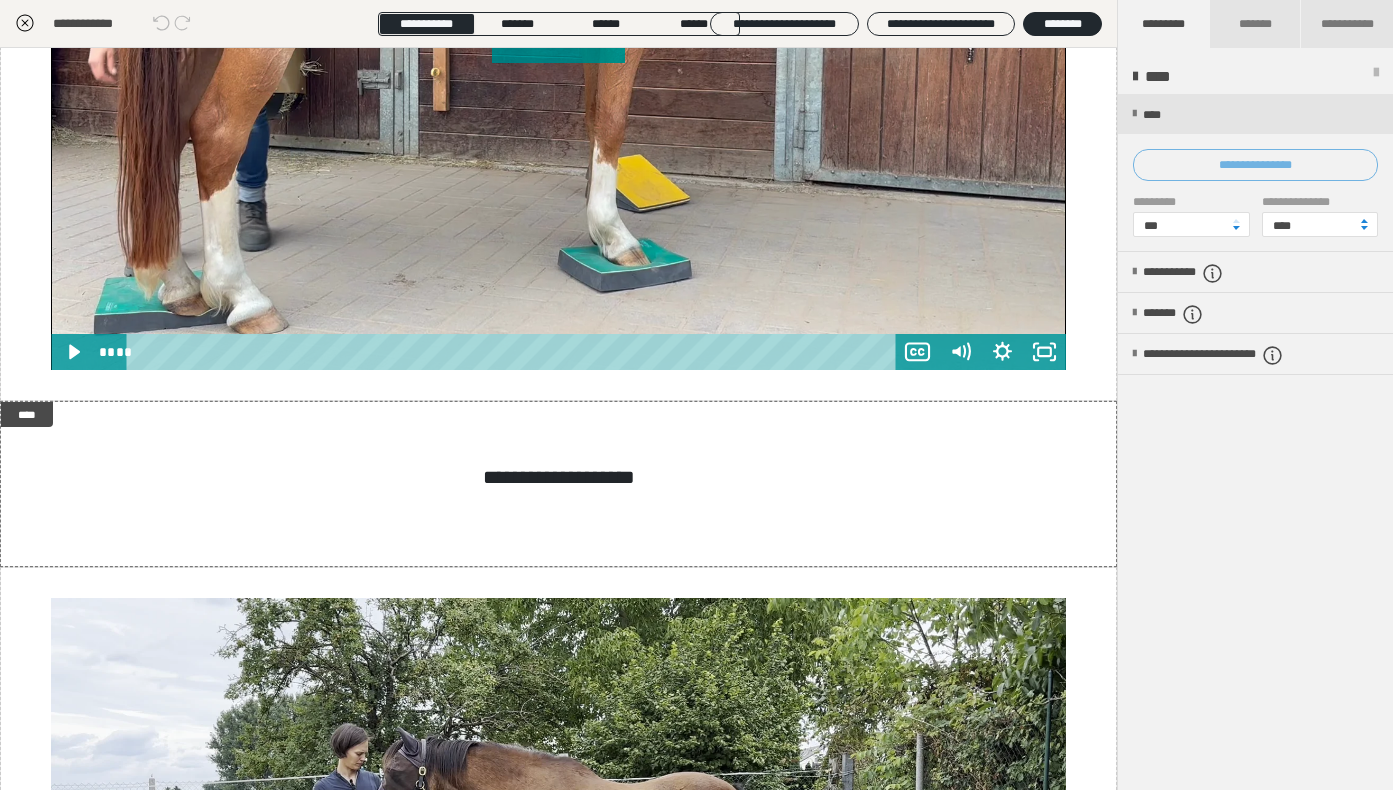 click on "**********" at bounding box center [1255, 165] 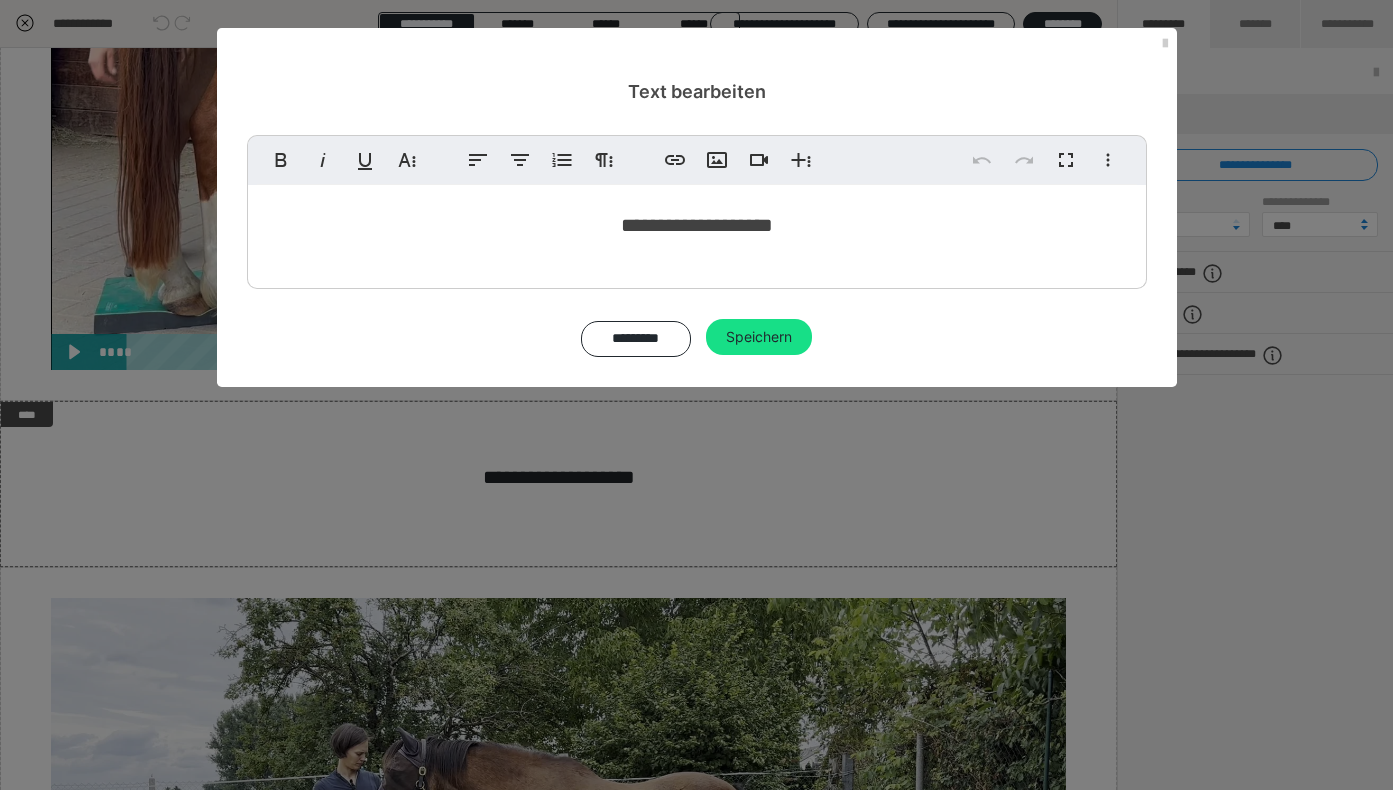 click on "**********" at bounding box center [697, 224] 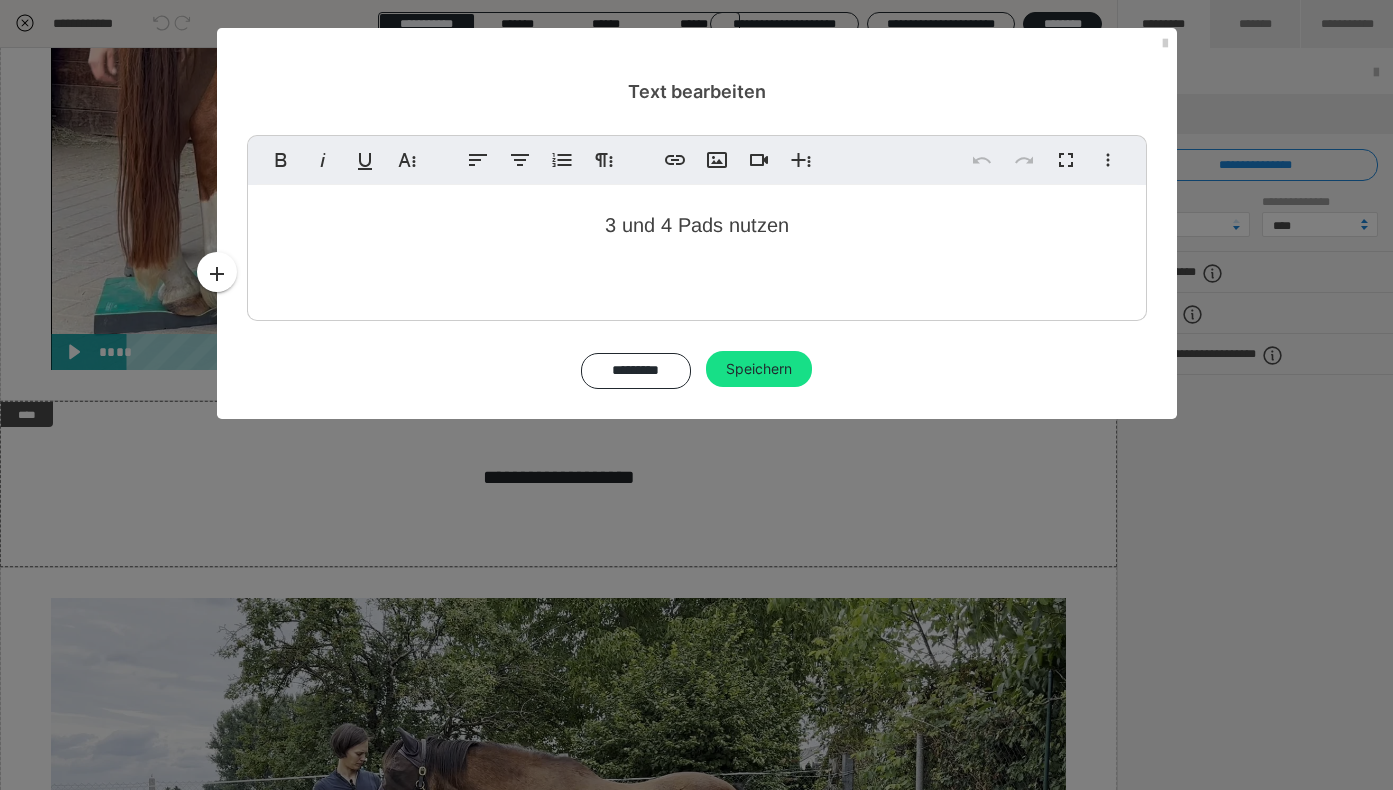 type 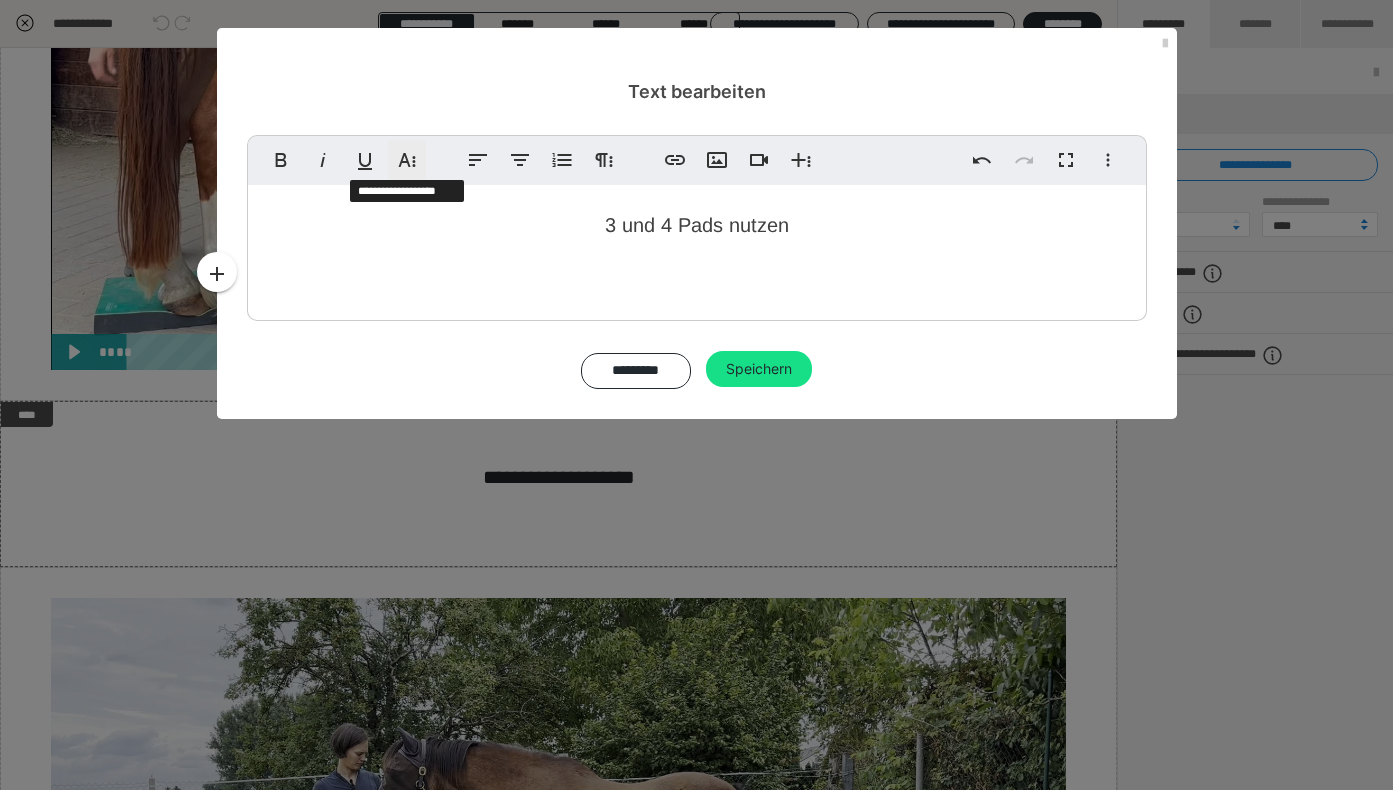 click 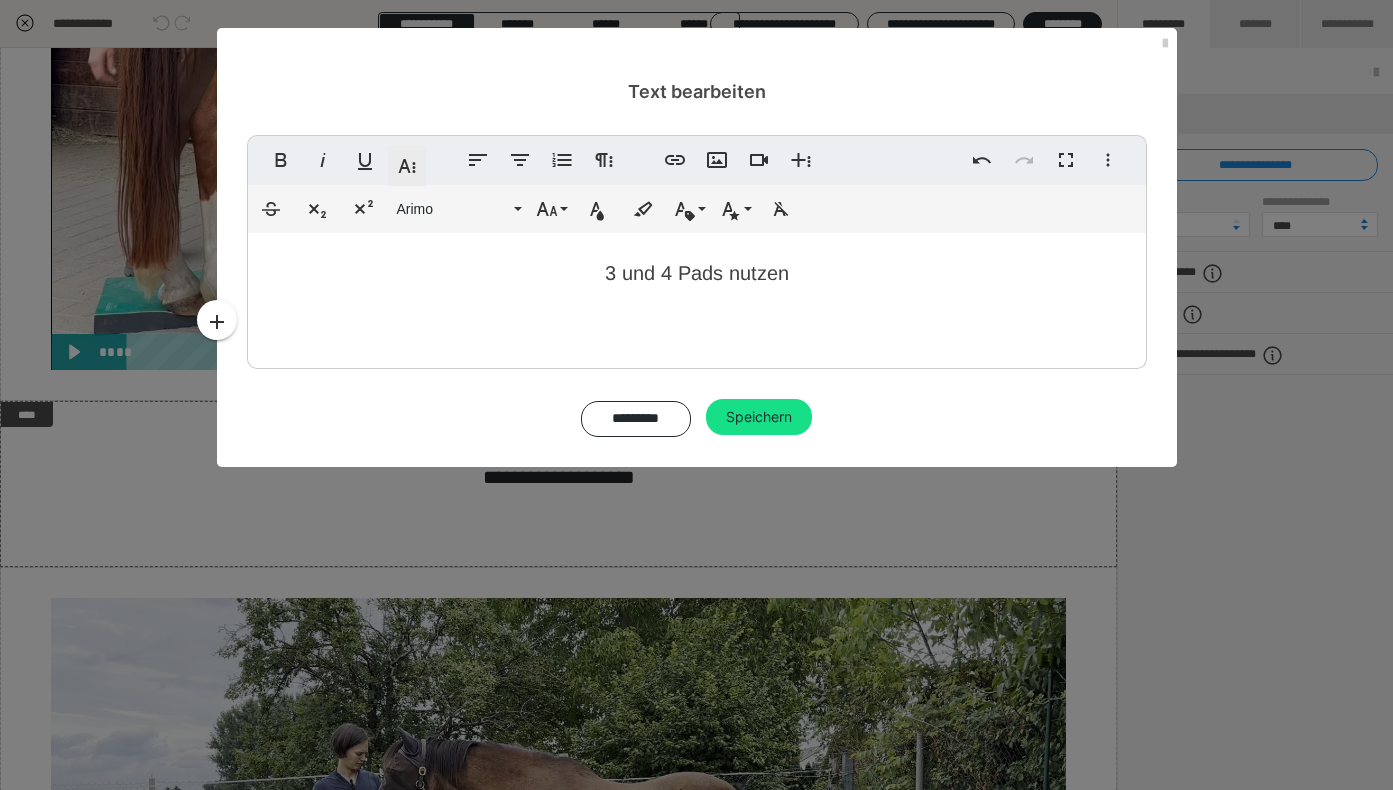 click 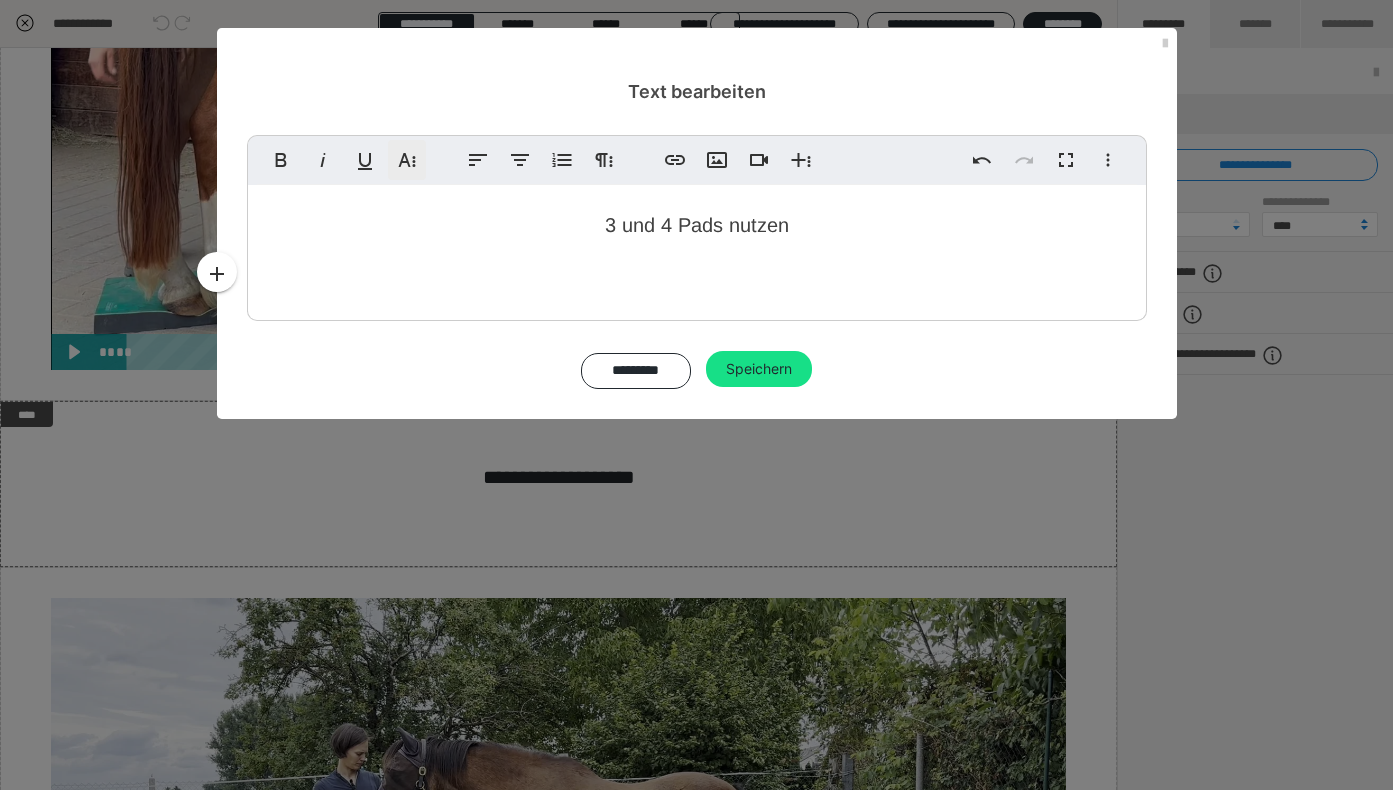 click 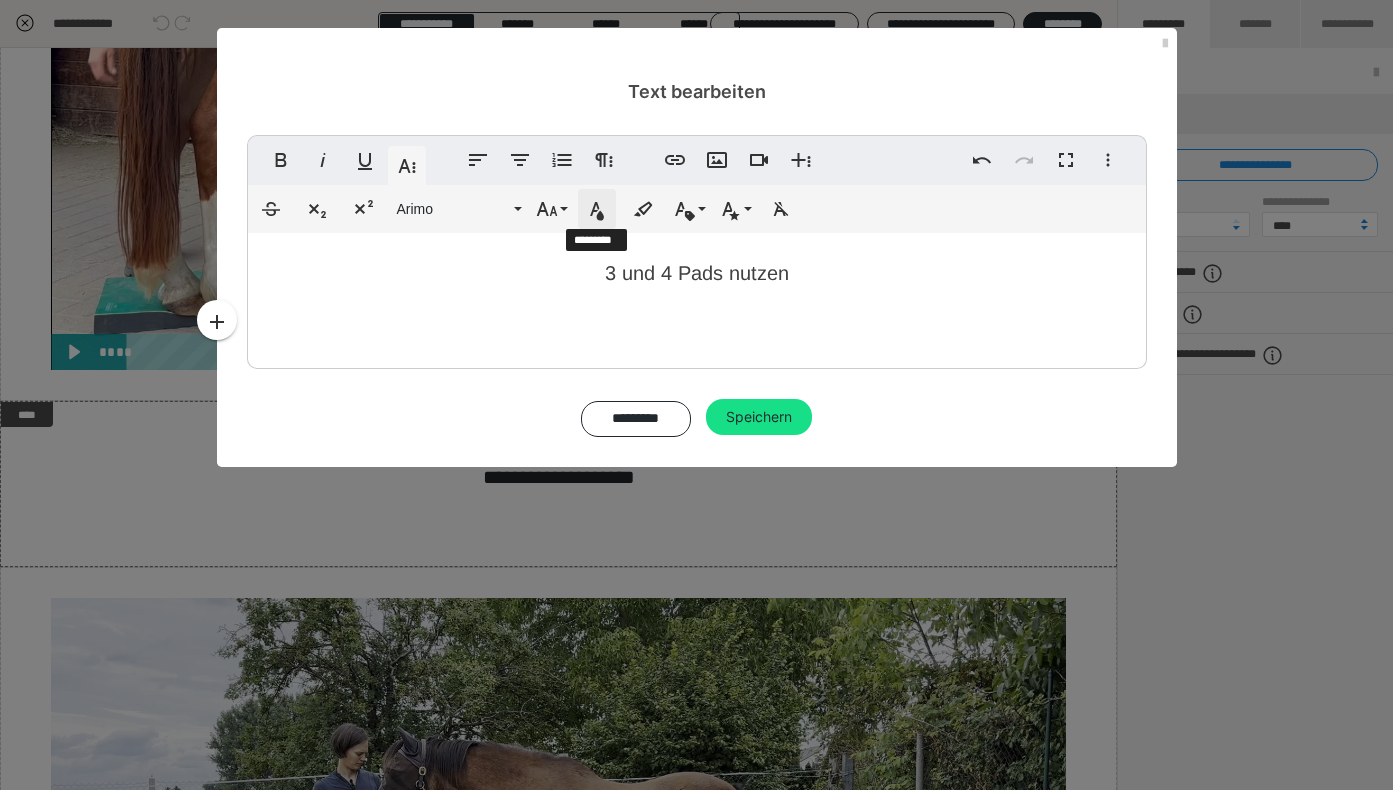 click 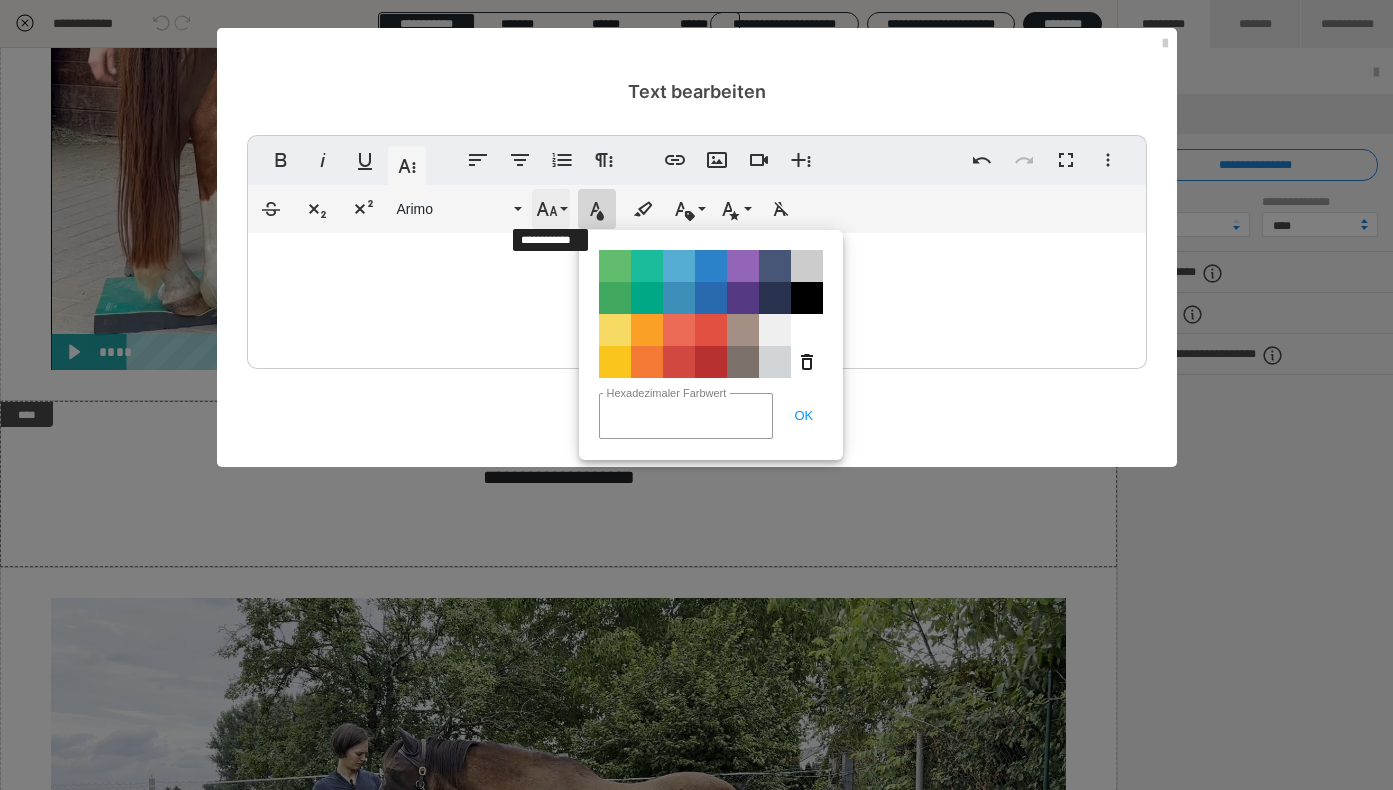 click on "Schriftgröße" at bounding box center [551, 209] 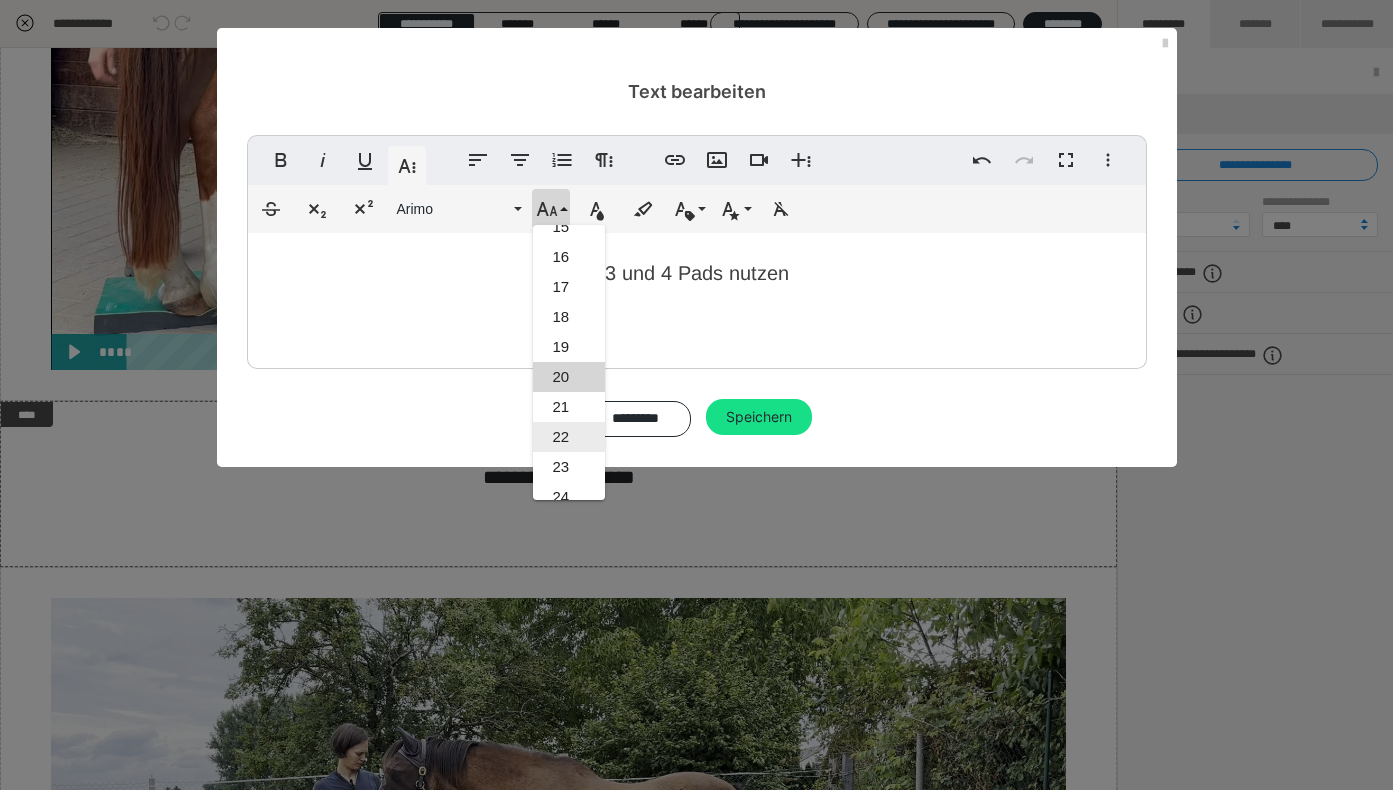 scroll, scrollTop: 328, scrollLeft: 0, axis: vertical 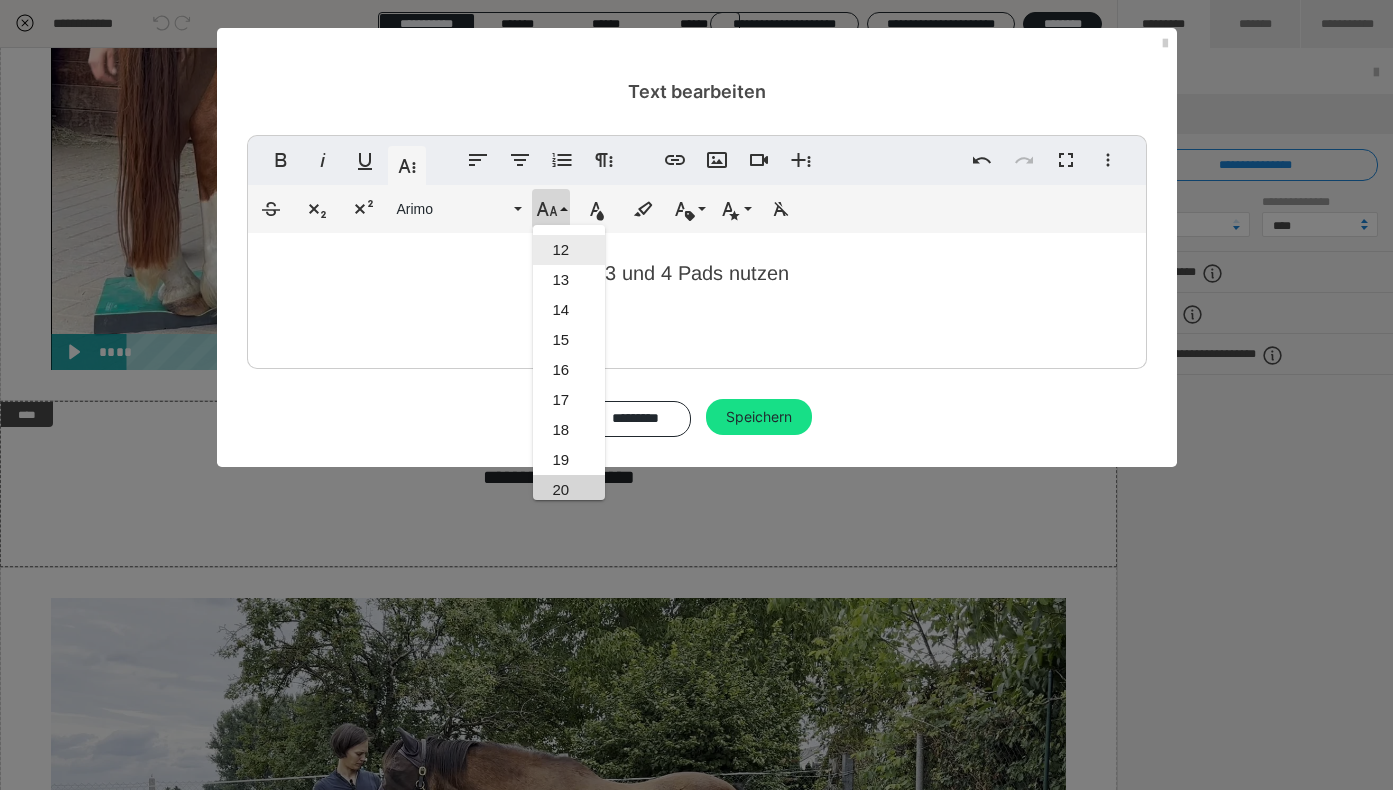 click on "12" at bounding box center [569, 250] 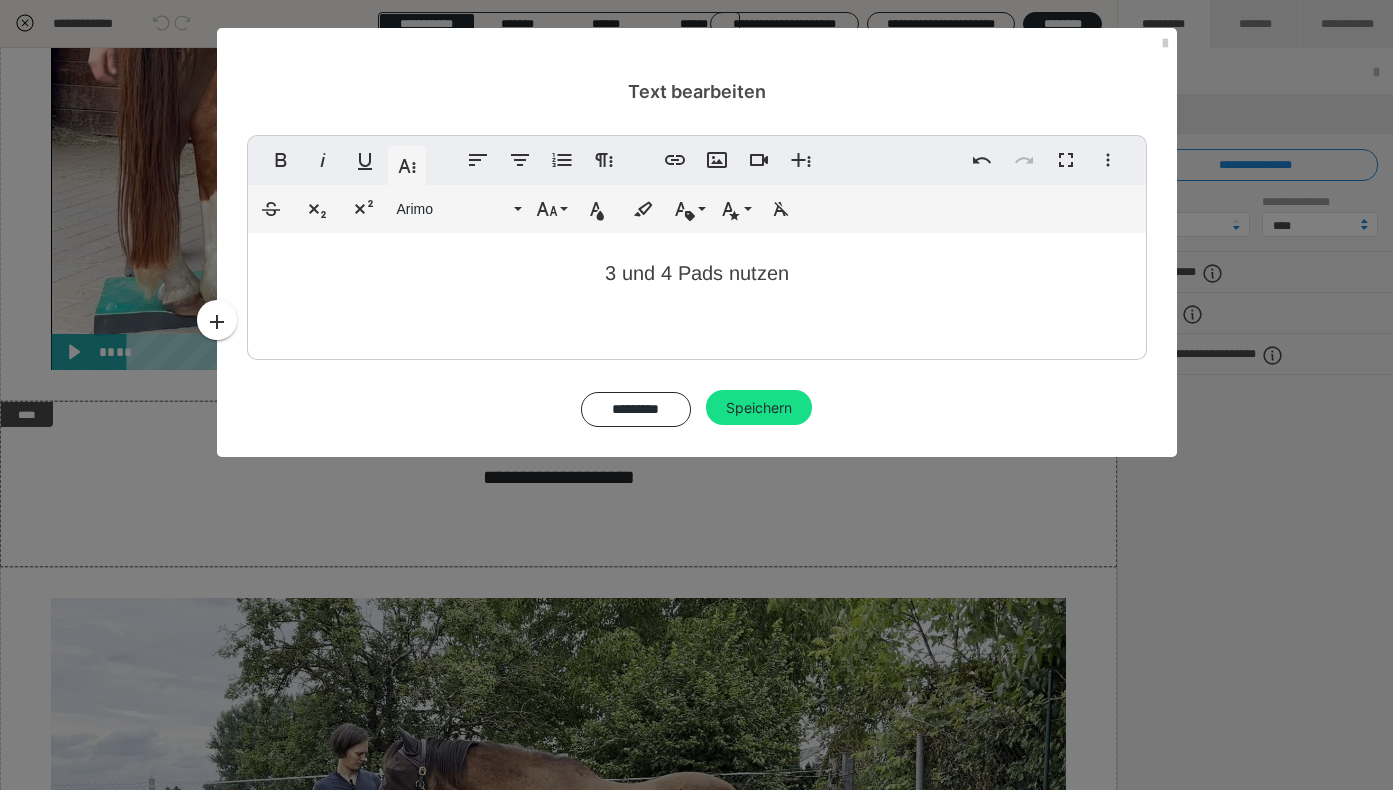type 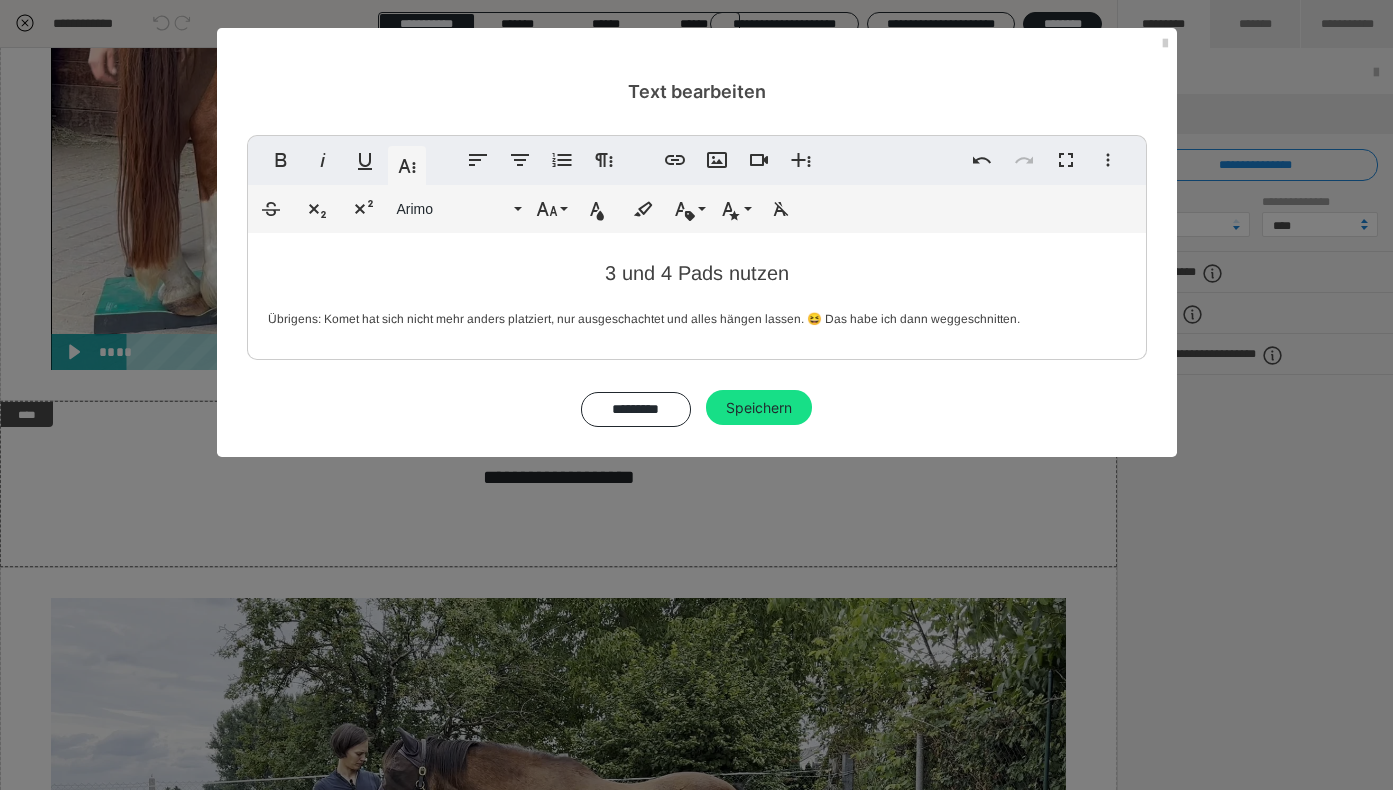 drag, startPoint x: 1016, startPoint y: 317, endPoint x: 903, endPoint y: 318, distance: 113.004425 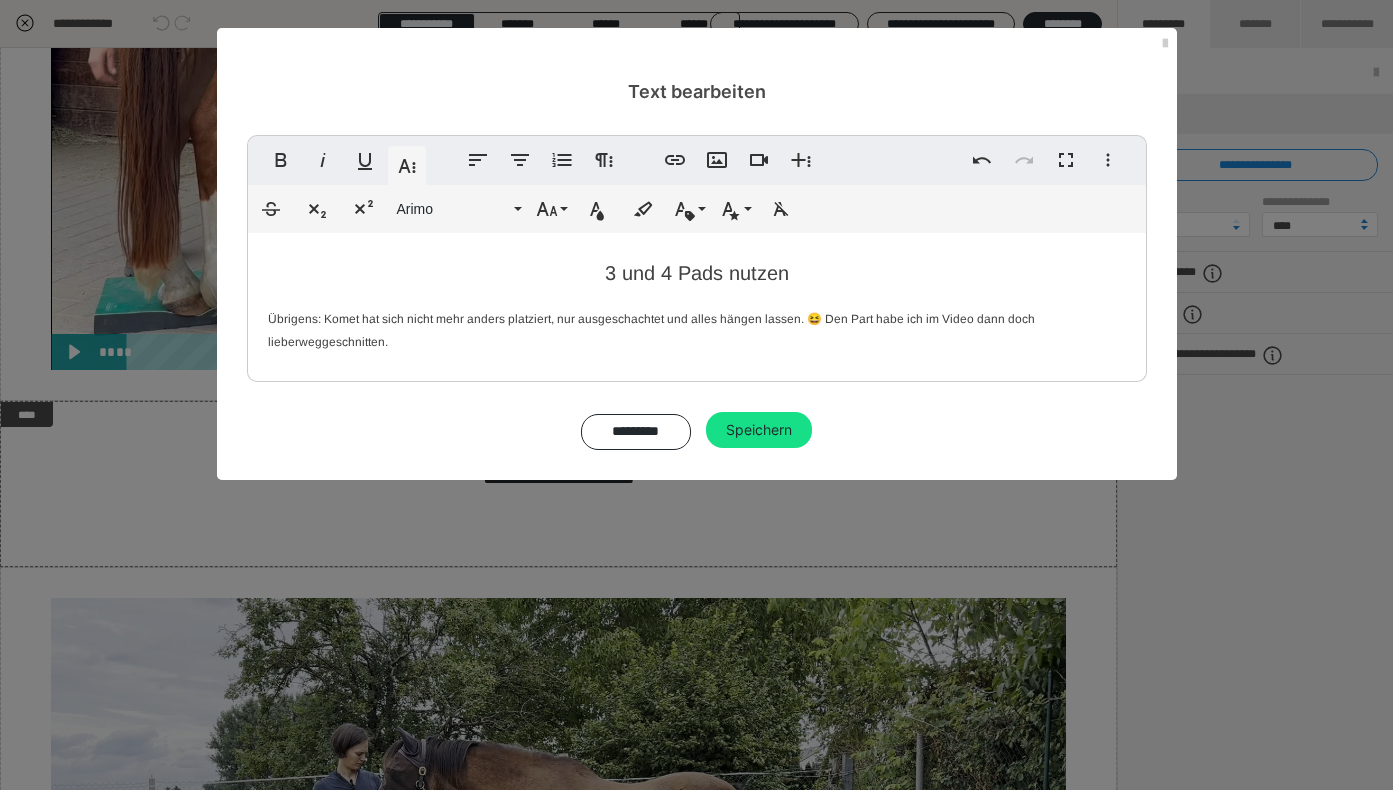 click on "Übrigens: Komet hat sich nicht mehr anders platziert, nur ausgeschachtet und alles hängen lassen. 😆 Den Part habe ich im Video dann doch lieber  weggeschnitten." at bounding box center [651, 330] 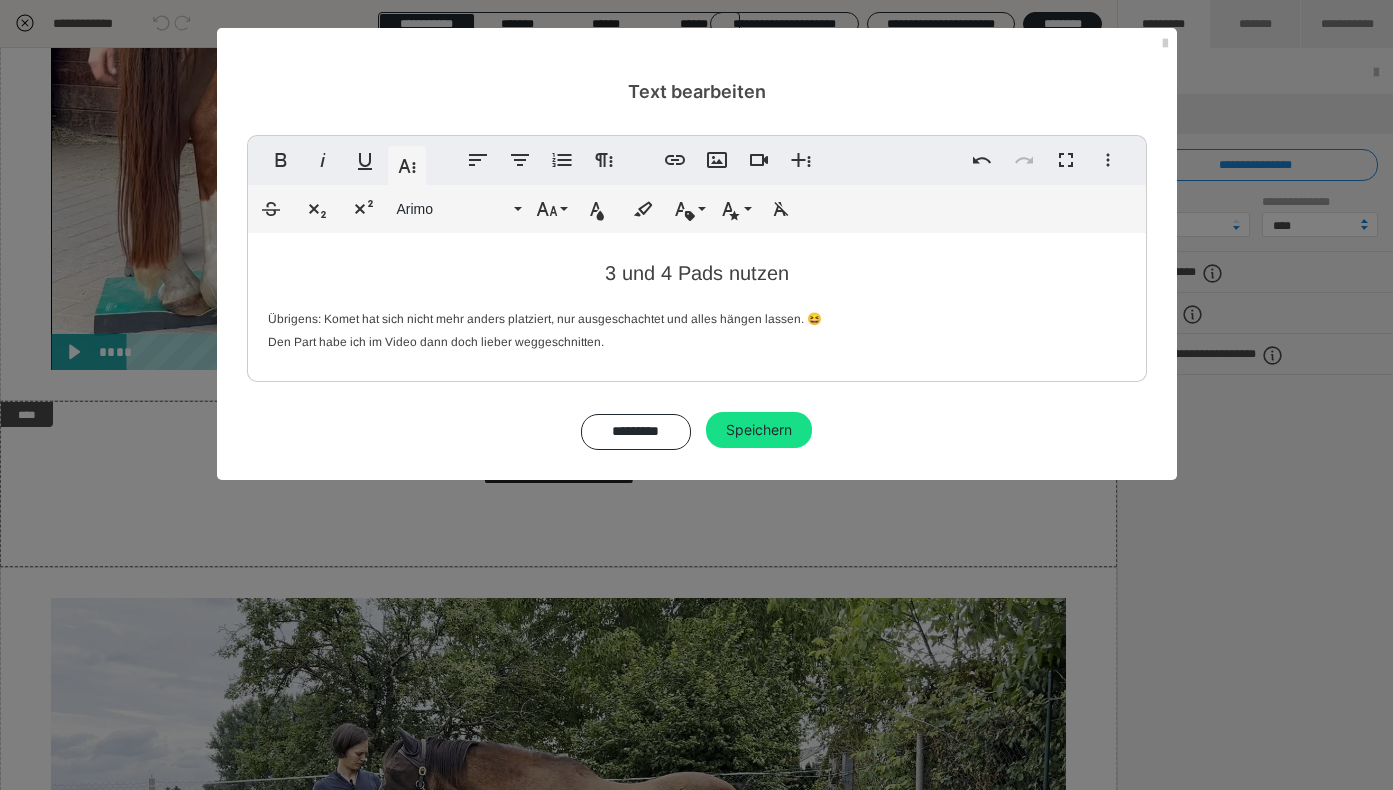 drag, startPoint x: 610, startPoint y: 341, endPoint x: 266, endPoint y: 309, distance: 345.48517 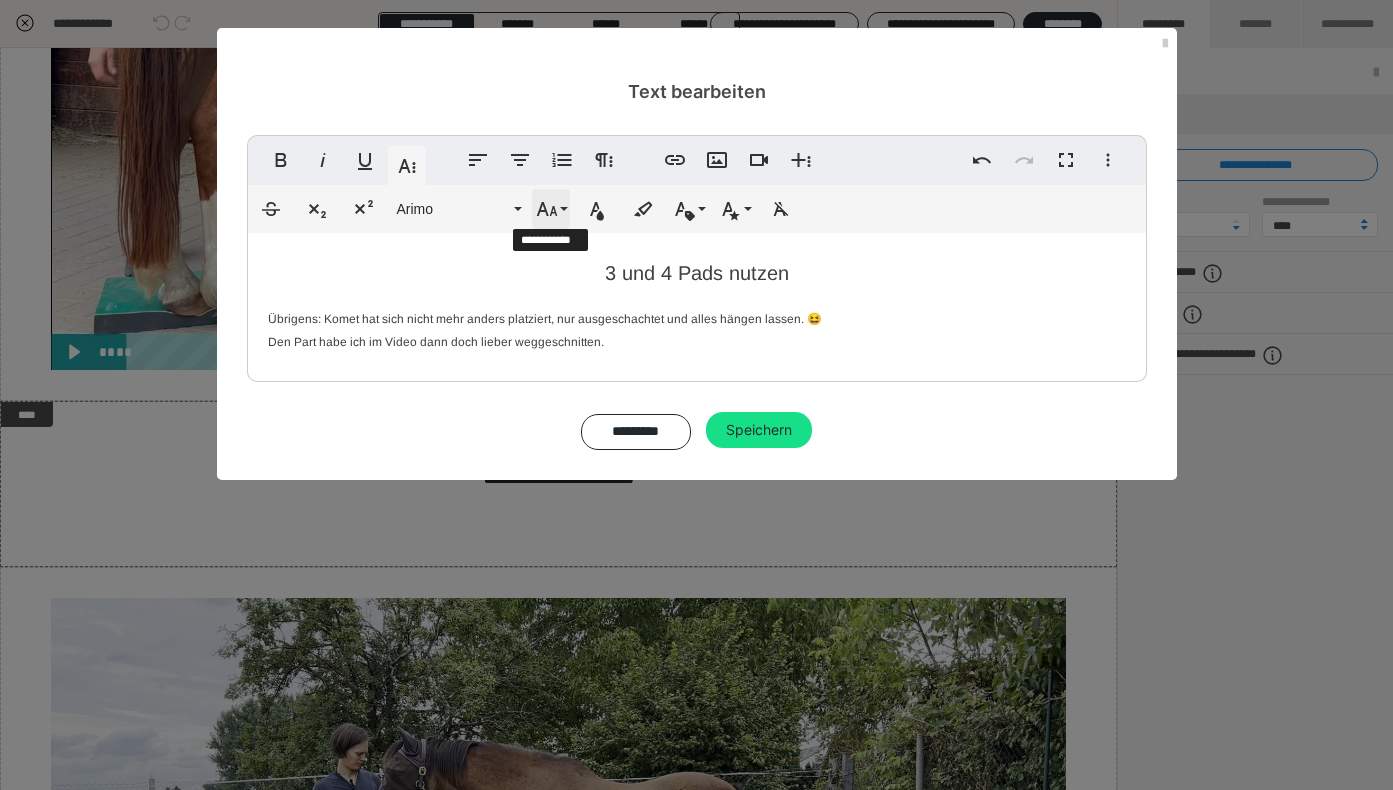 click 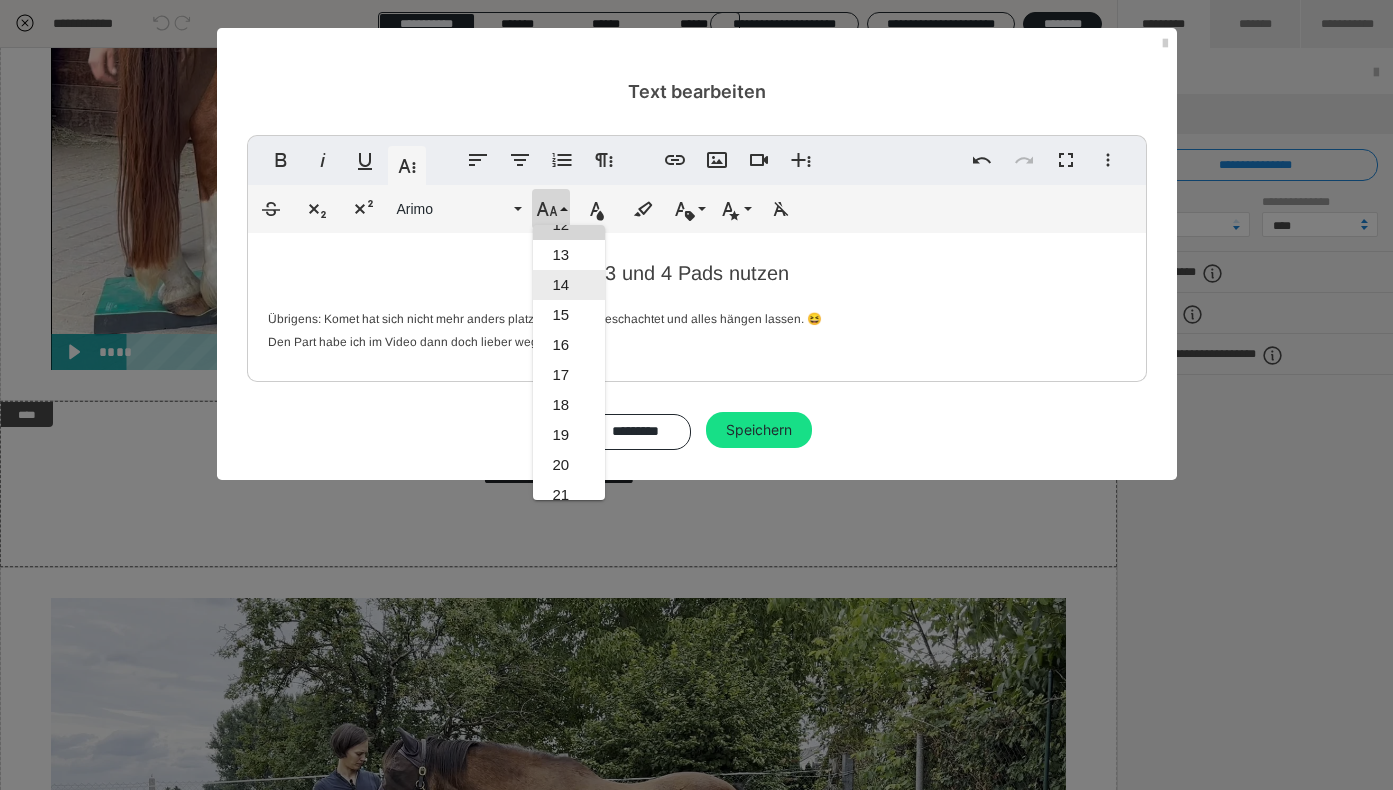 click on "14" at bounding box center [569, 285] 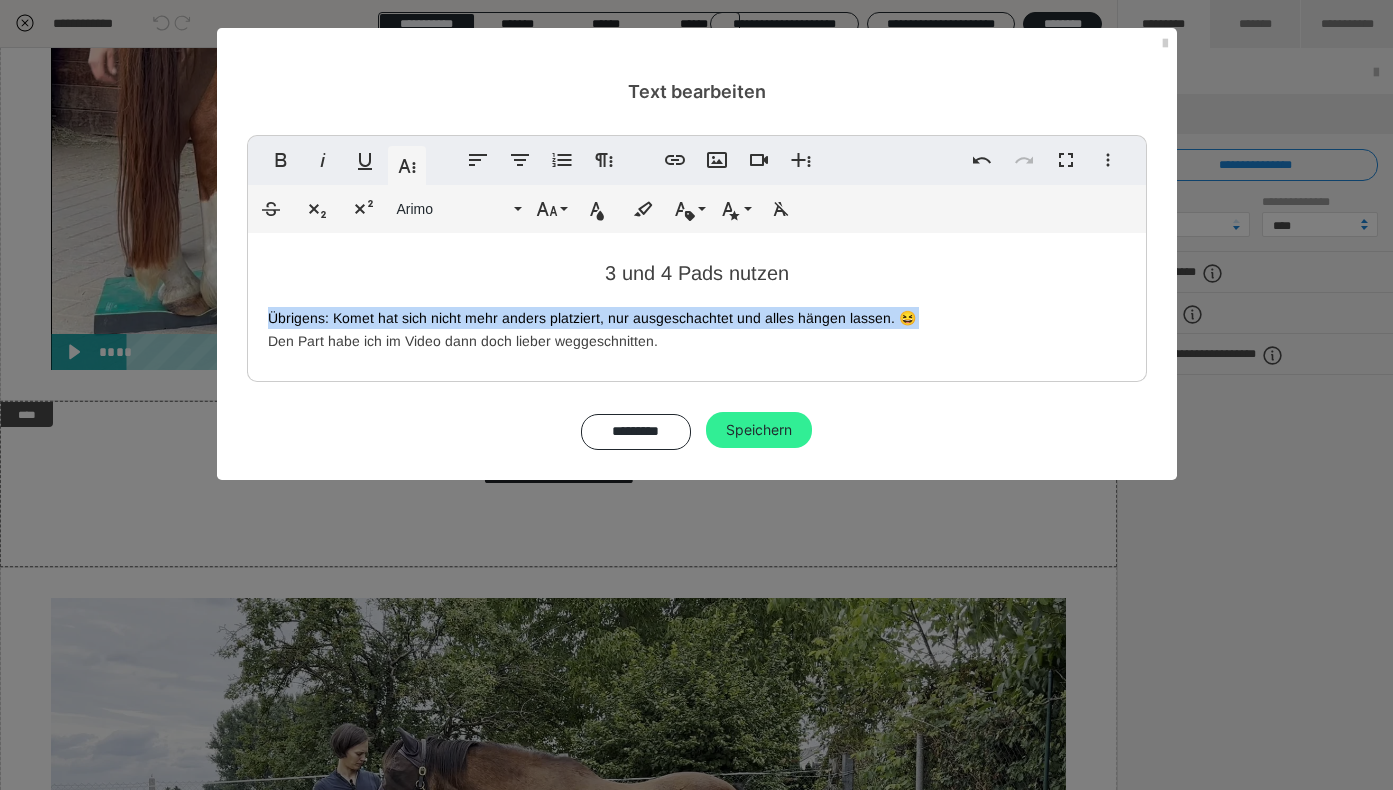 click on "Speichern" at bounding box center (759, 430) 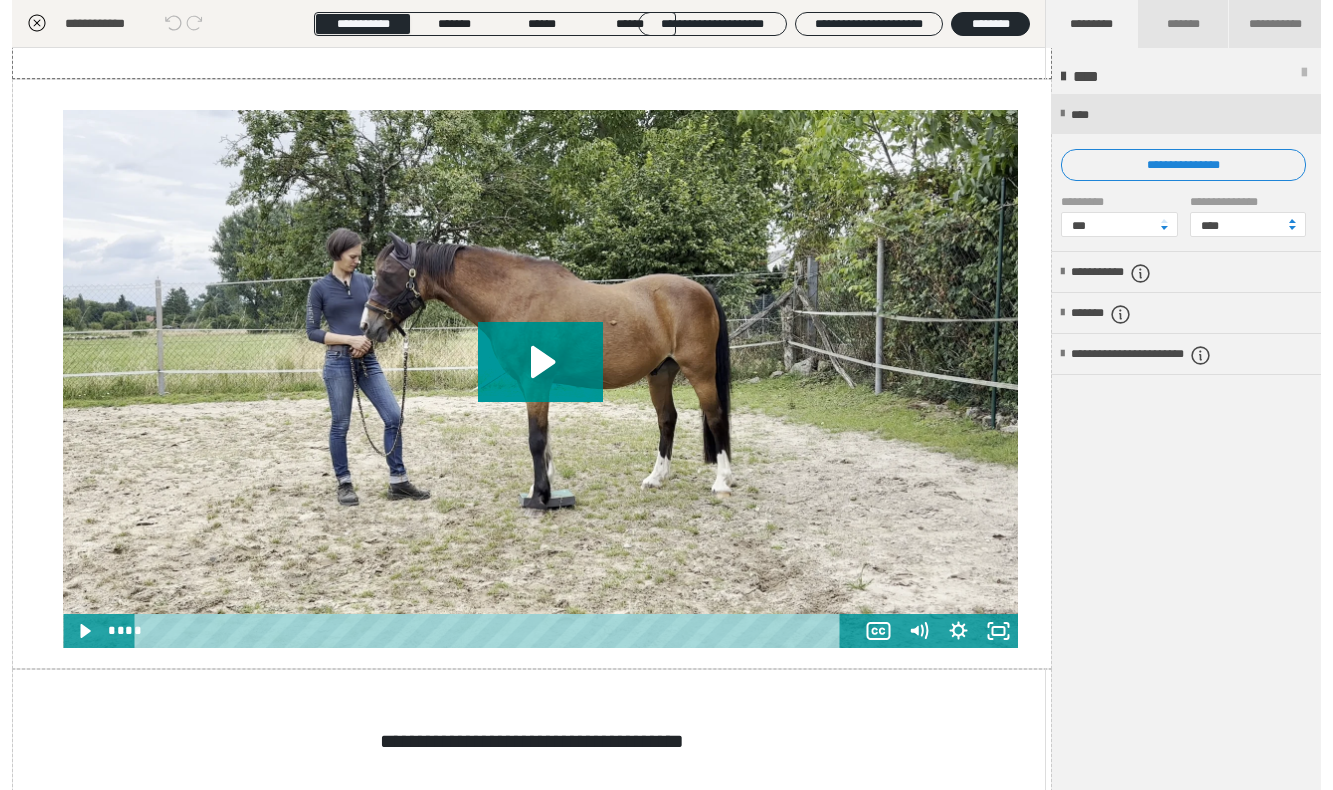 scroll, scrollTop: 2019, scrollLeft: 0, axis: vertical 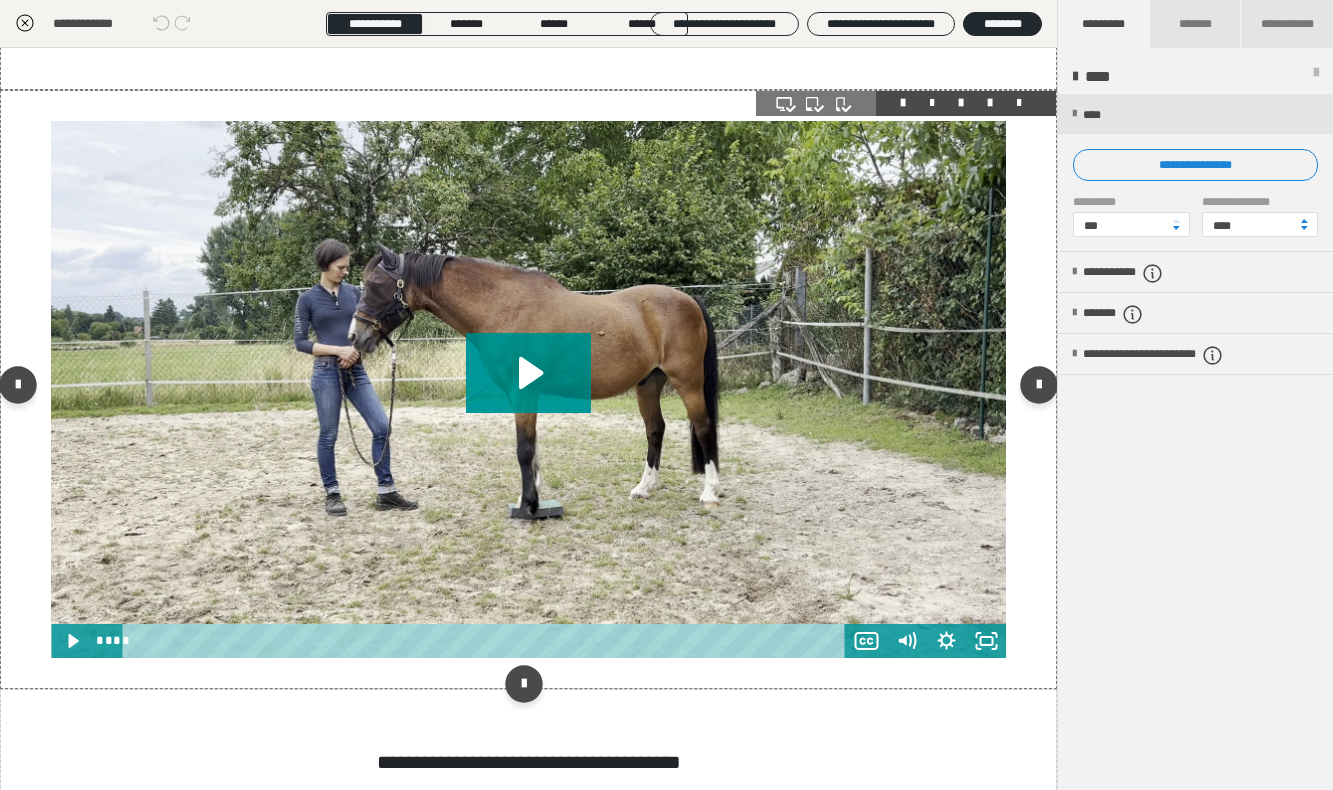 click at bounding box center (528, 389) 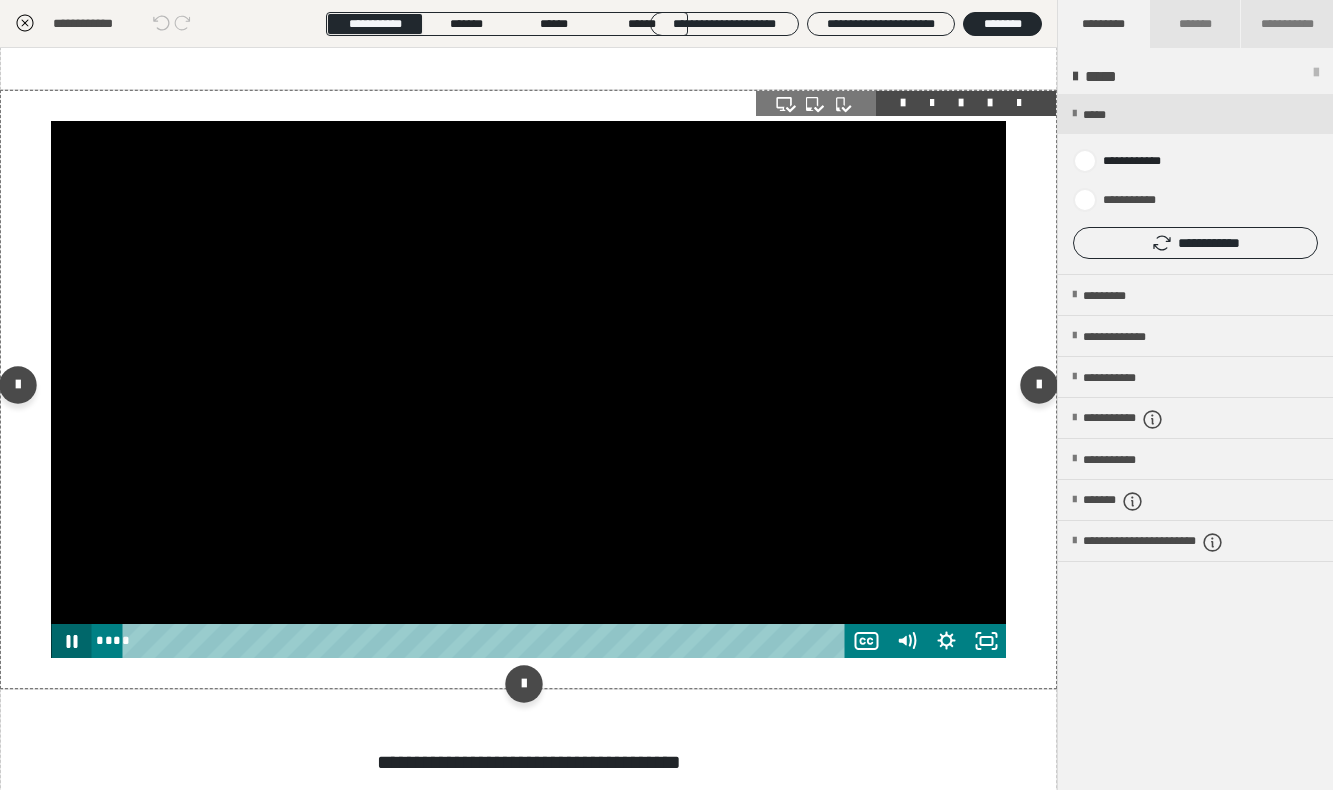 click 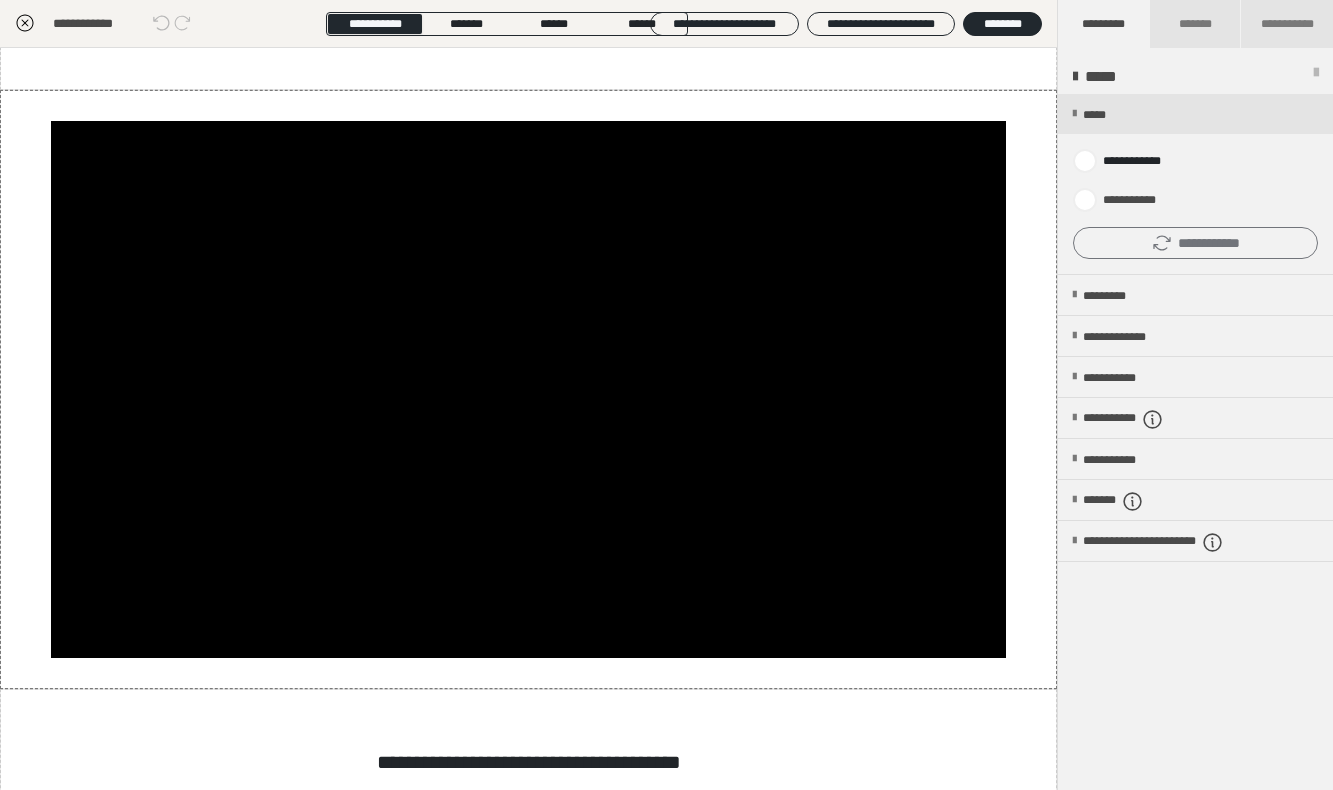 click on "**********" at bounding box center (1195, 243) 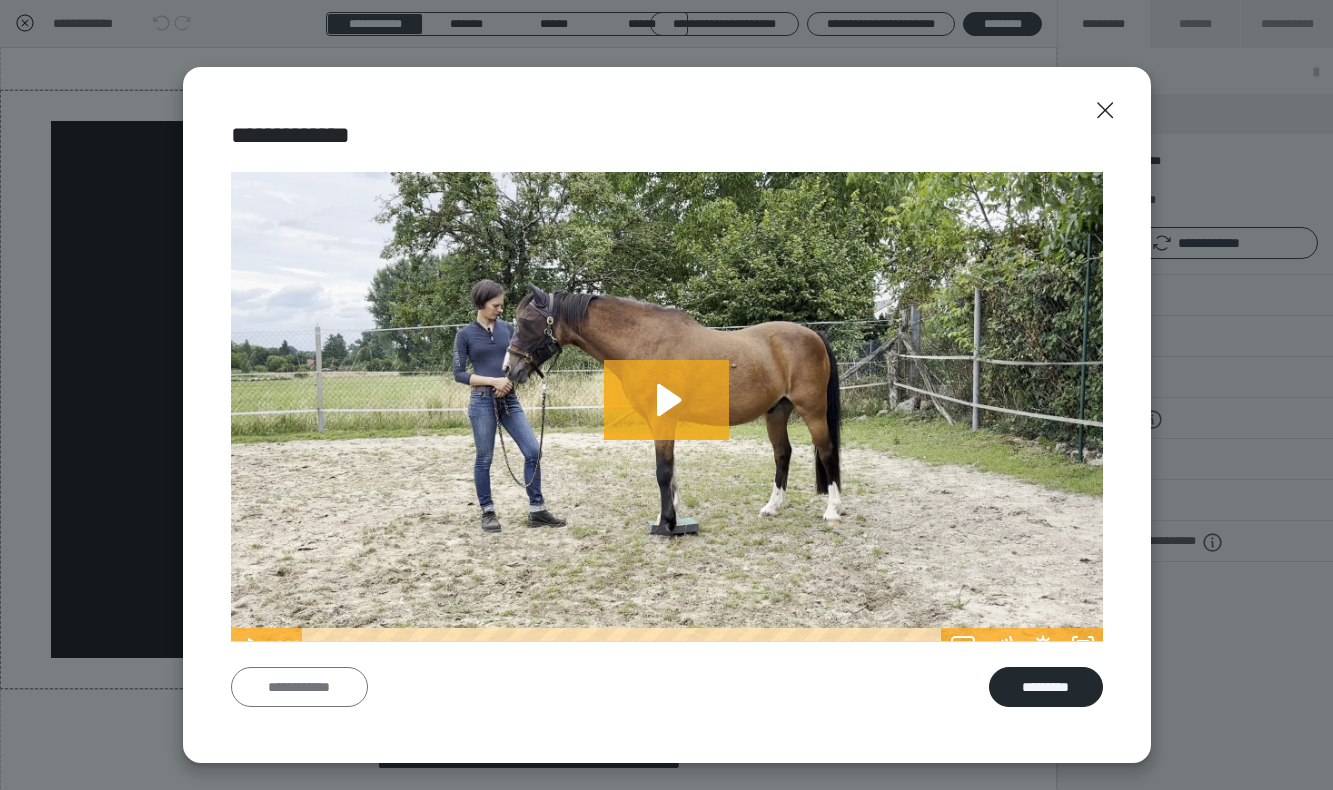 click on "**********" at bounding box center [299, 687] 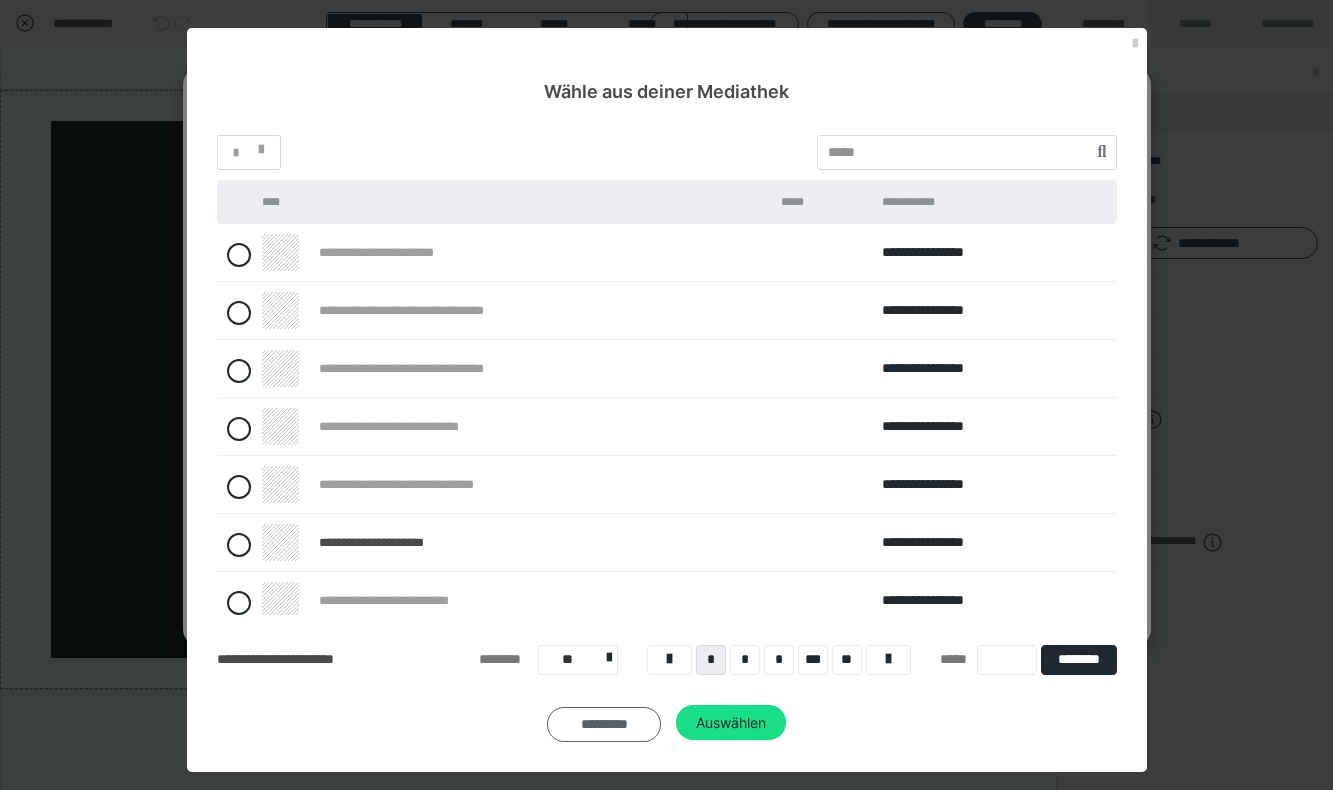 click on "*********" at bounding box center [604, 725] 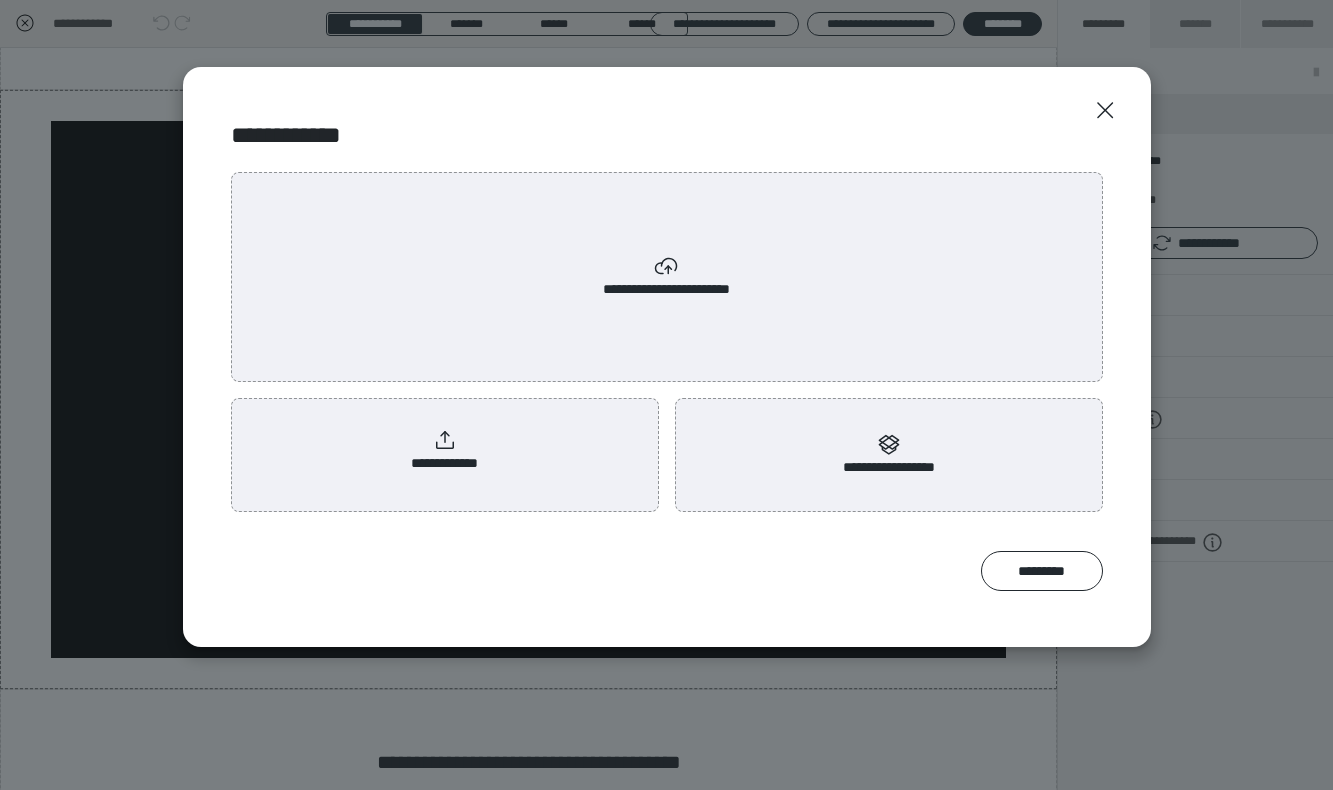 click on "**********" at bounding box center (445, 451) 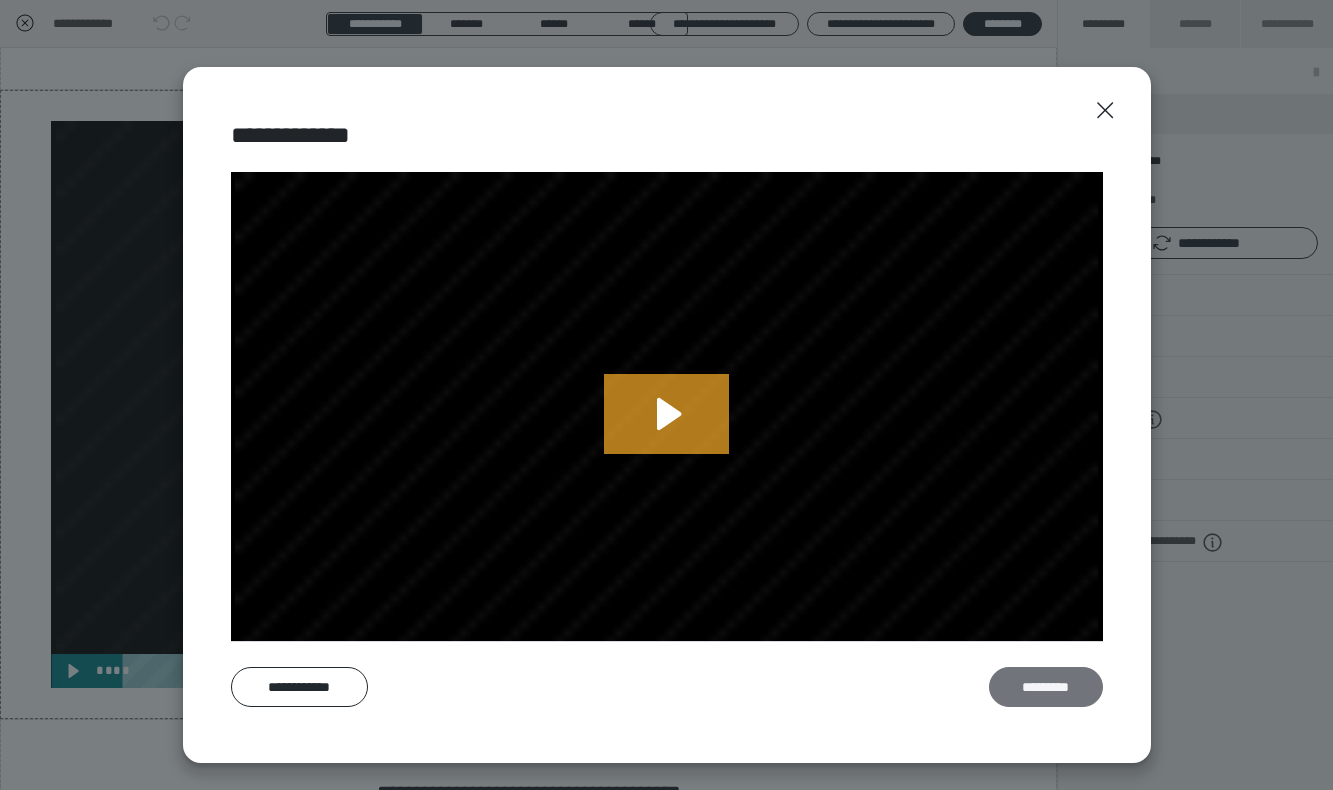 click on "*********" at bounding box center [1046, 687] 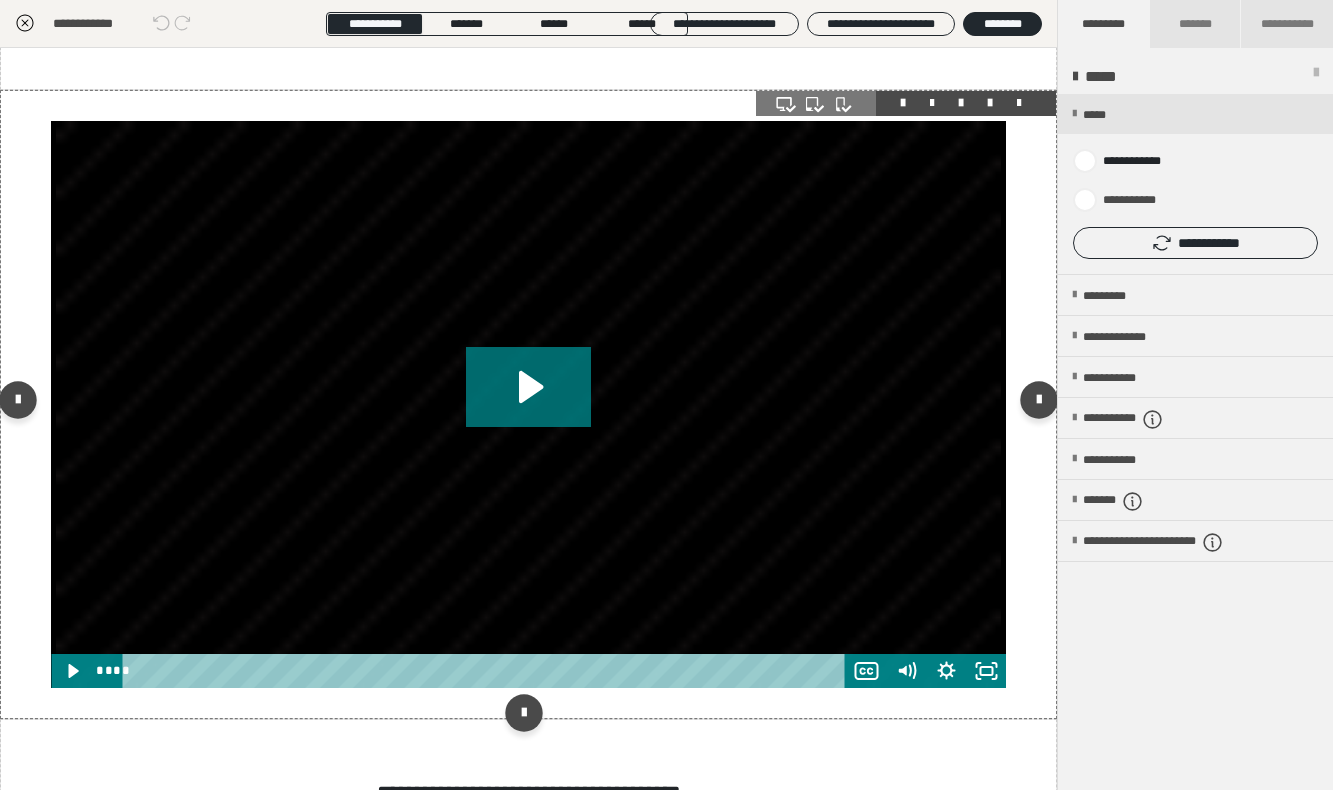 click 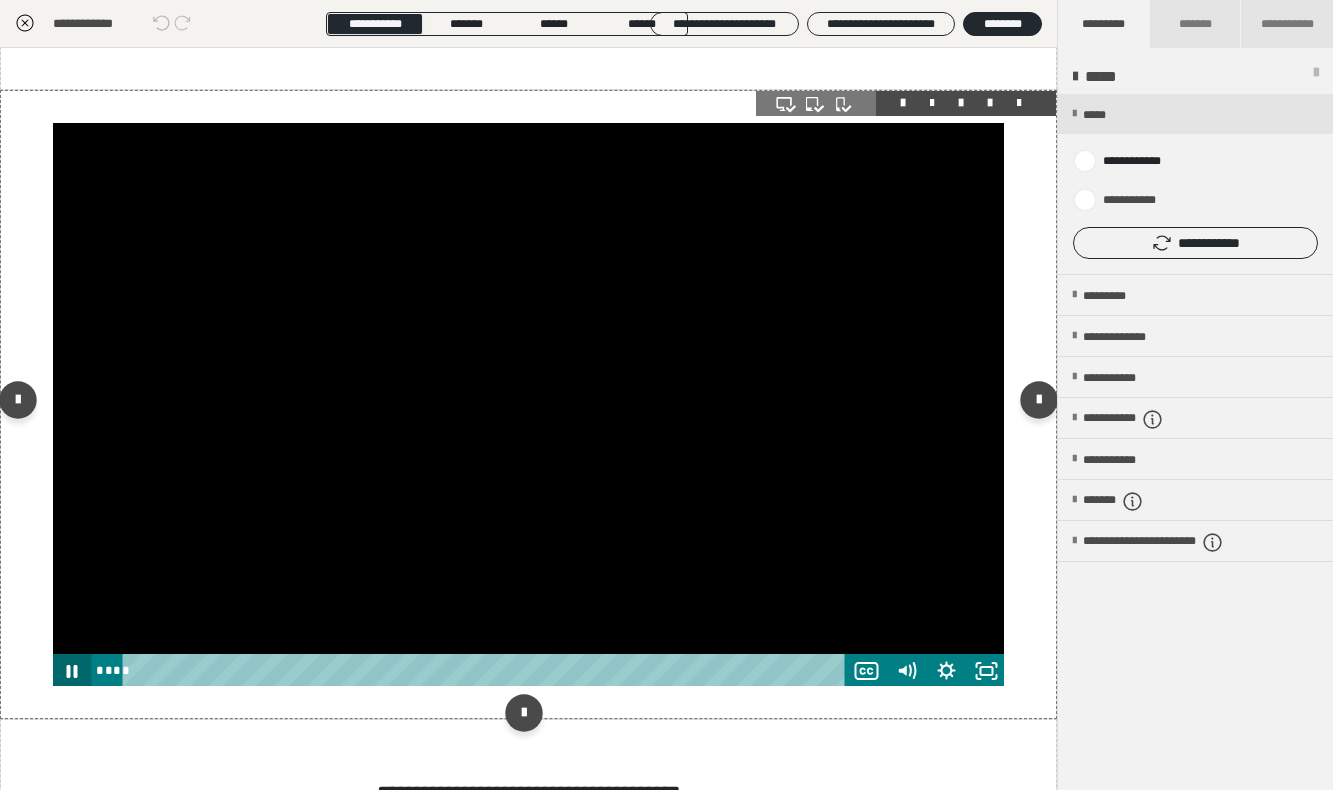 click 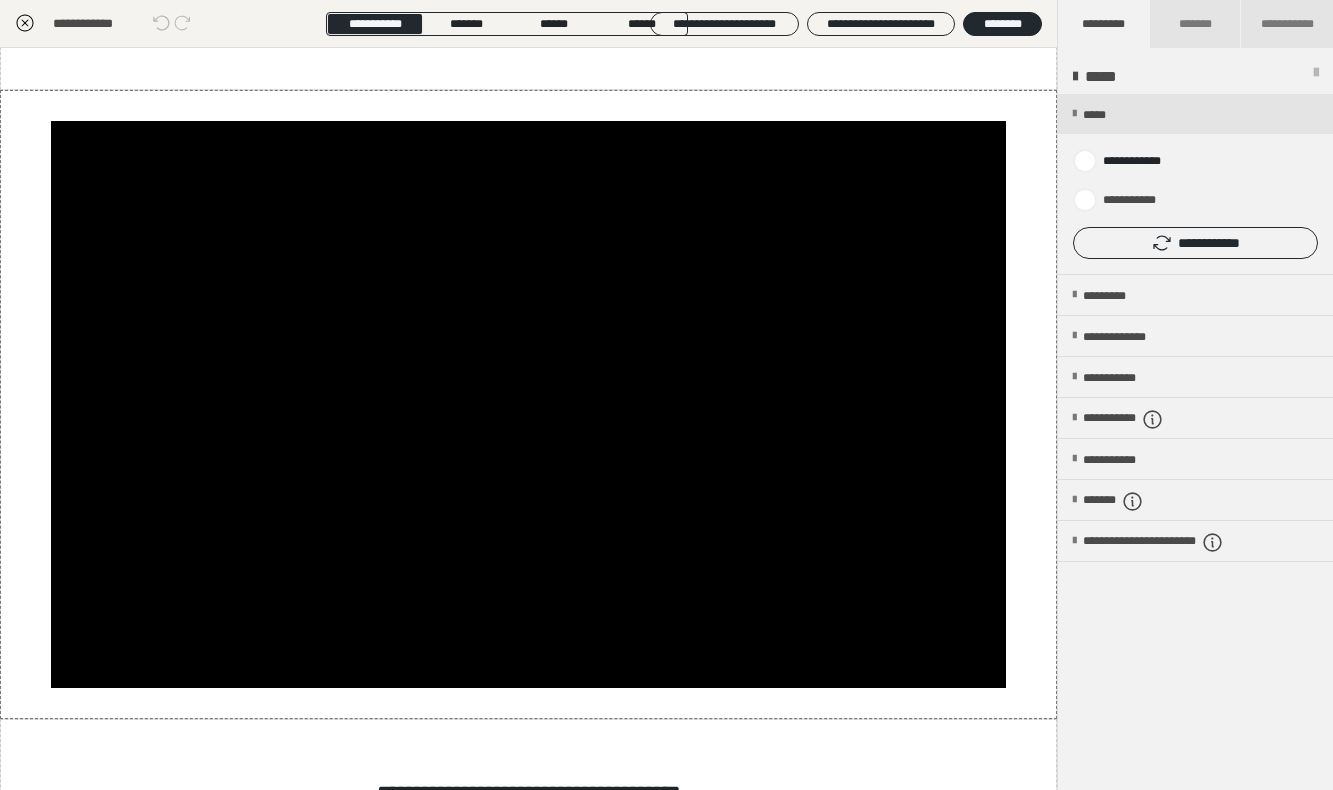 click 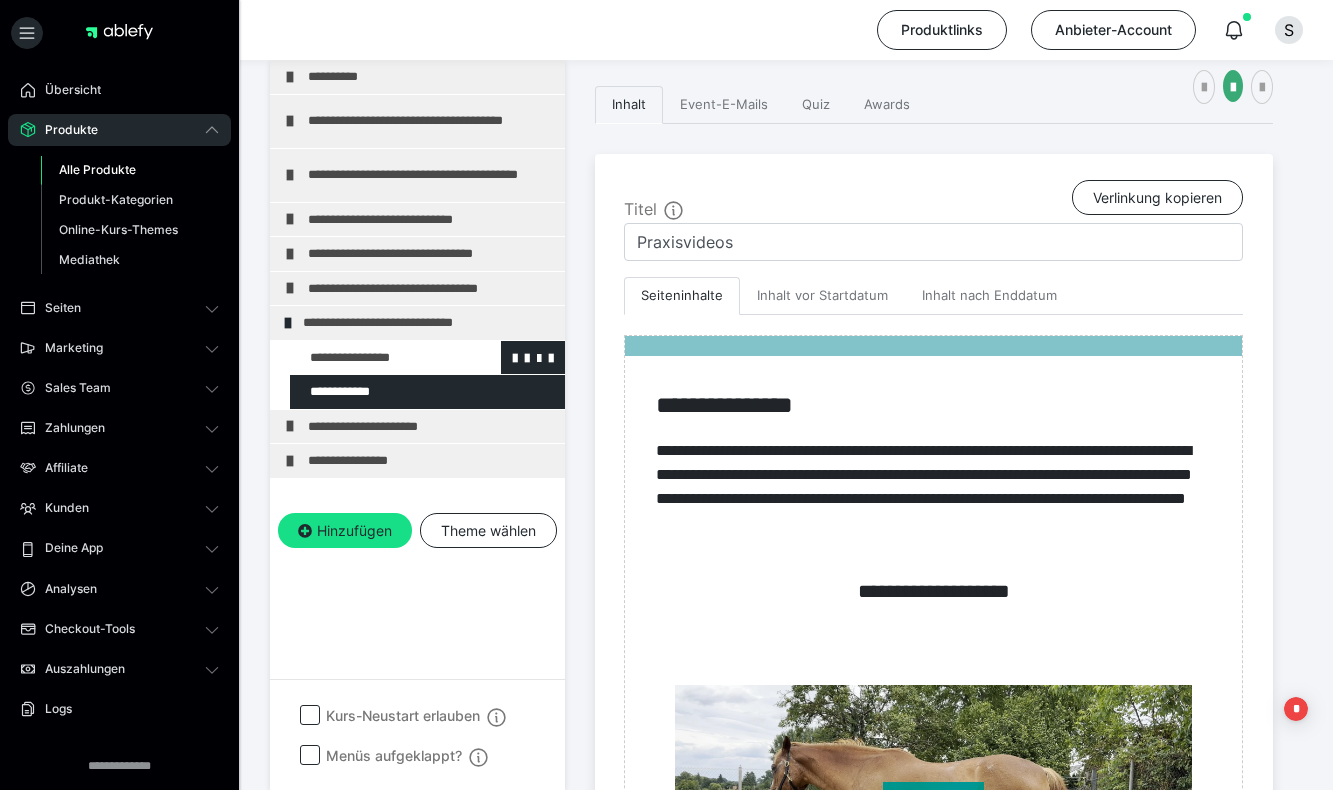 click at bounding box center (375, 358) 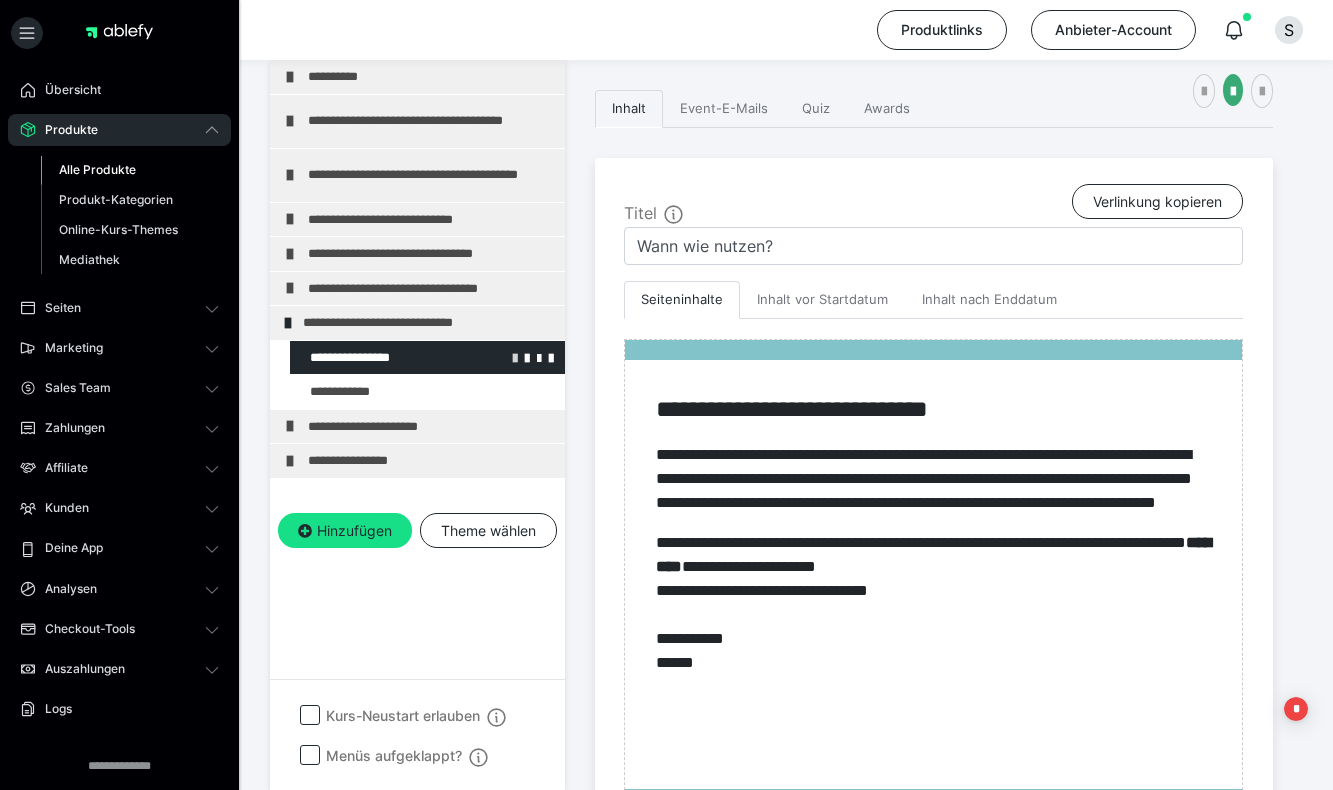 scroll, scrollTop: 399, scrollLeft: 0, axis: vertical 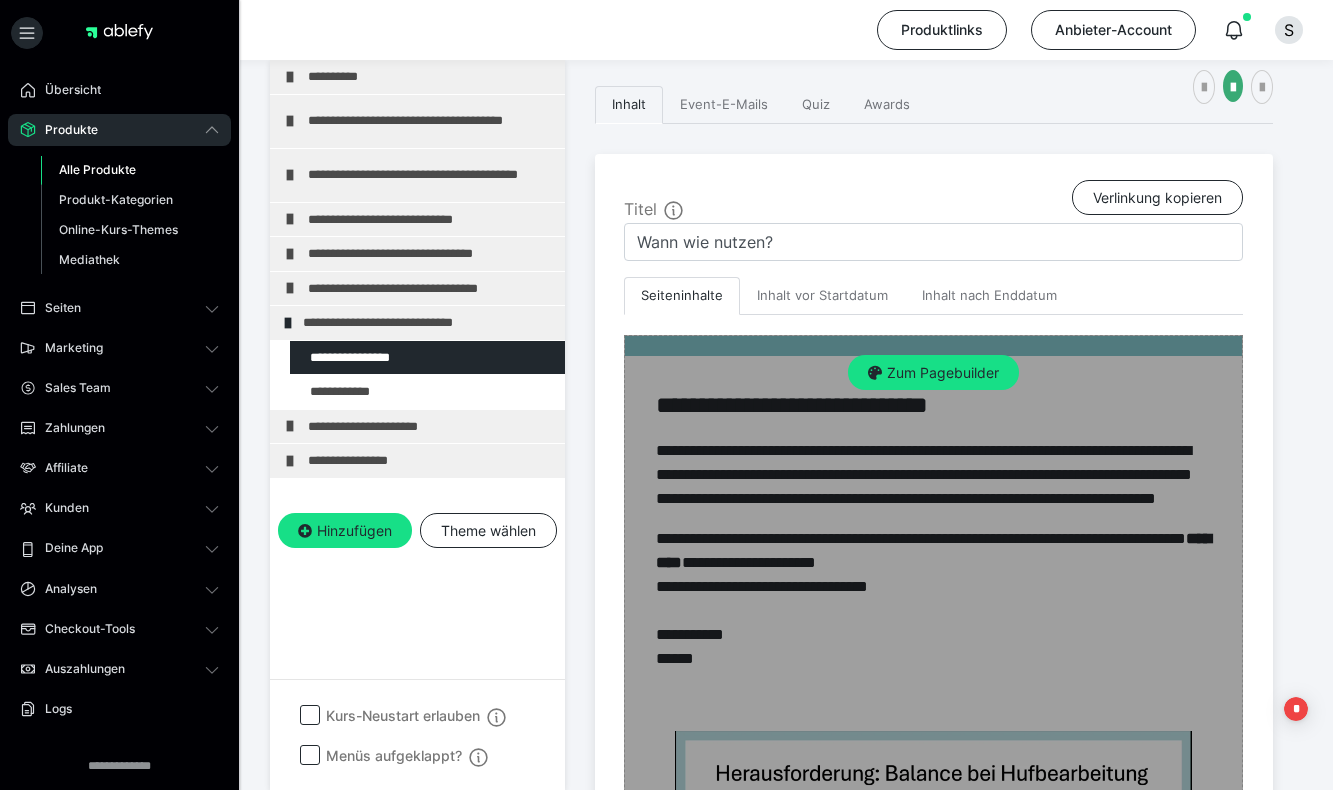 click on "Zum Pagebuilder" at bounding box center (933, 703) 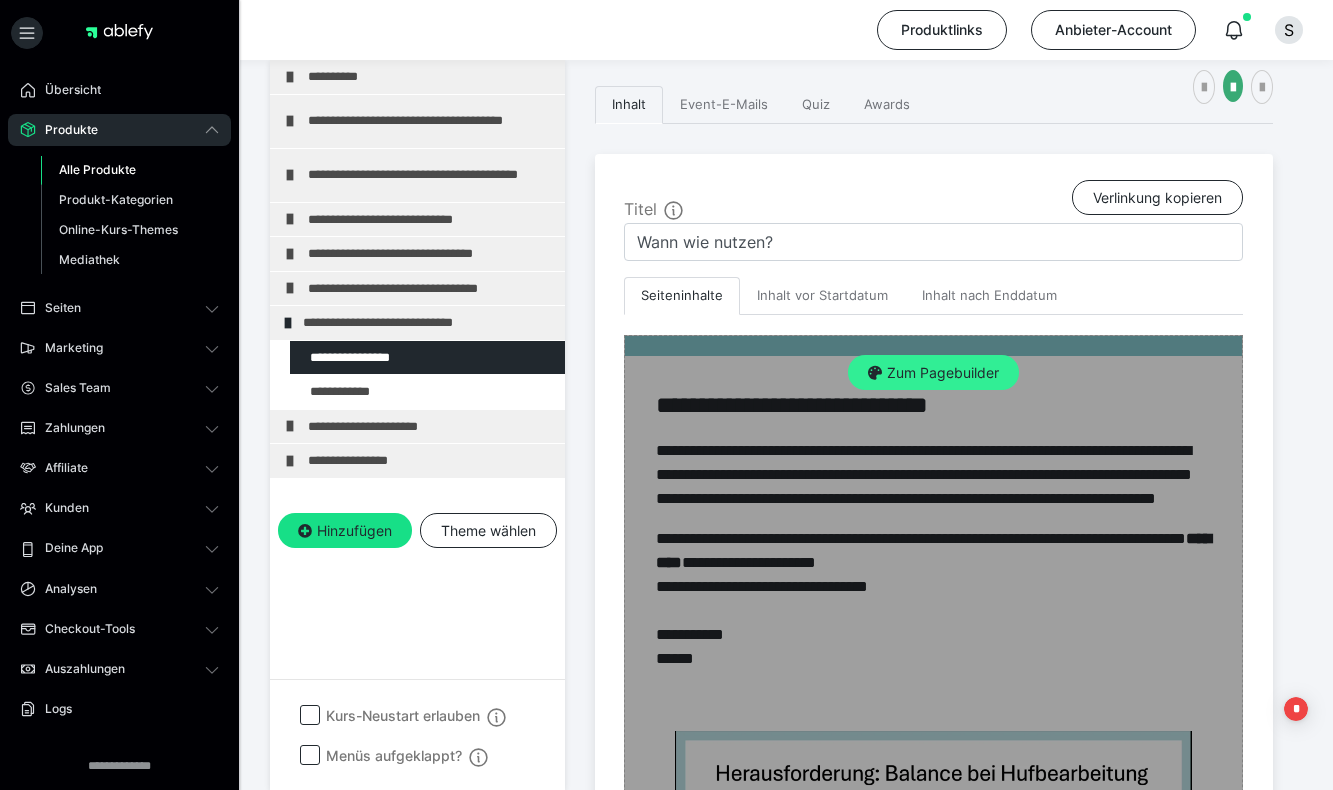 click on "Zum Pagebuilder" at bounding box center [933, 373] 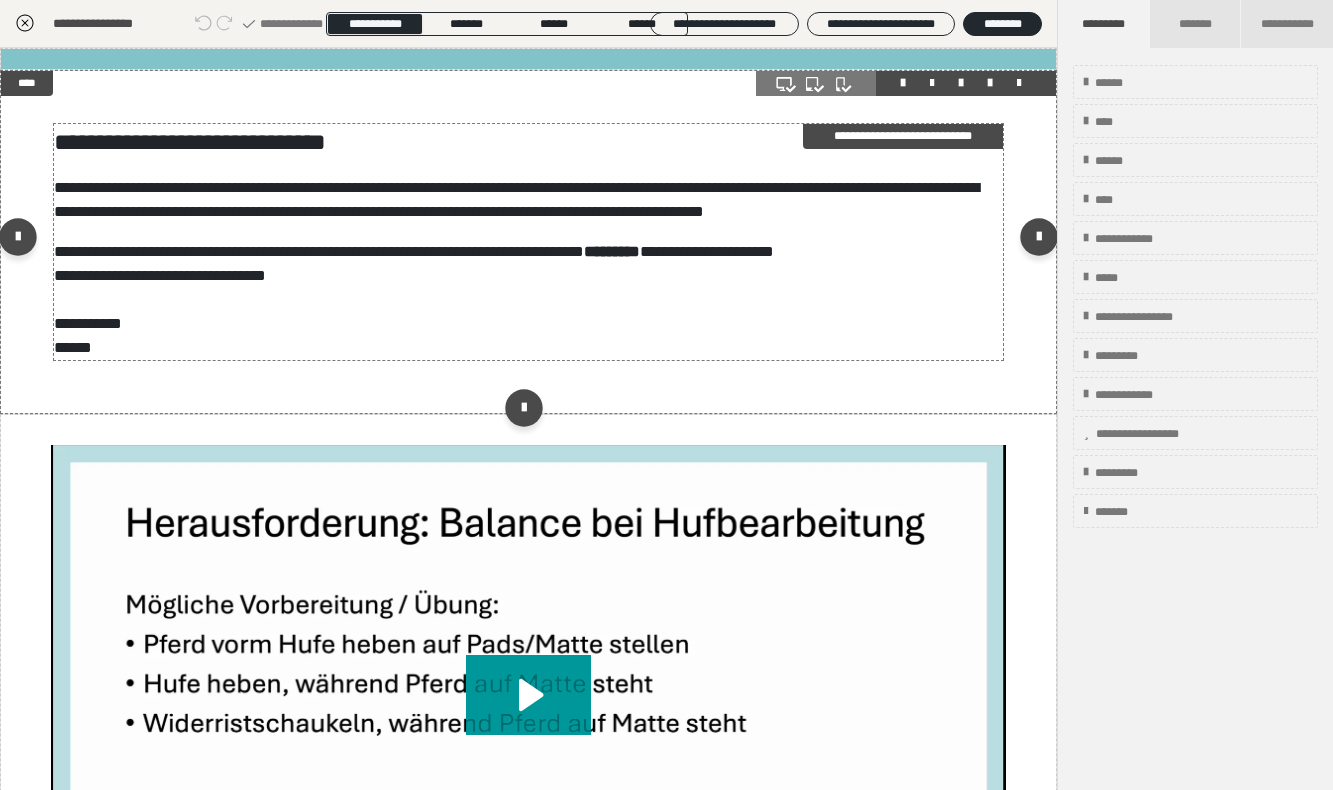 click on "**********" at bounding box center [529, 242] 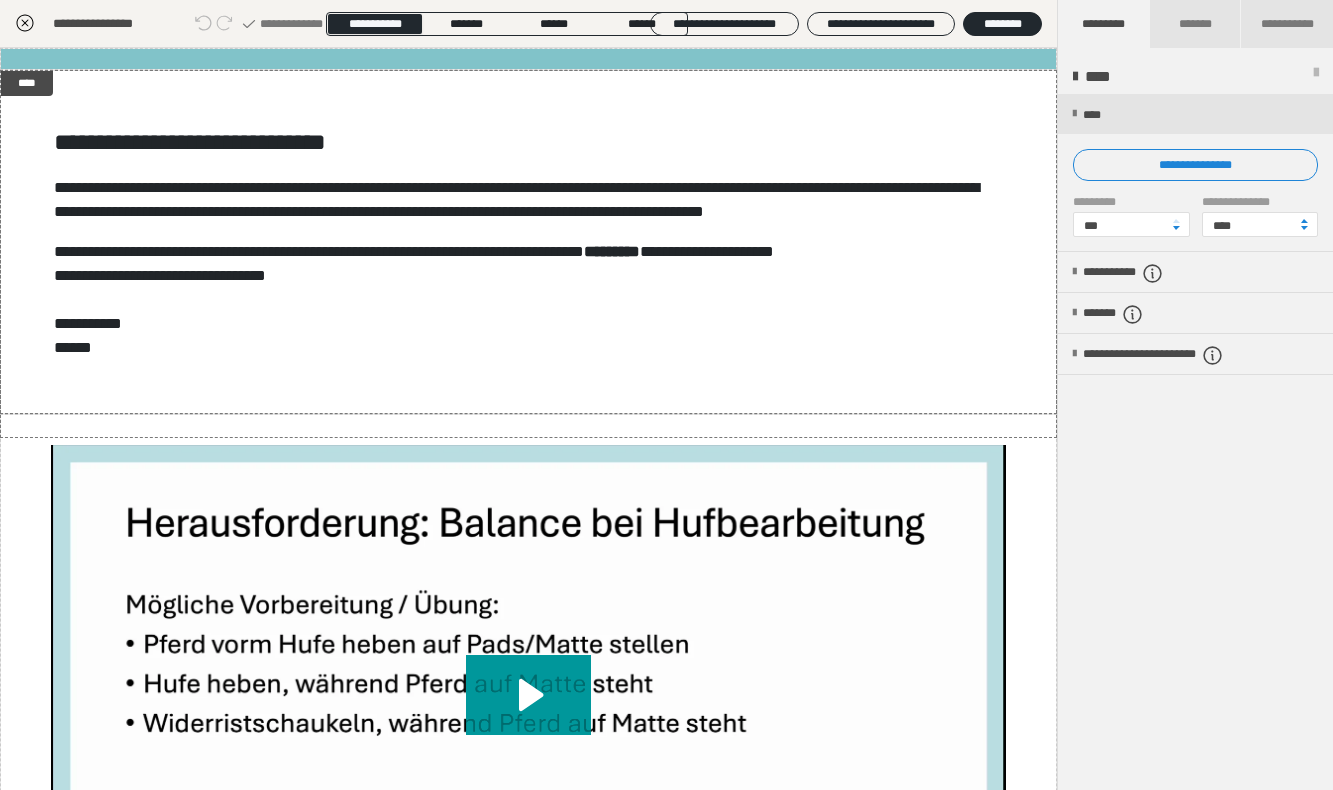 click at bounding box center (1195, 172) 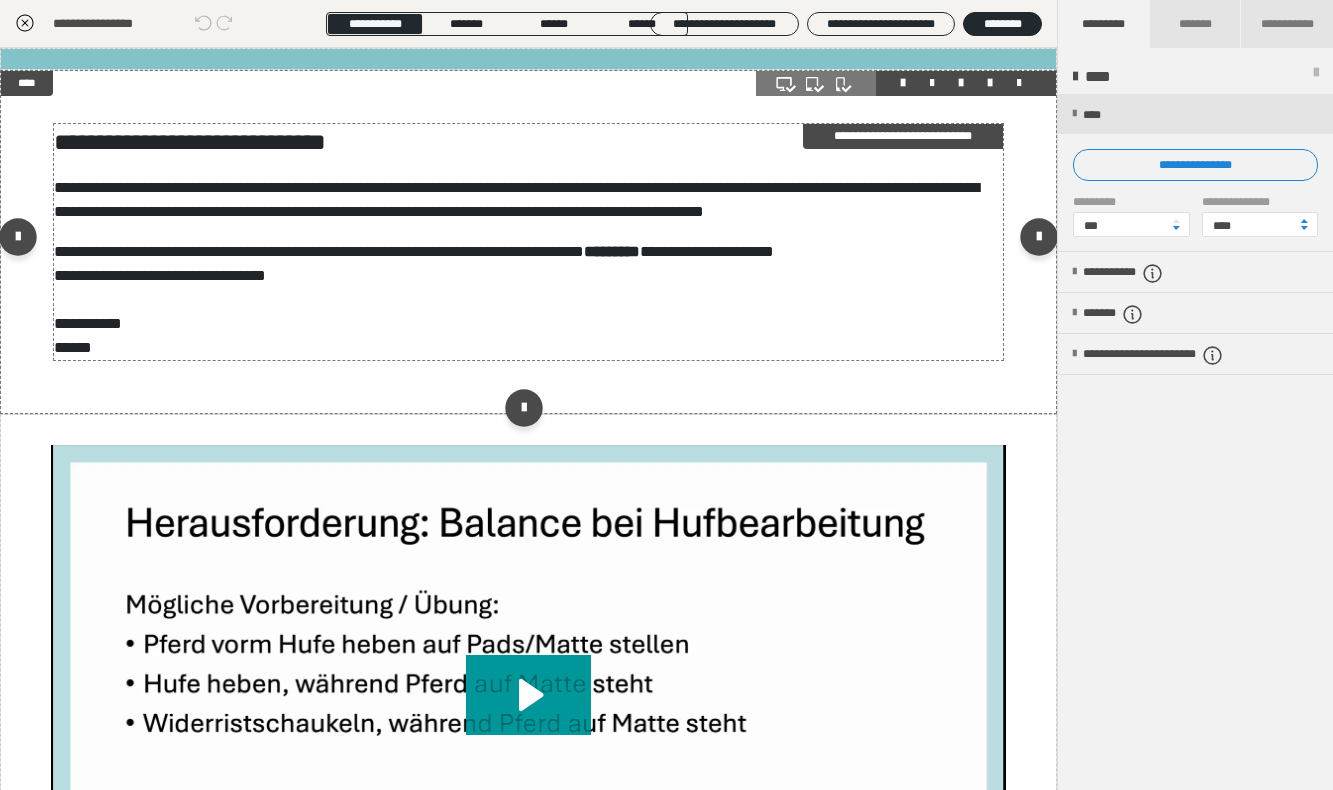 click on "**********" at bounding box center (516, 199) 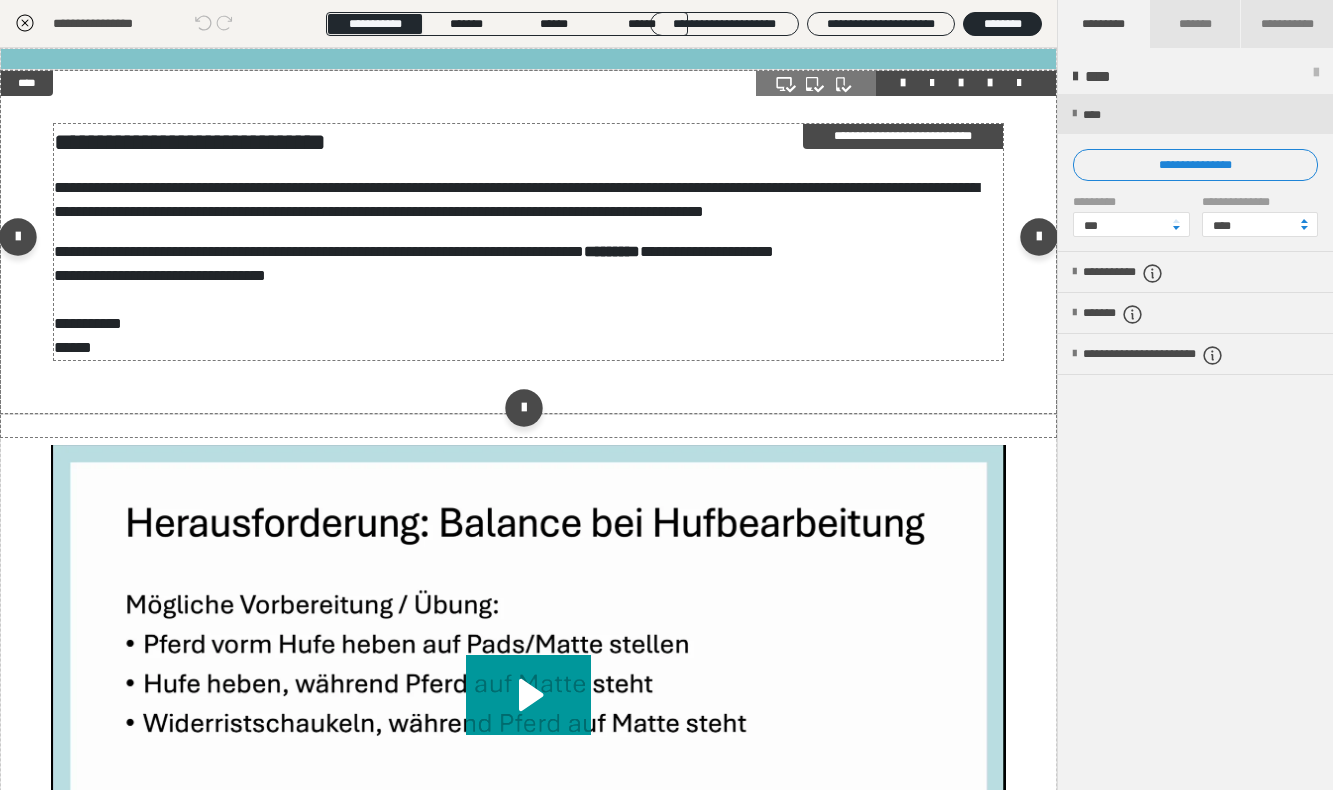click on "**********" at bounding box center [516, 199] 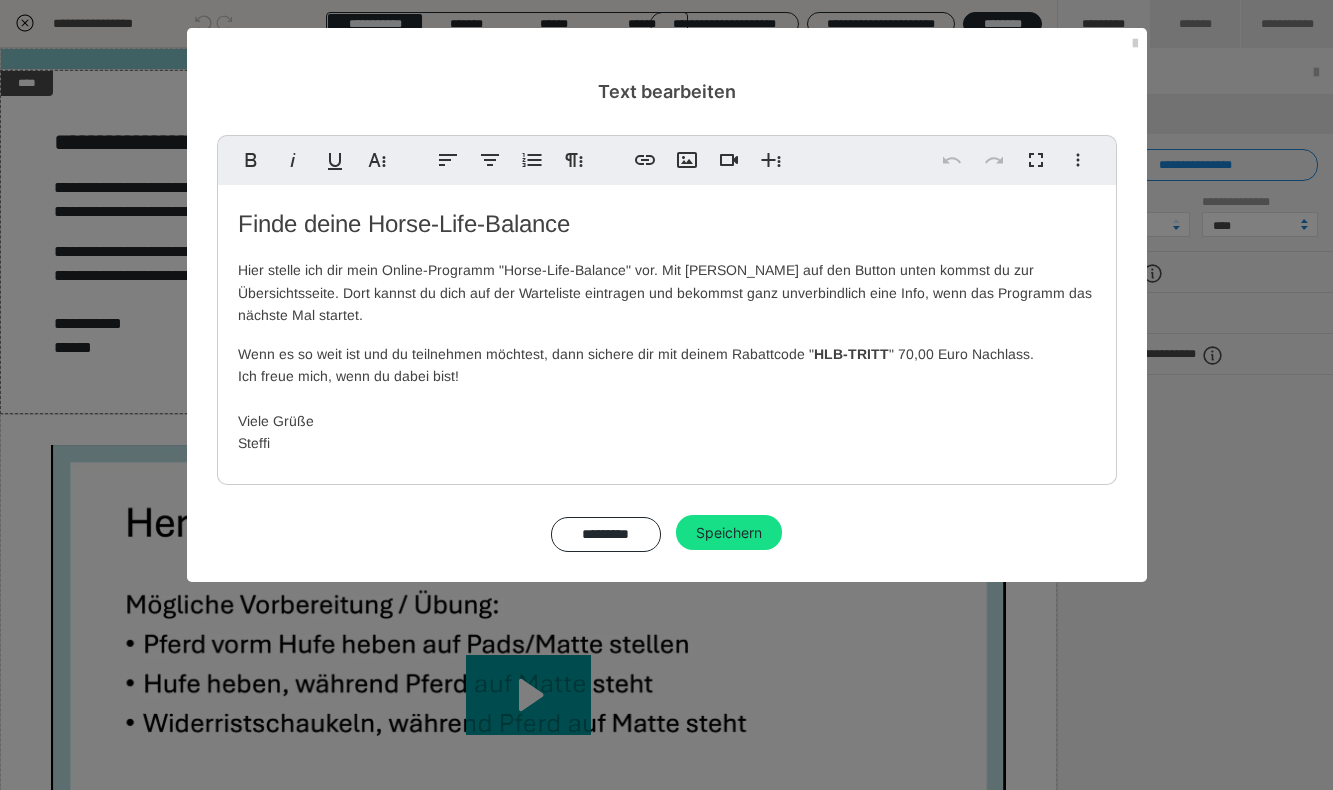click on "Finde deine Horse-Life-Balance" at bounding box center [667, 224] 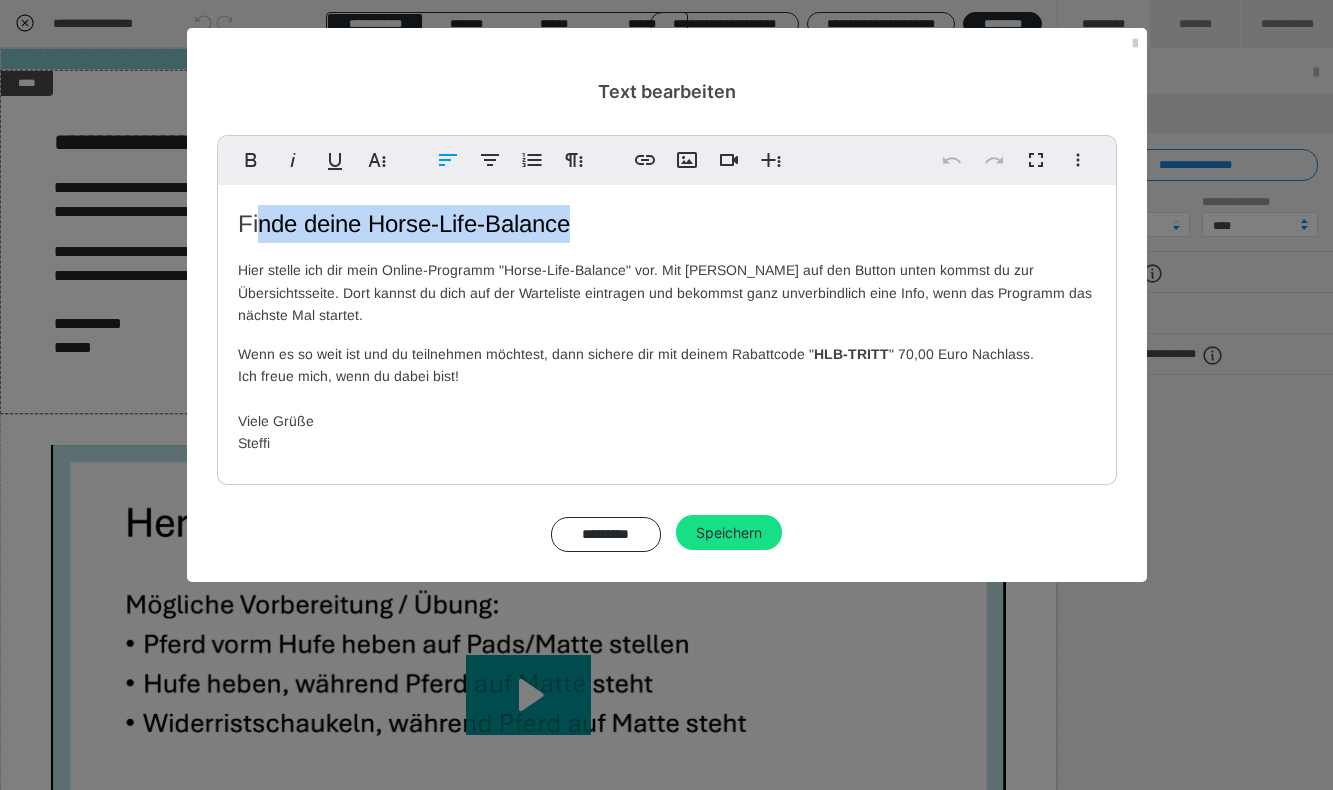 drag, startPoint x: 587, startPoint y: 226, endPoint x: 262, endPoint y: 231, distance: 325.03845 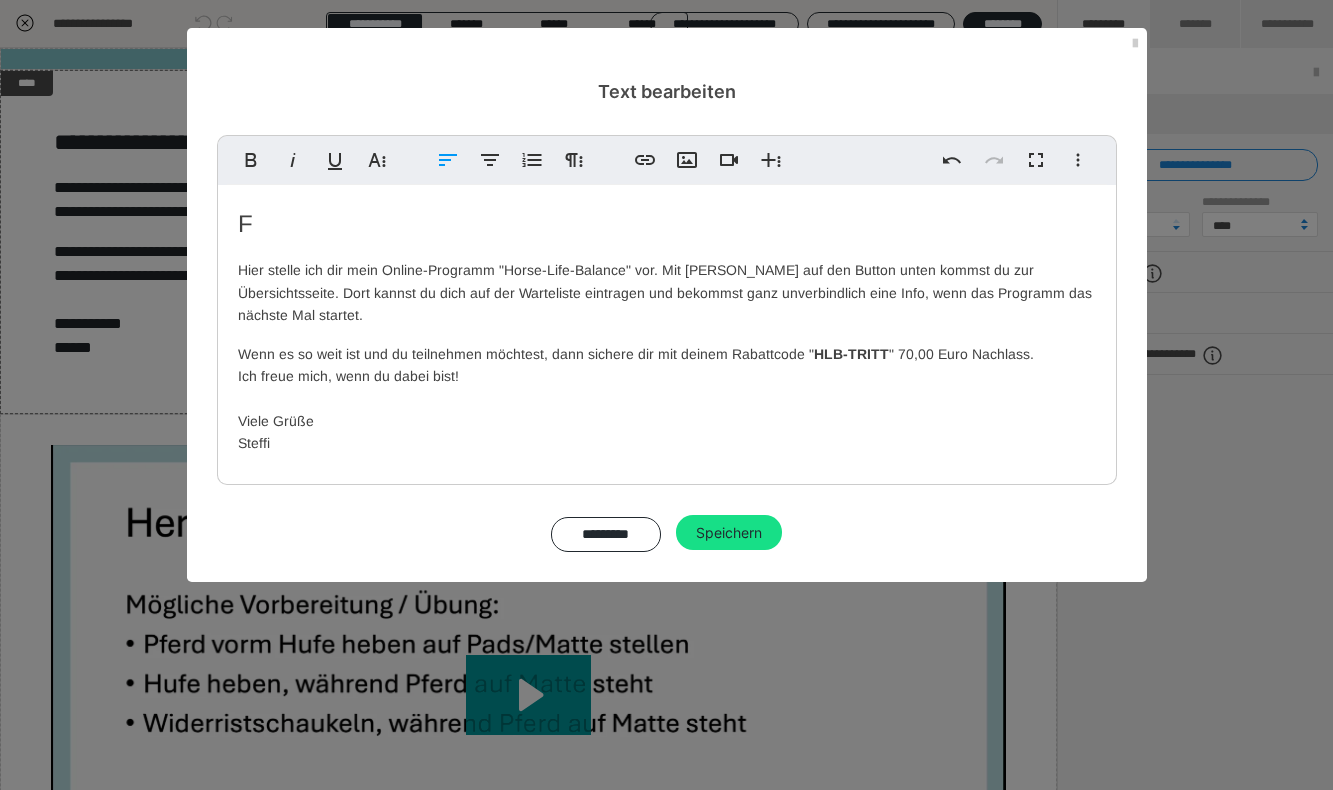 type 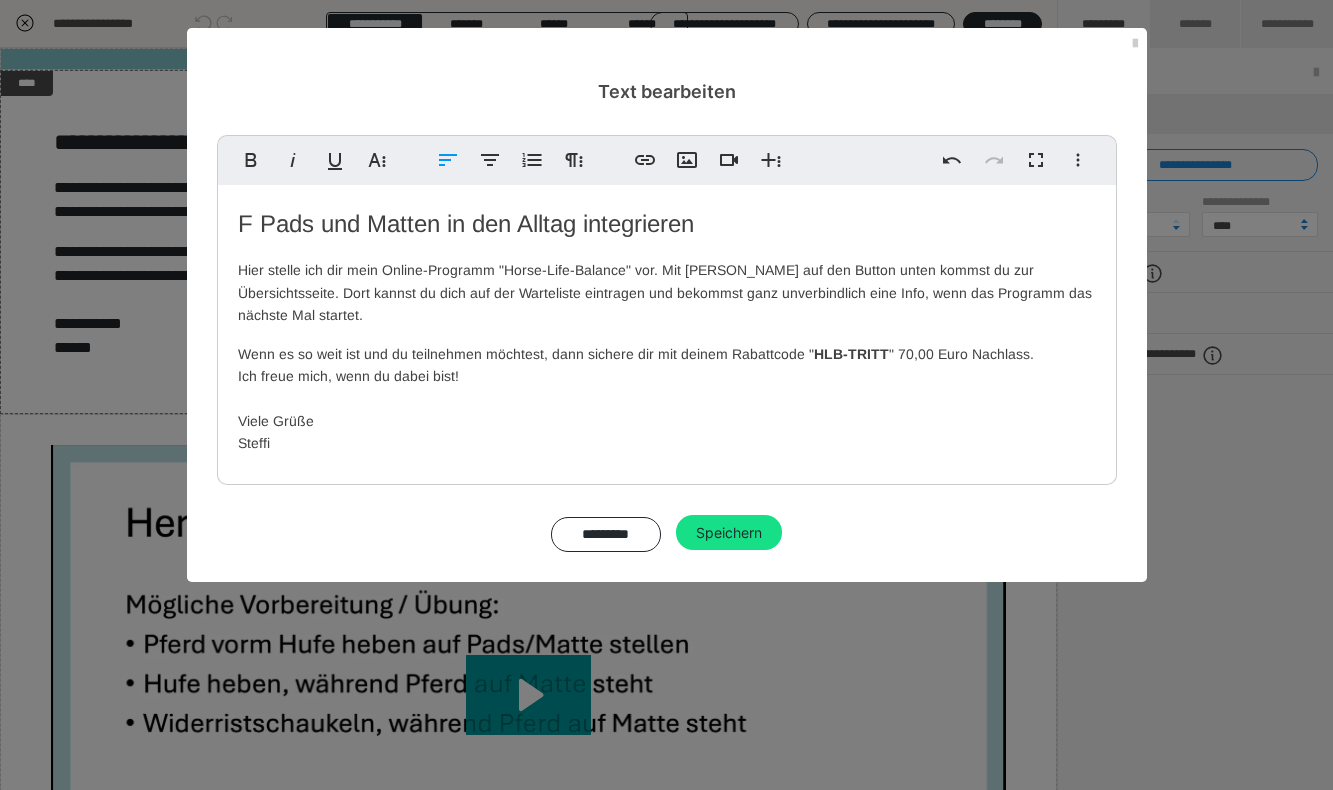 click on "F Pads und Matten in den Alltag integrieren" at bounding box center (466, 223) 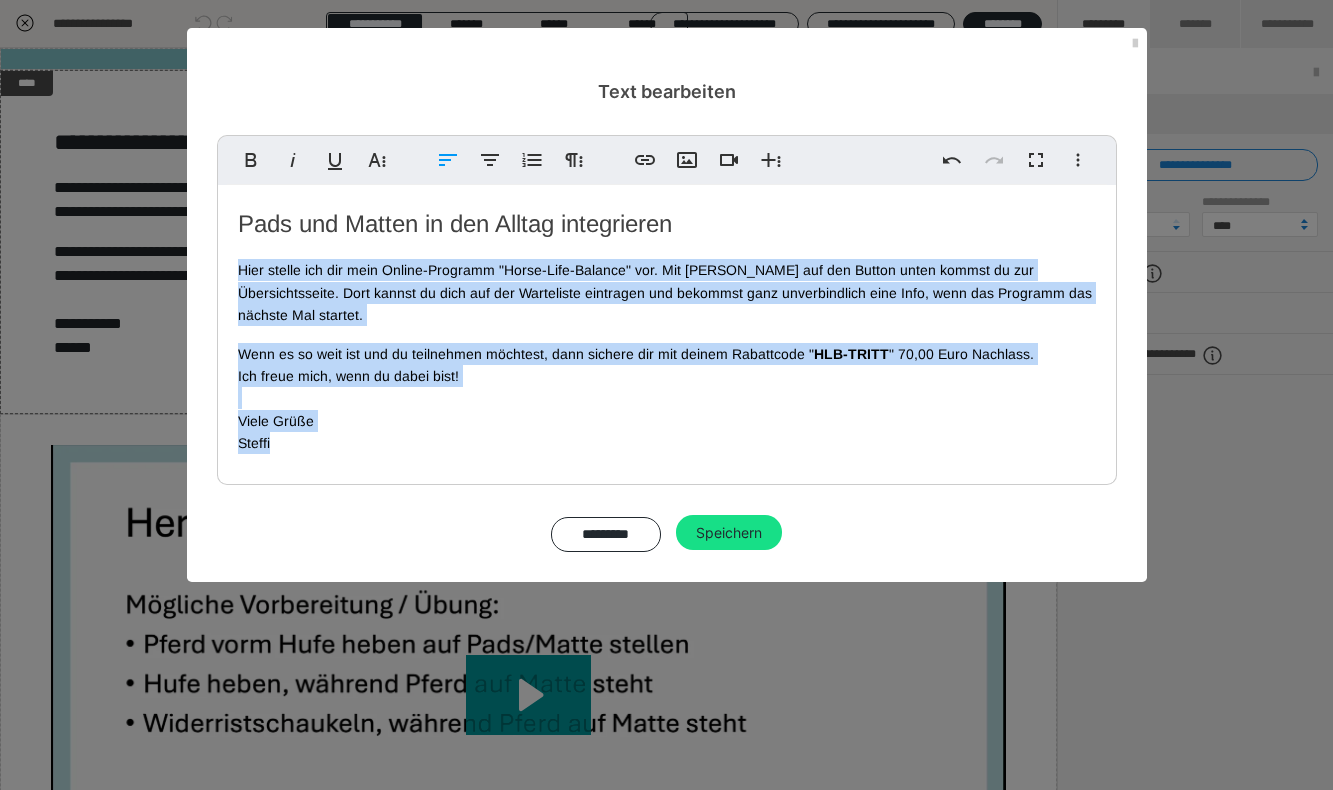 drag, startPoint x: 289, startPoint y: 421, endPoint x: 224, endPoint y: 273, distance: 161.64467 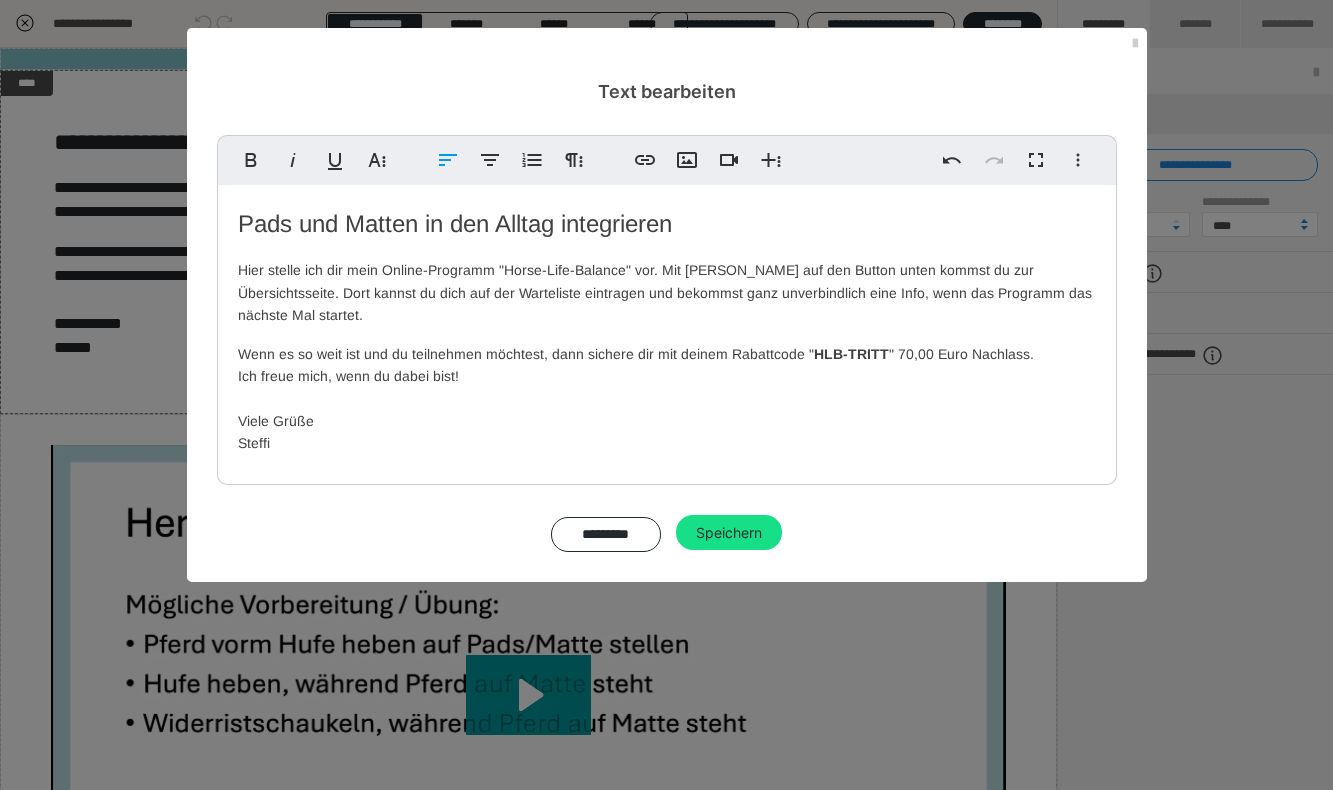 click on "Pads und Matten in den Alltag integrieren Hier stelle ich dir mein Online-Programm "Horse-Life-Balance" vor. Mit Klick auf den Button unten kommst du zur Übersichtsseite. Dort kannst du dich auf der Warteliste eintragen und bekommst ganz unverbindlich eine Info, wenn das Programm das nächste Mal startet. Wenn es so weit ist und du teilnehmen möchtest, dann sichere dir mit deinem Rabattcode " HLB-TRITT " 70,00 Euro Nachlass. Ich freue mich, wenn du dabei bist! Viele Grüße Steffi" at bounding box center [667, 330] 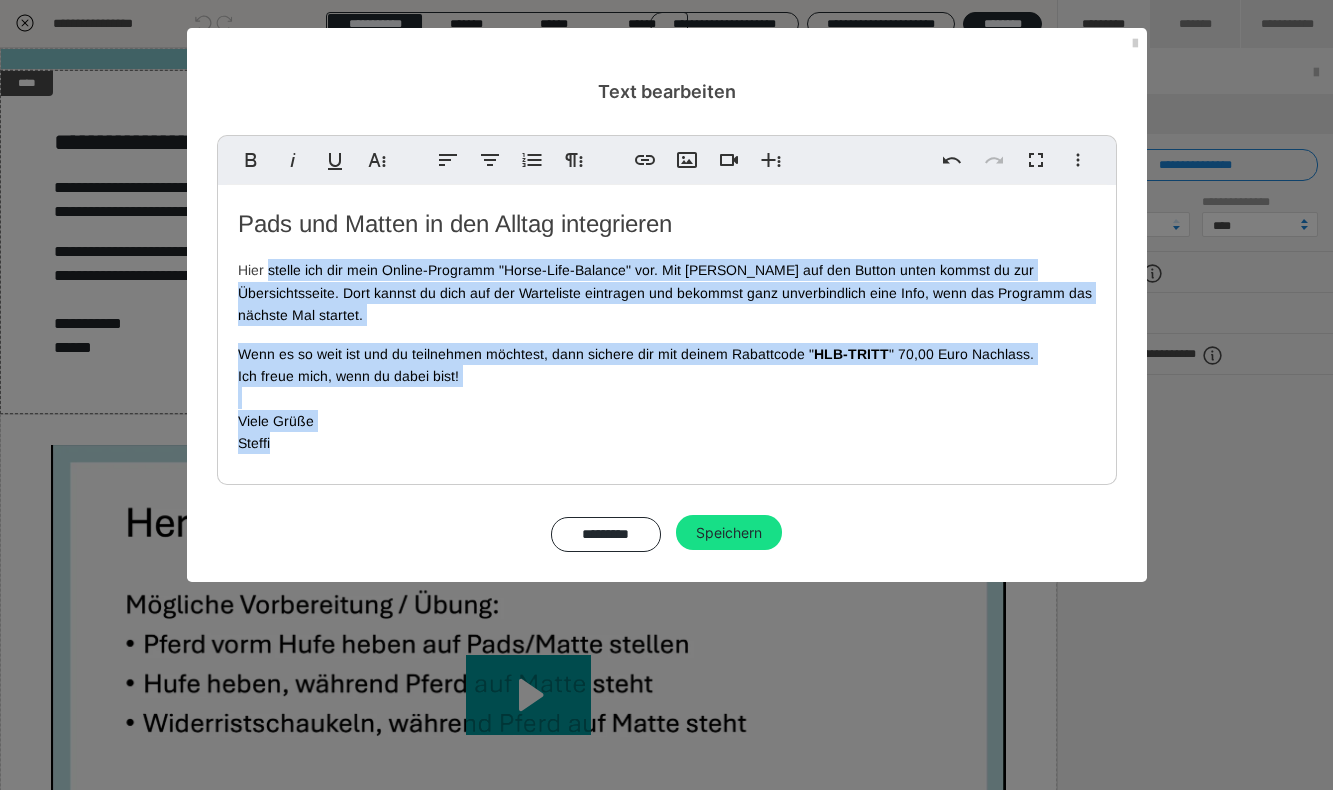 drag, startPoint x: 291, startPoint y: 435, endPoint x: 267, endPoint y: 267, distance: 169.70563 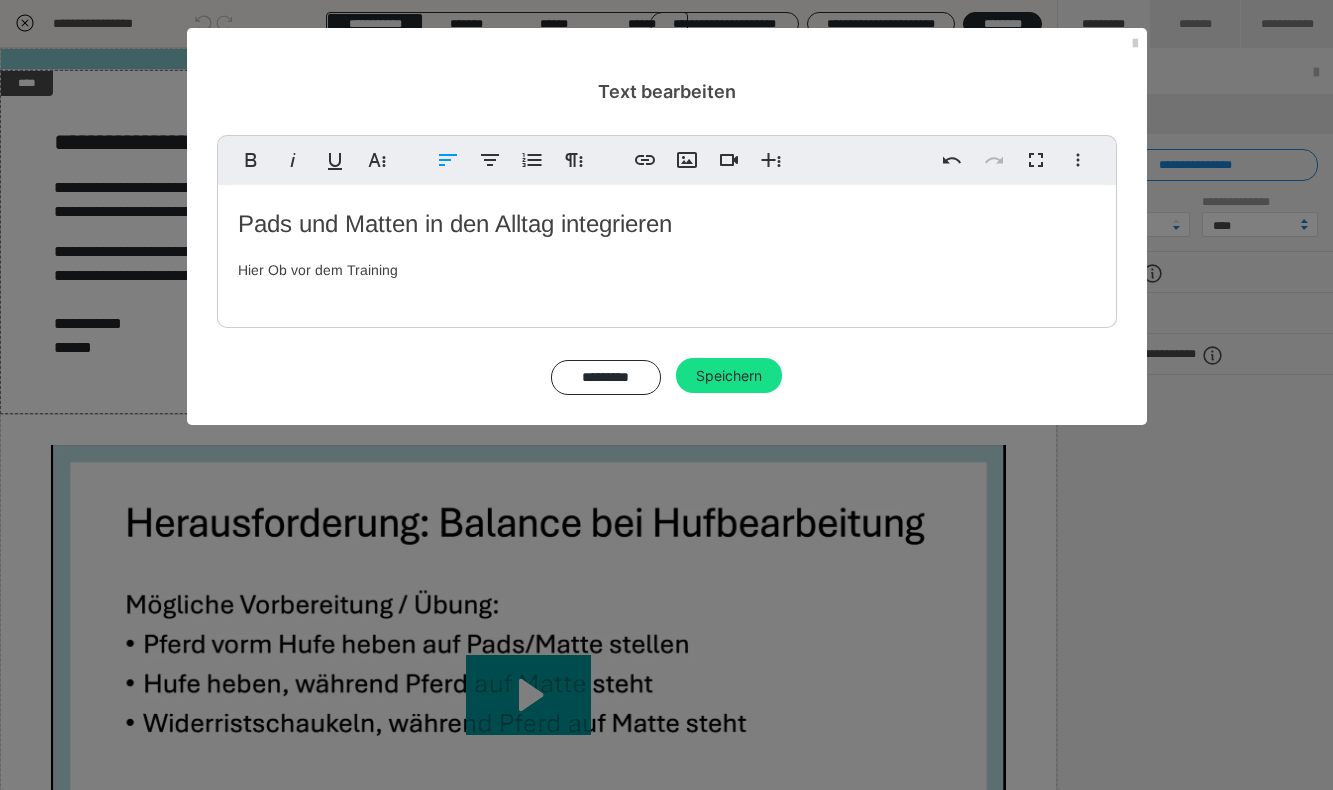 click on "Hier Ob vor dem Training" at bounding box center [318, 270] 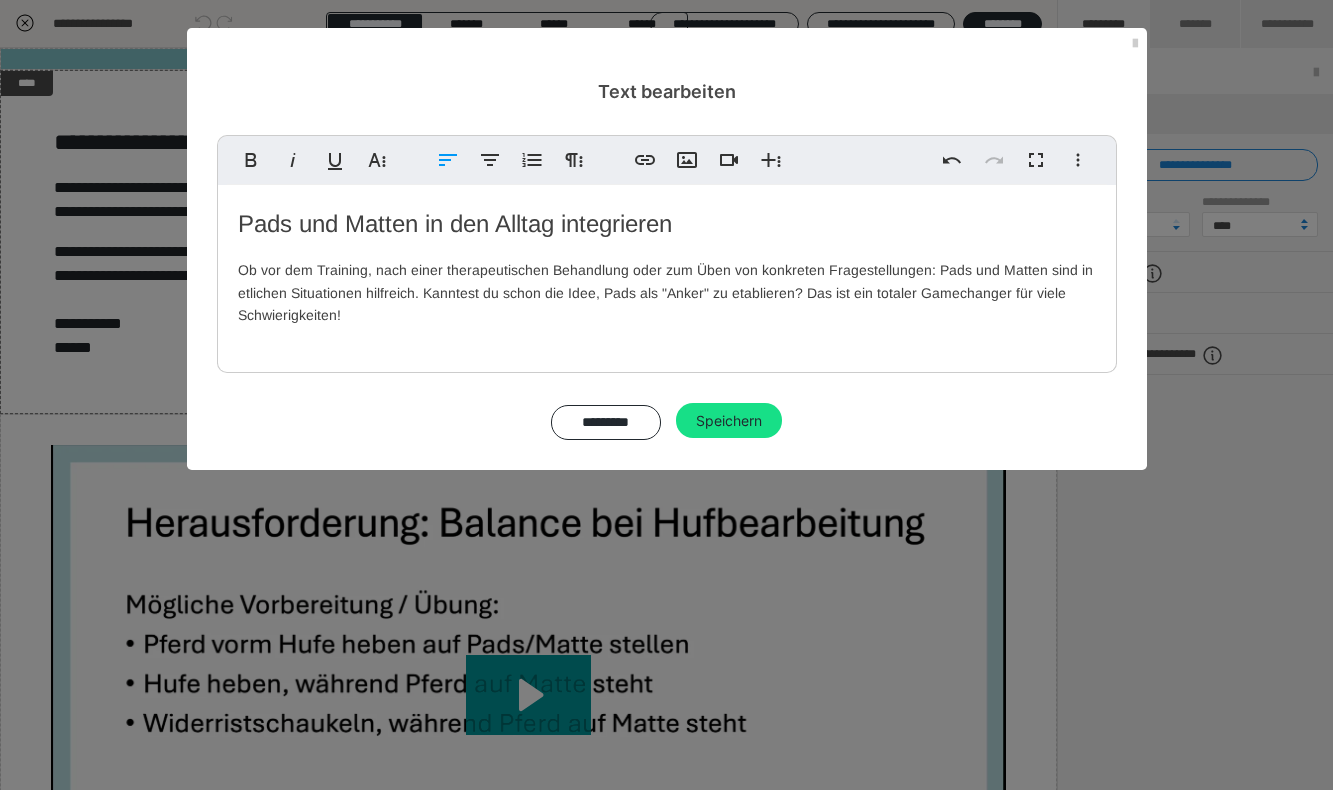 click on "Ob vor dem Training, nach einer therapeutischen Behandlung oder zum Üben von konkreten Fragestellungen: Pads und Matten sind in etlichen Situationen hilfreich. Kanntest du schon die Idee, Pads als "Anker" zu etablieren? Das ist ein totaler Gamechanger für viele Schwierigkeiten!" at bounding box center [665, 292] 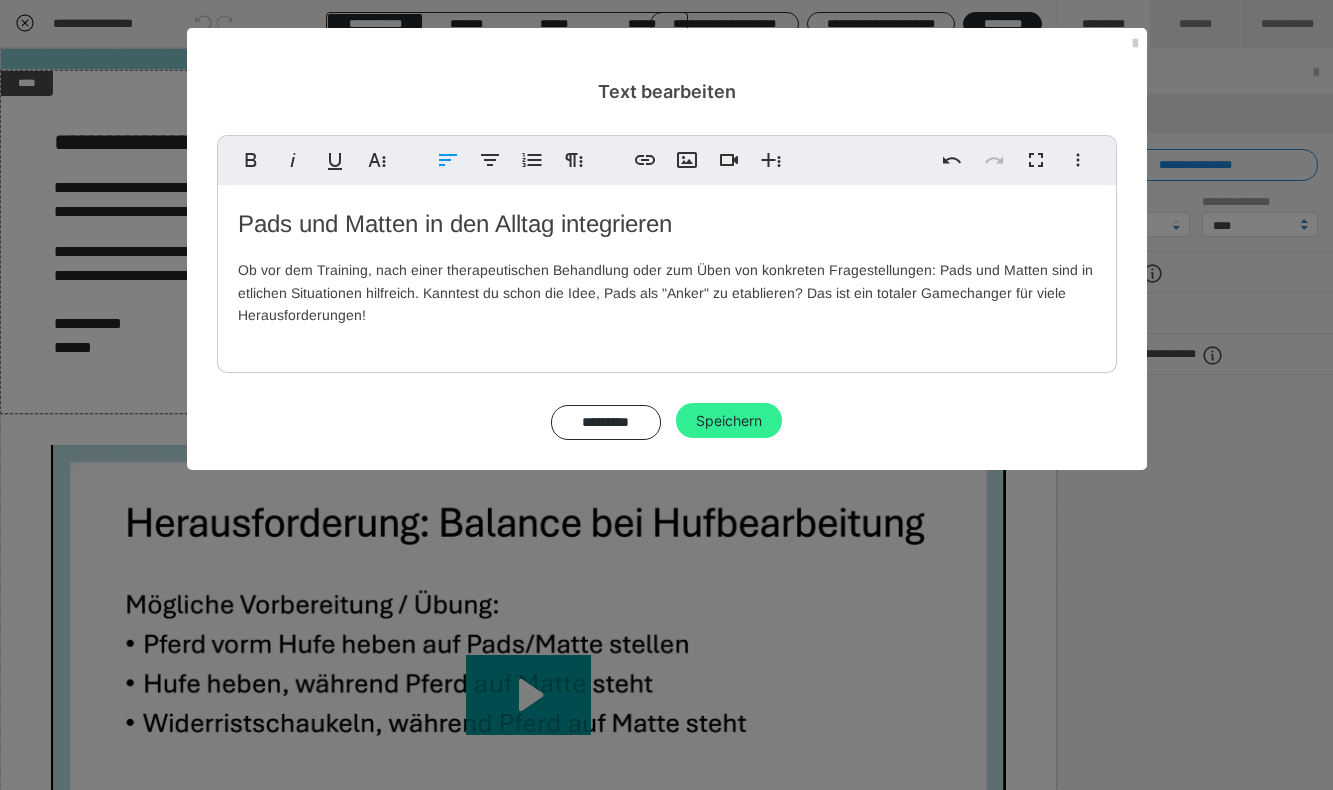 click on "Speichern" at bounding box center [729, 421] 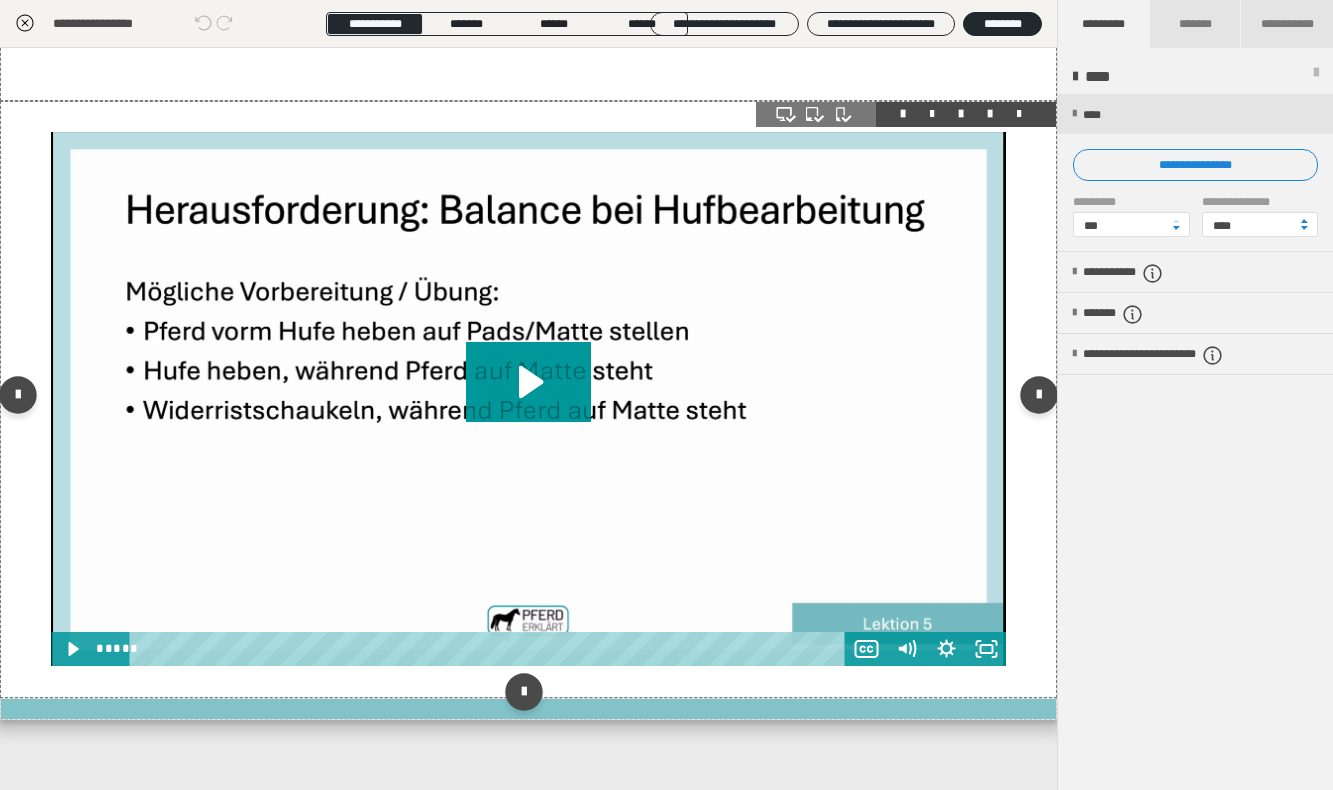 scroll, scrollTop: 217, scrollLeft: 0, axis: vertical 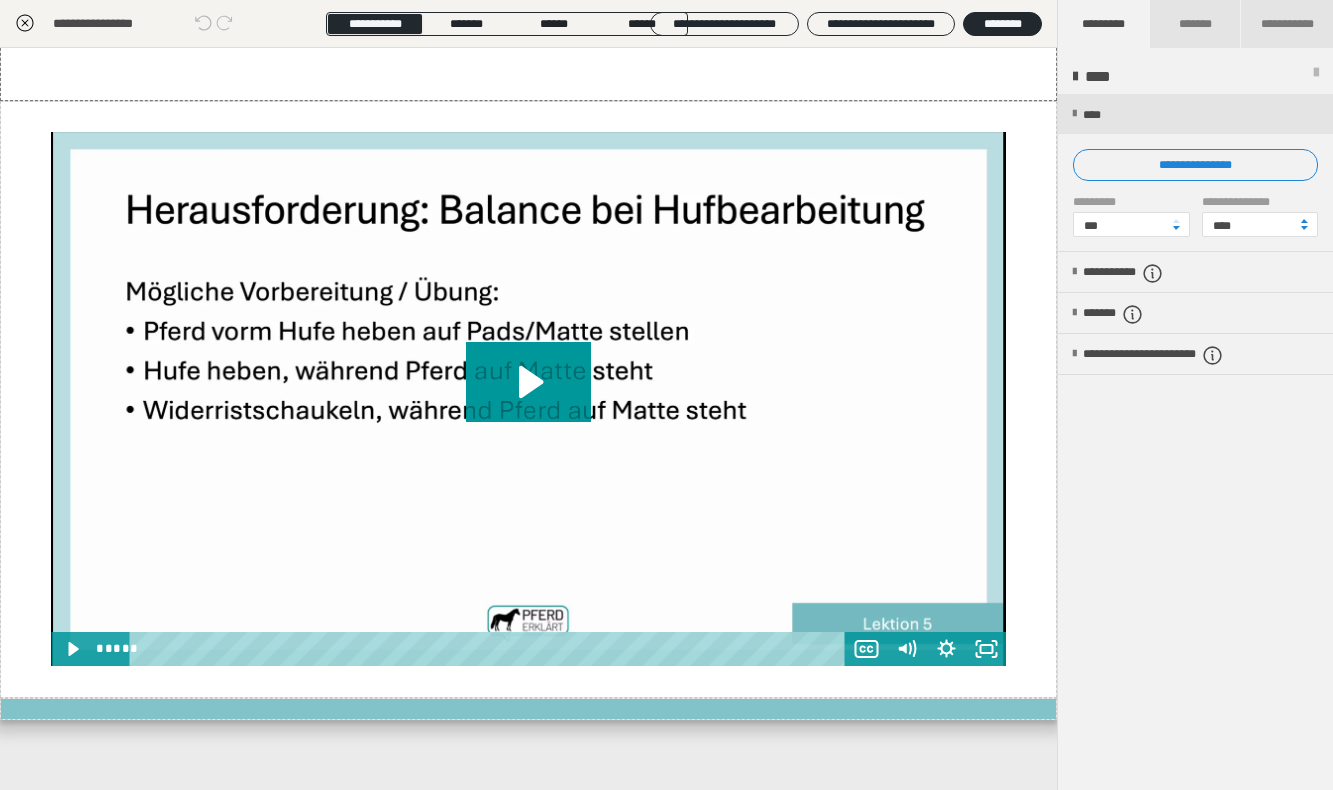 click 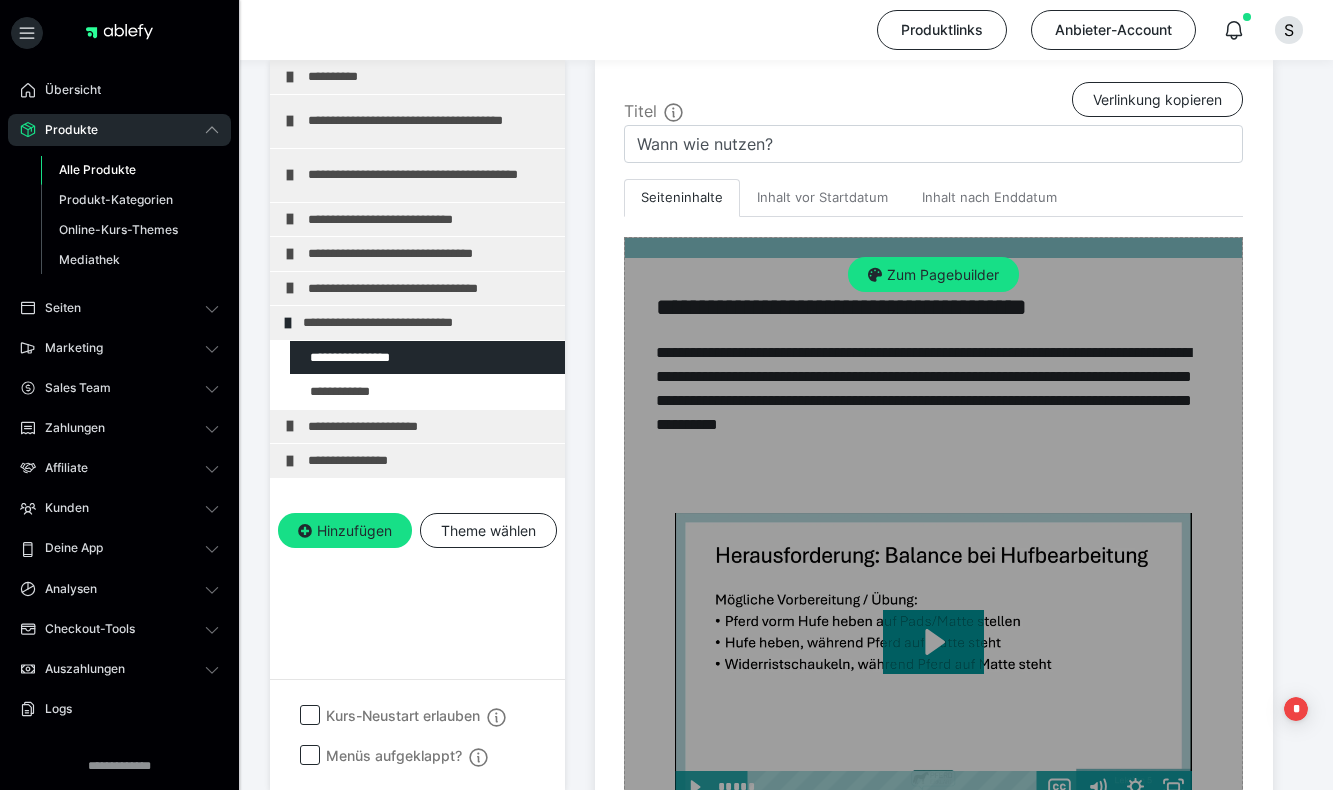 scroll, scrollTop: 498, scrollLeft: 0, axis: vertical 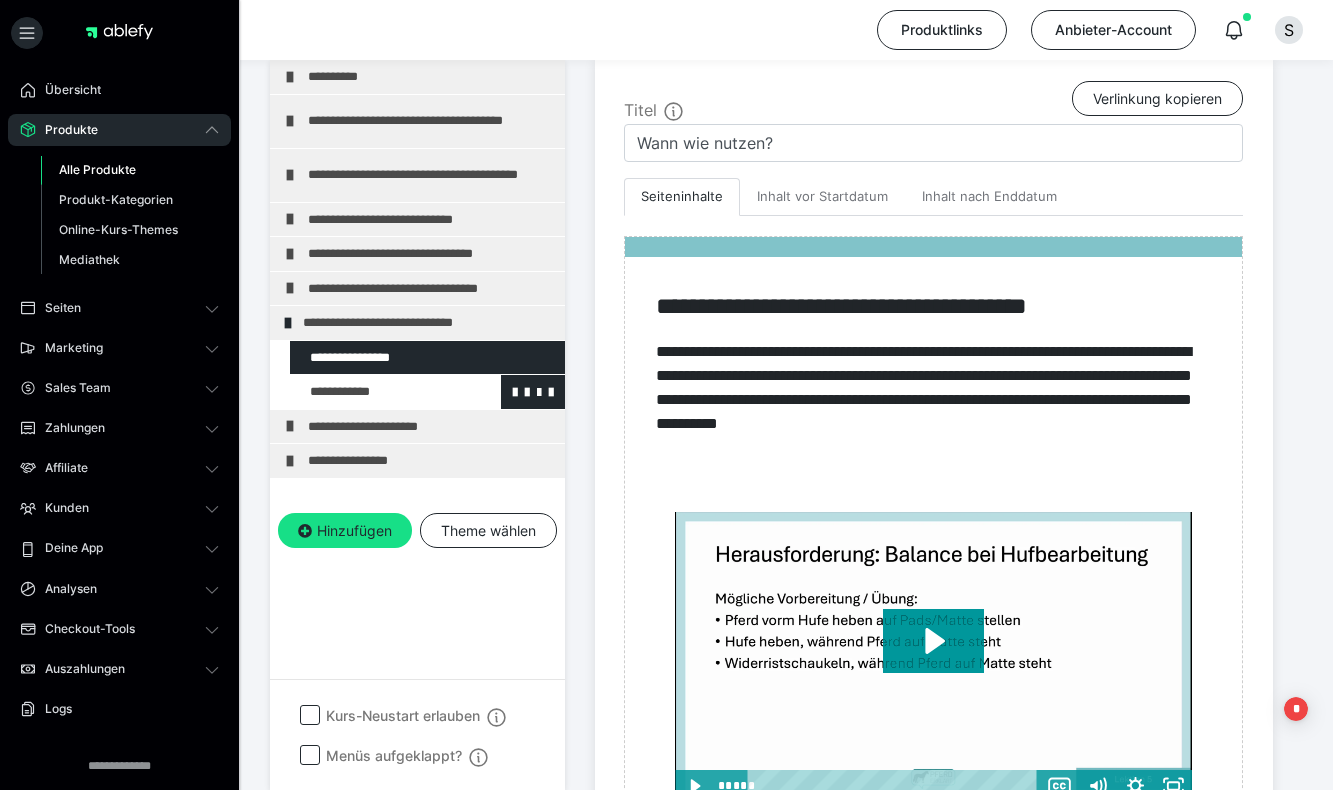 click at bounding box center (375, 392) 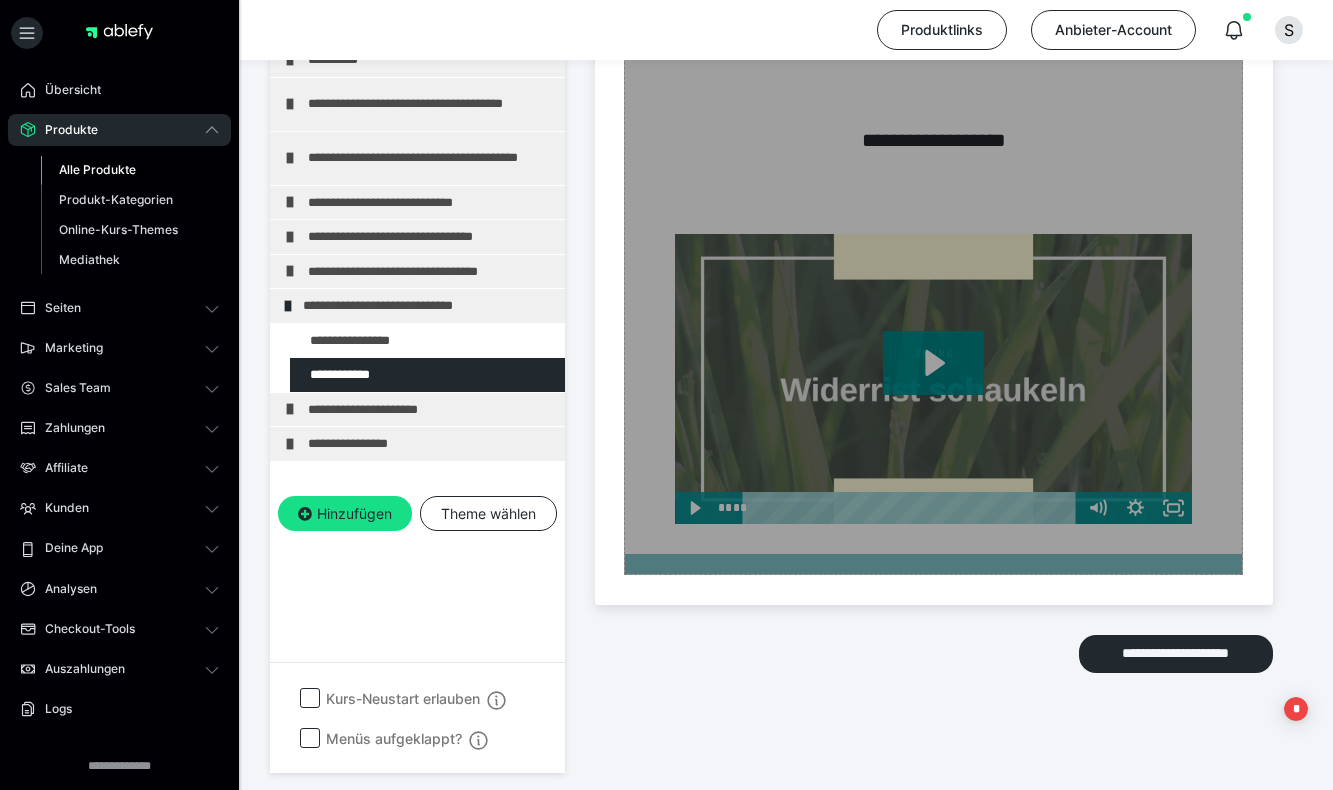 scroll, scrollTop: 3315, scrollLeft: 0, axis: vertical 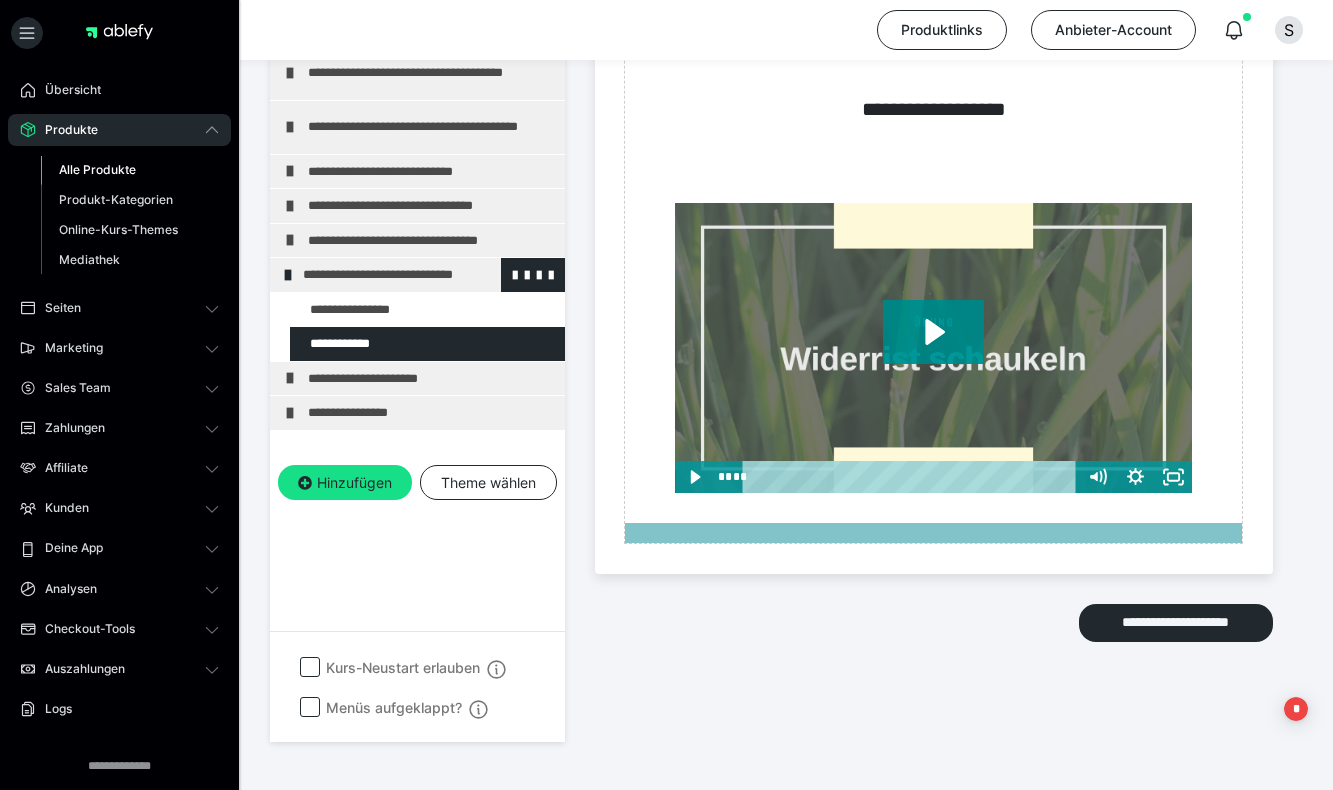 click on "**********" at bounding box center (426, 275) 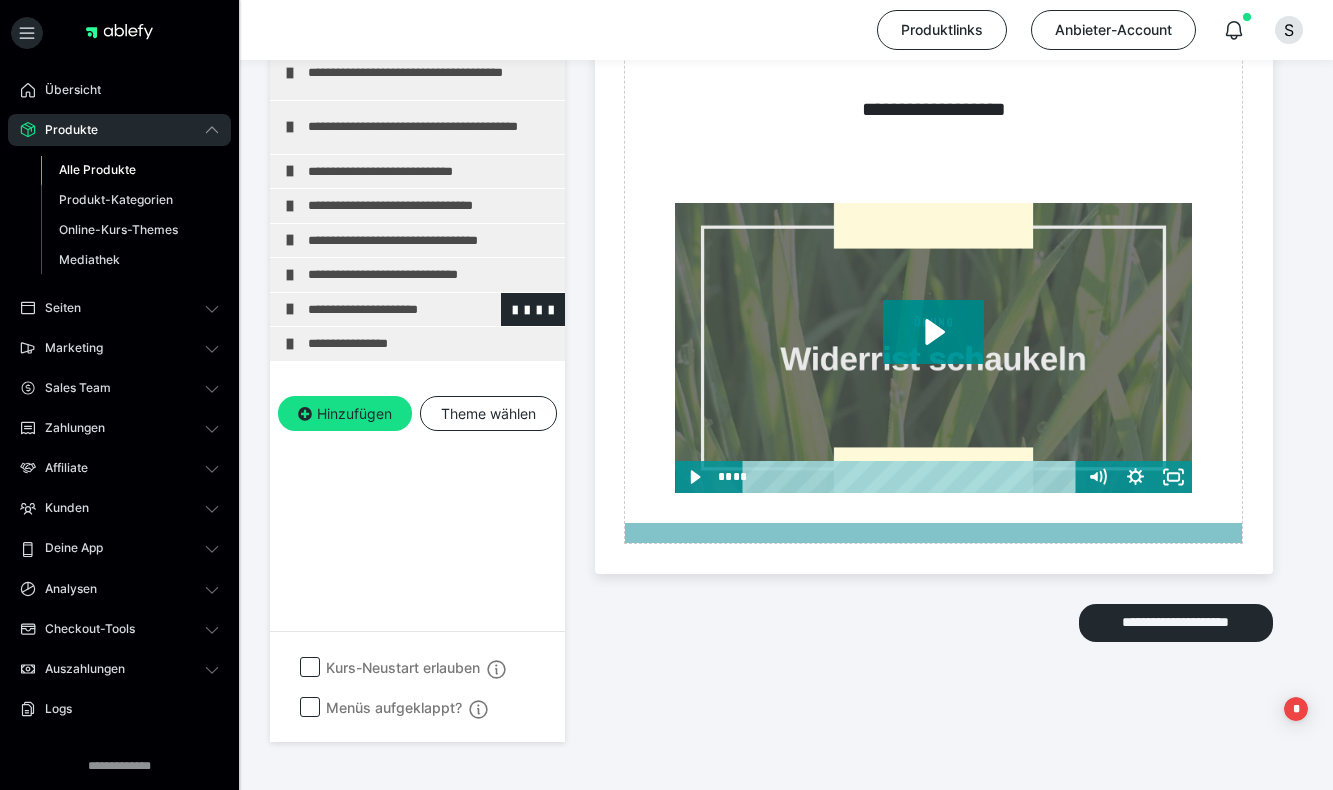 click on "**********" at bounding box center [431, 310] 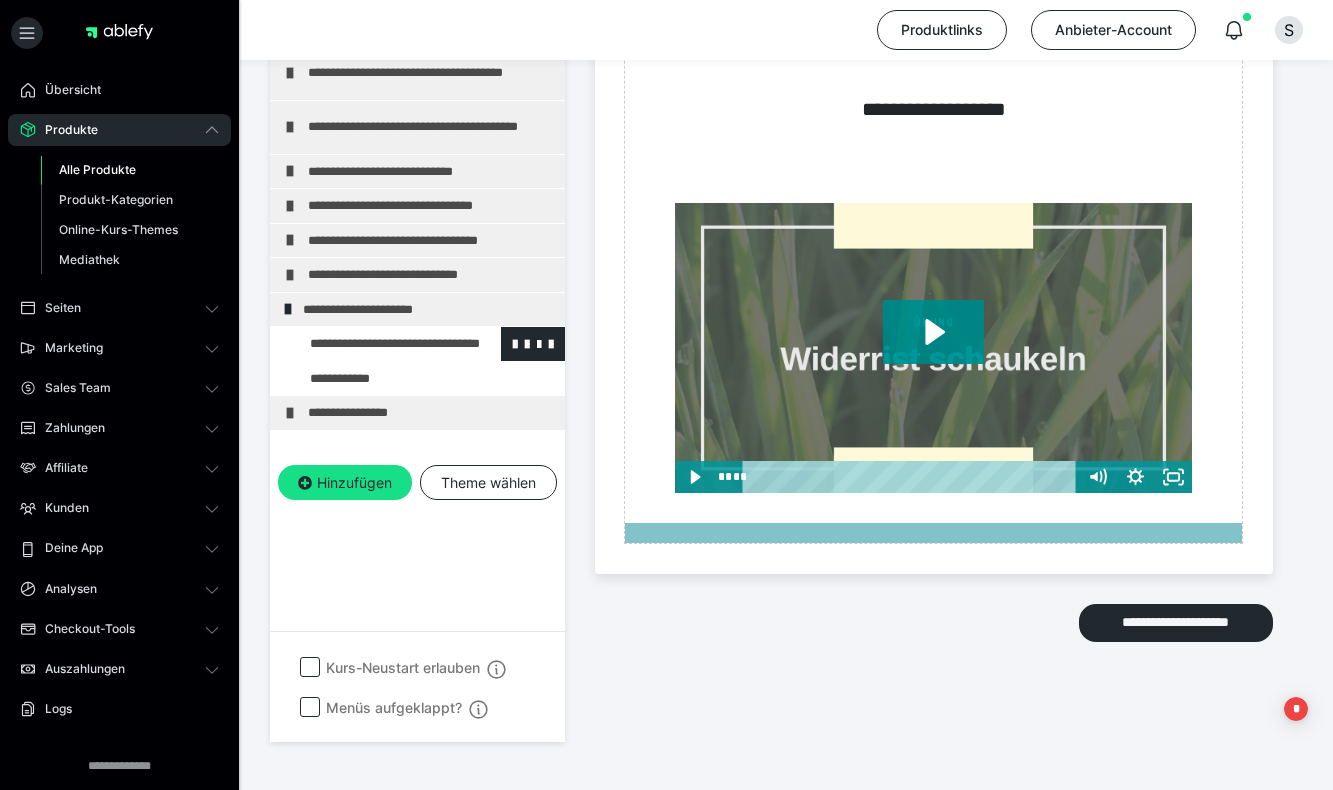click at bounding box center (375, 344) 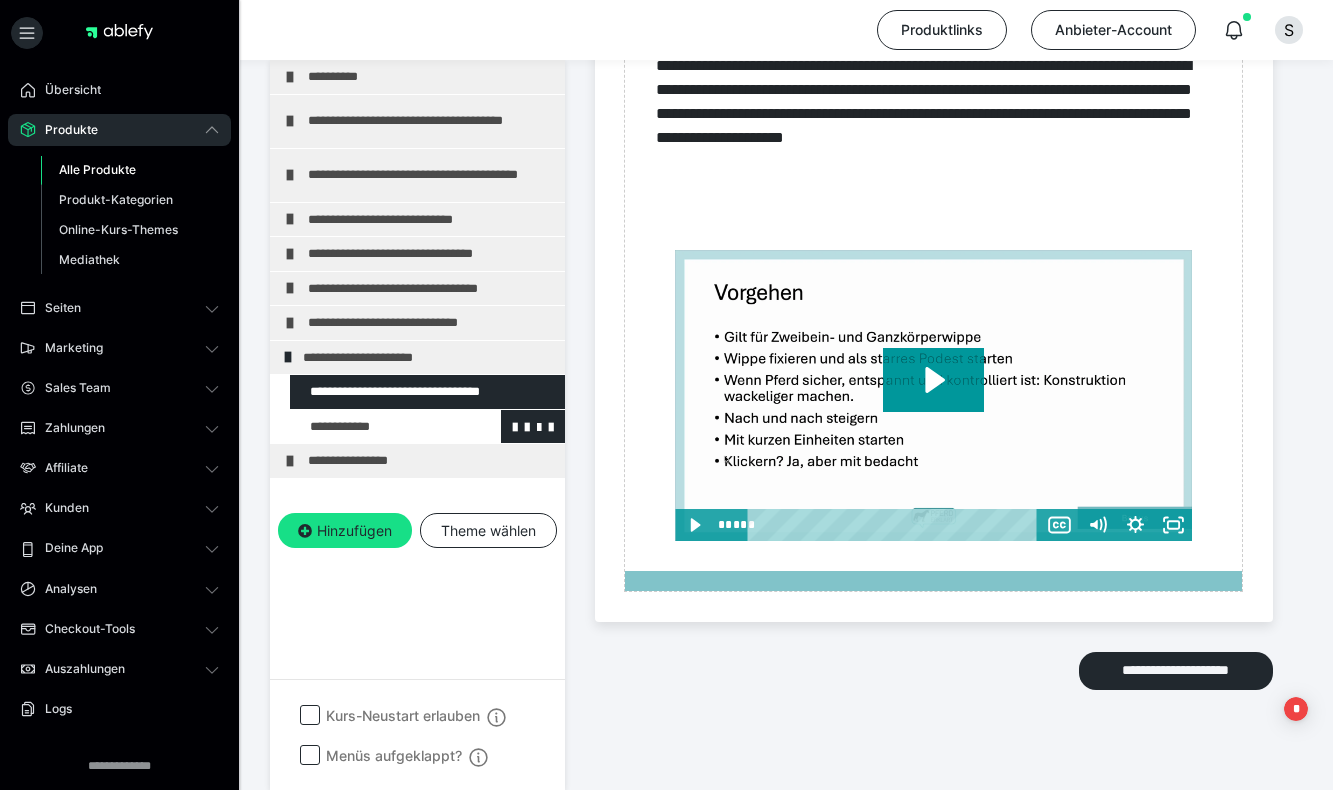 click at bounding box center (375, 426) 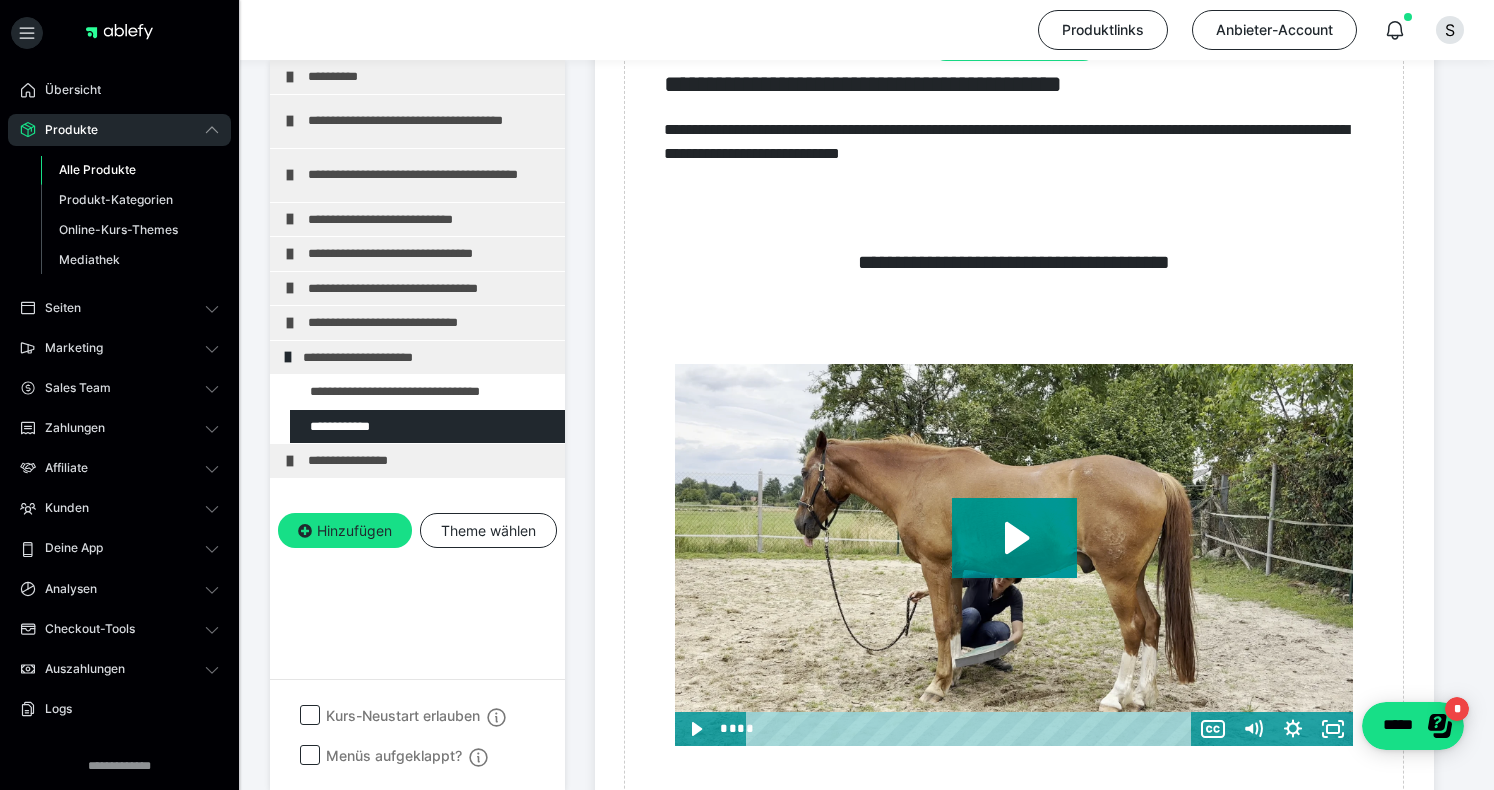 scroll, scrollTop: 717, scrollLeft: 0, axis: vertical 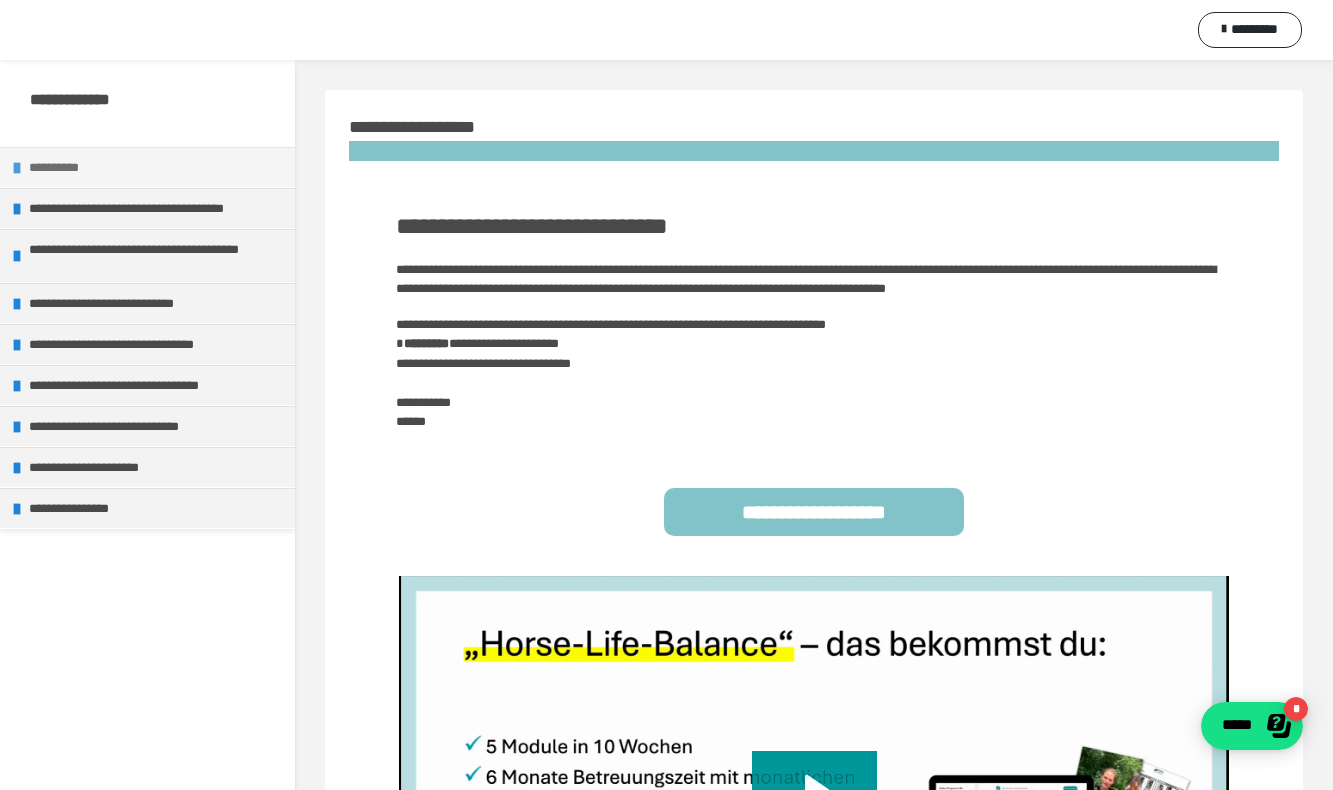 click on "**********" at bounding box center (157, 167) 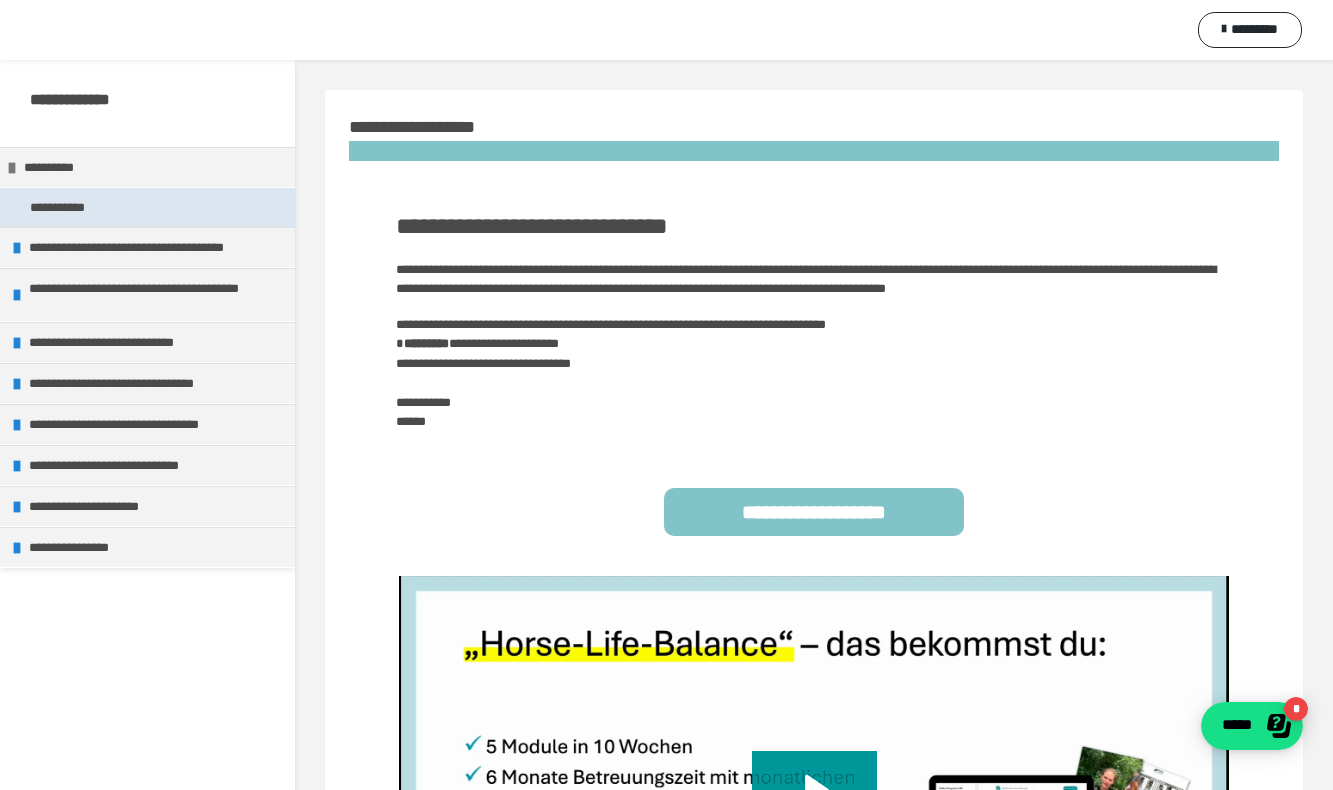 click on "**********" at bounding box center [67, 207] 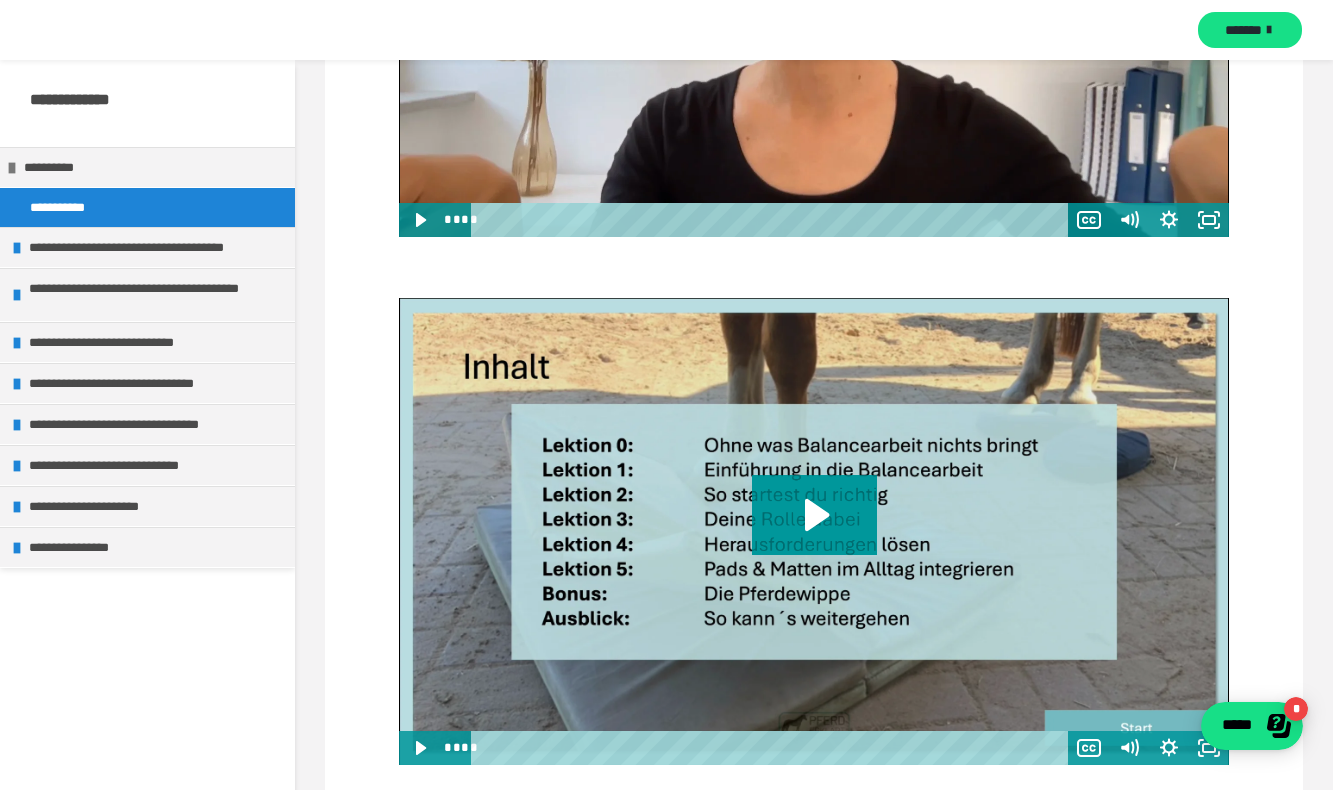 scroll, scrollTop: 747, scrollLeft: 0, axis: vertical 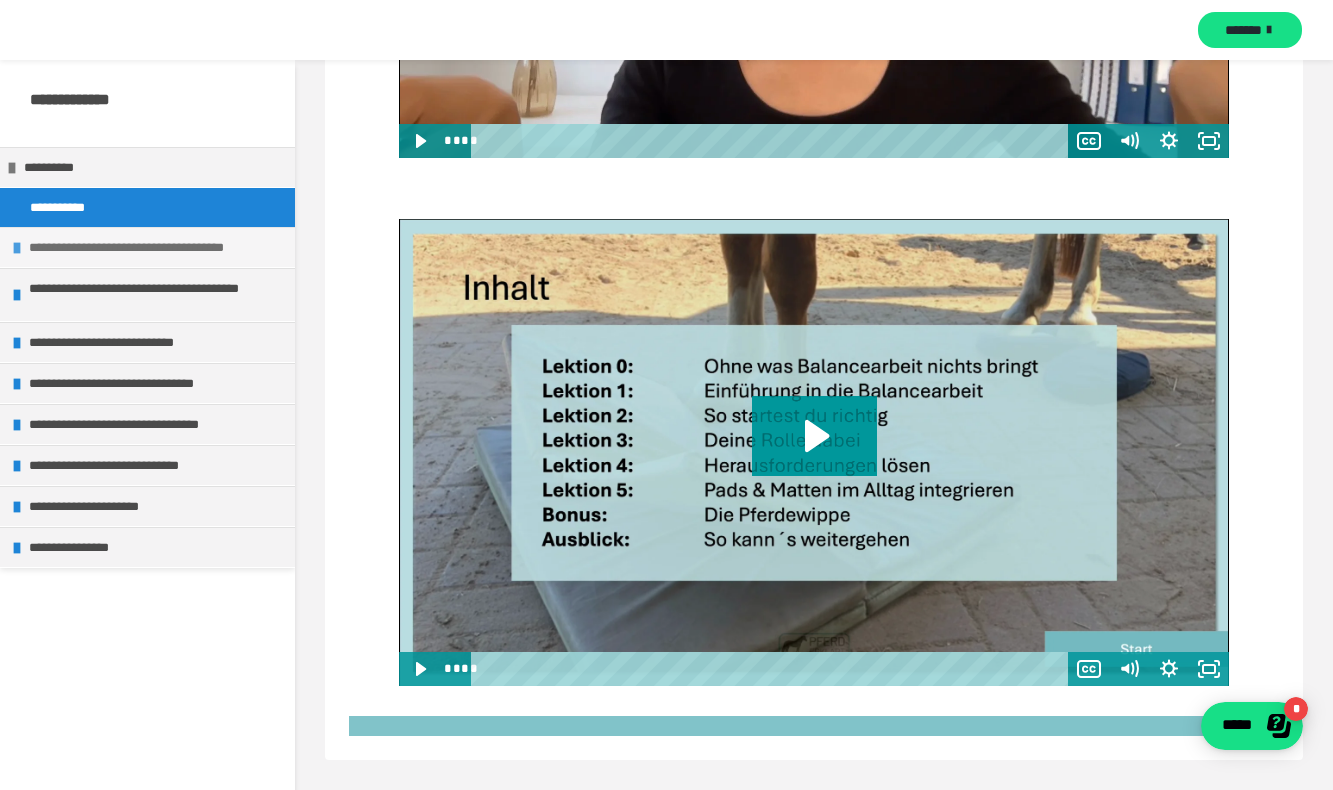 click on "**********" at bounding box center [157, 247] 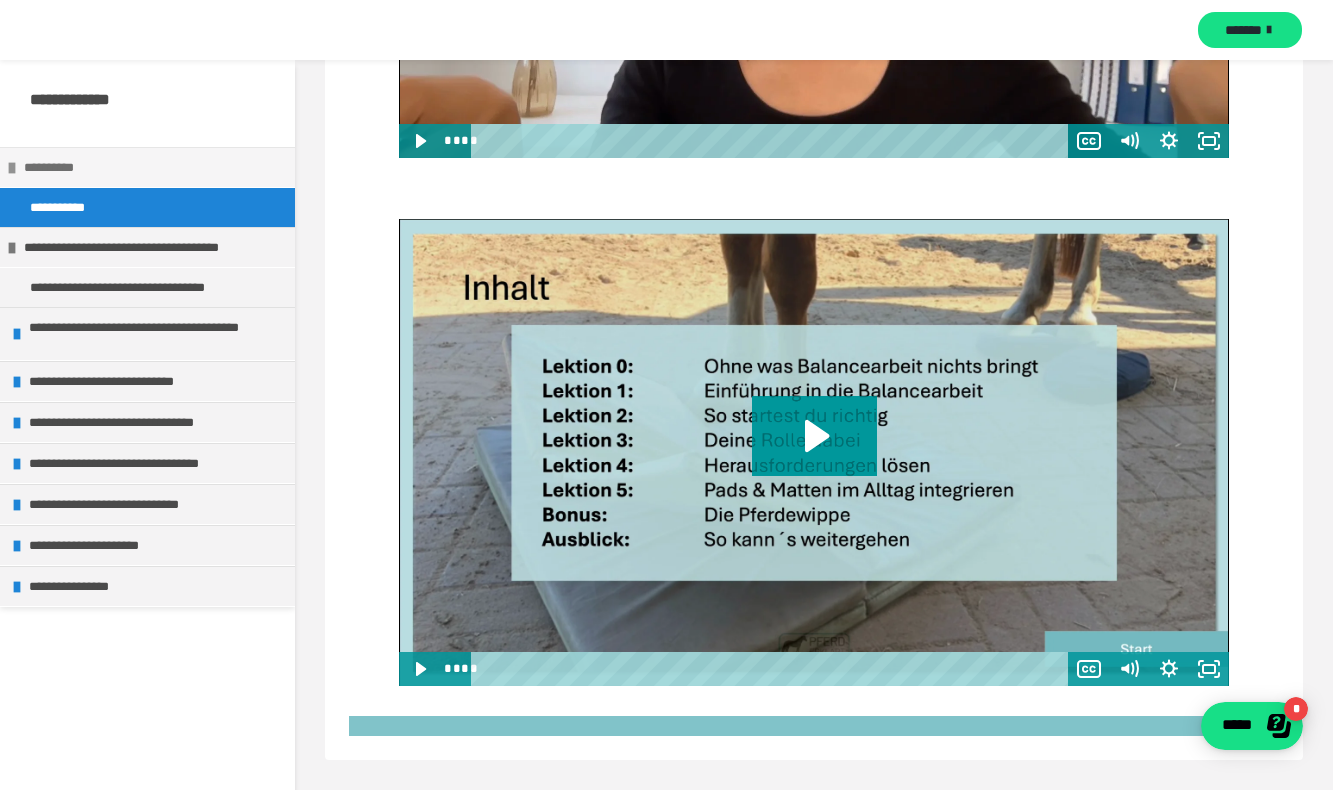 click on "**********" at bounding box center (152, 167) 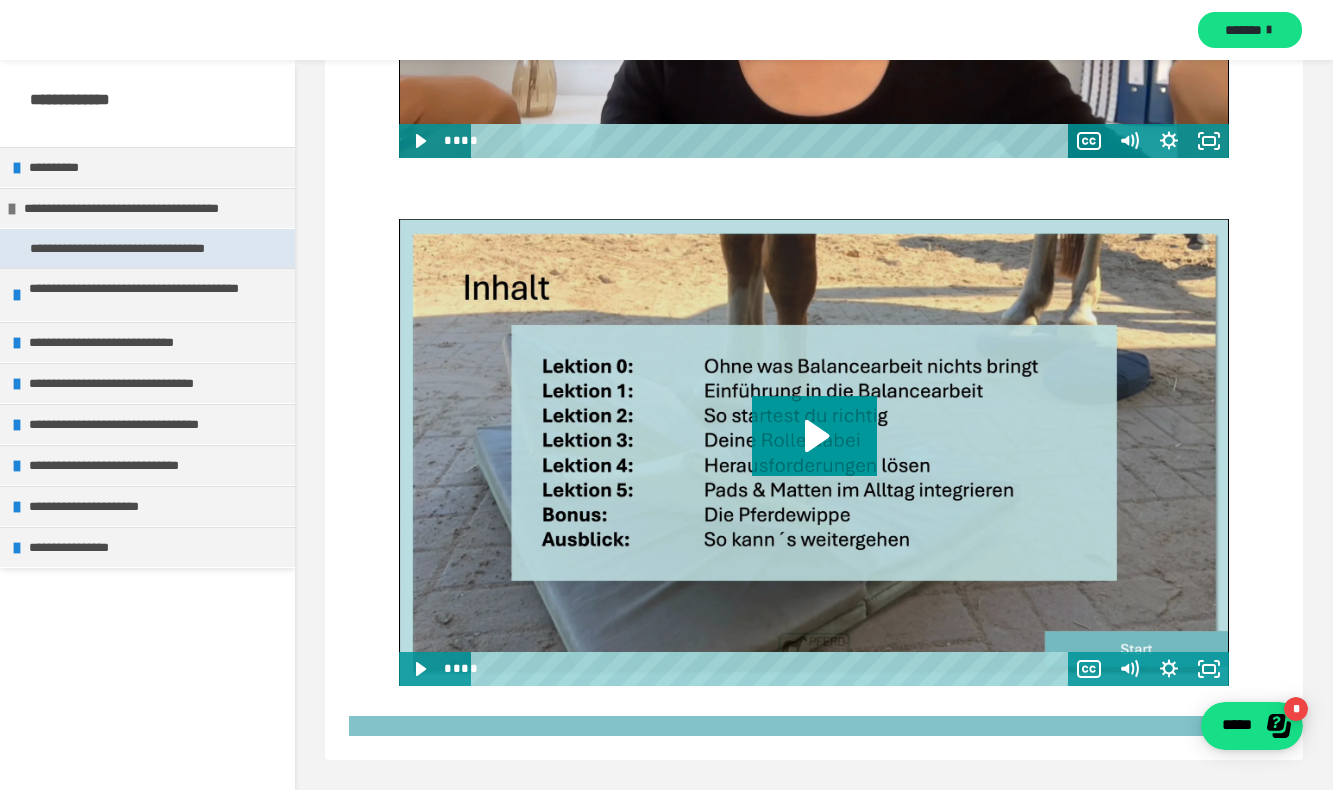 click on "**********" at bounding box center (145, 248) 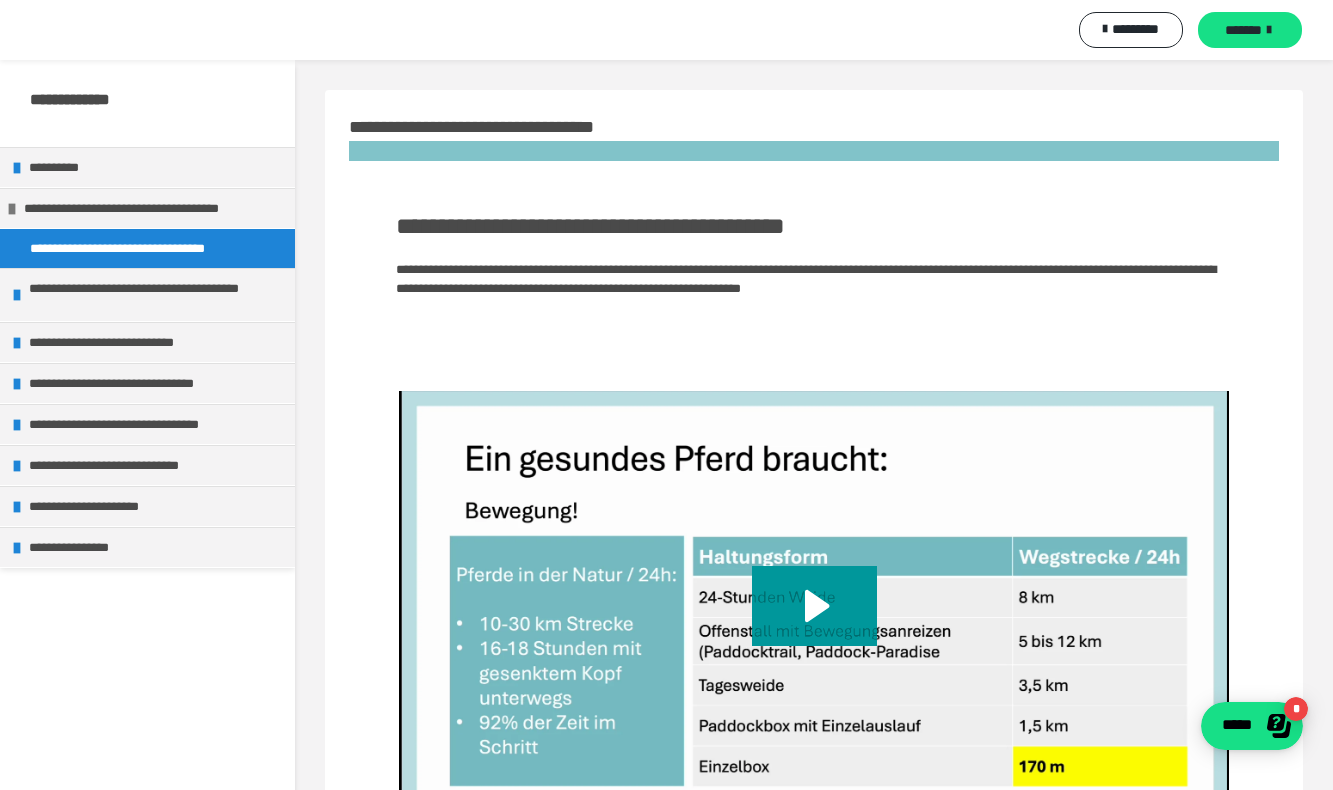 scroll, scrollTop: 170, scrollLeft: 0, axis: vertical 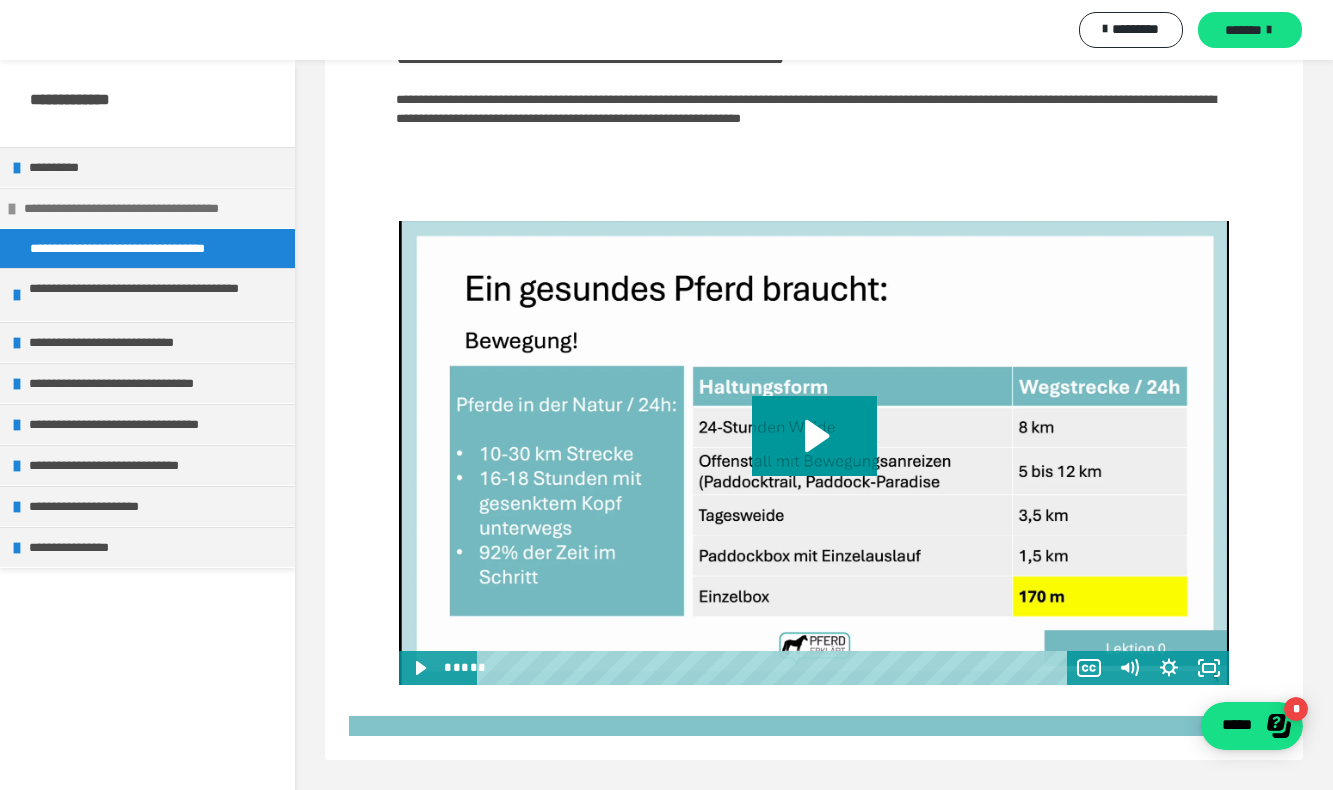 click on "**********" at bounding box center [152, 208] 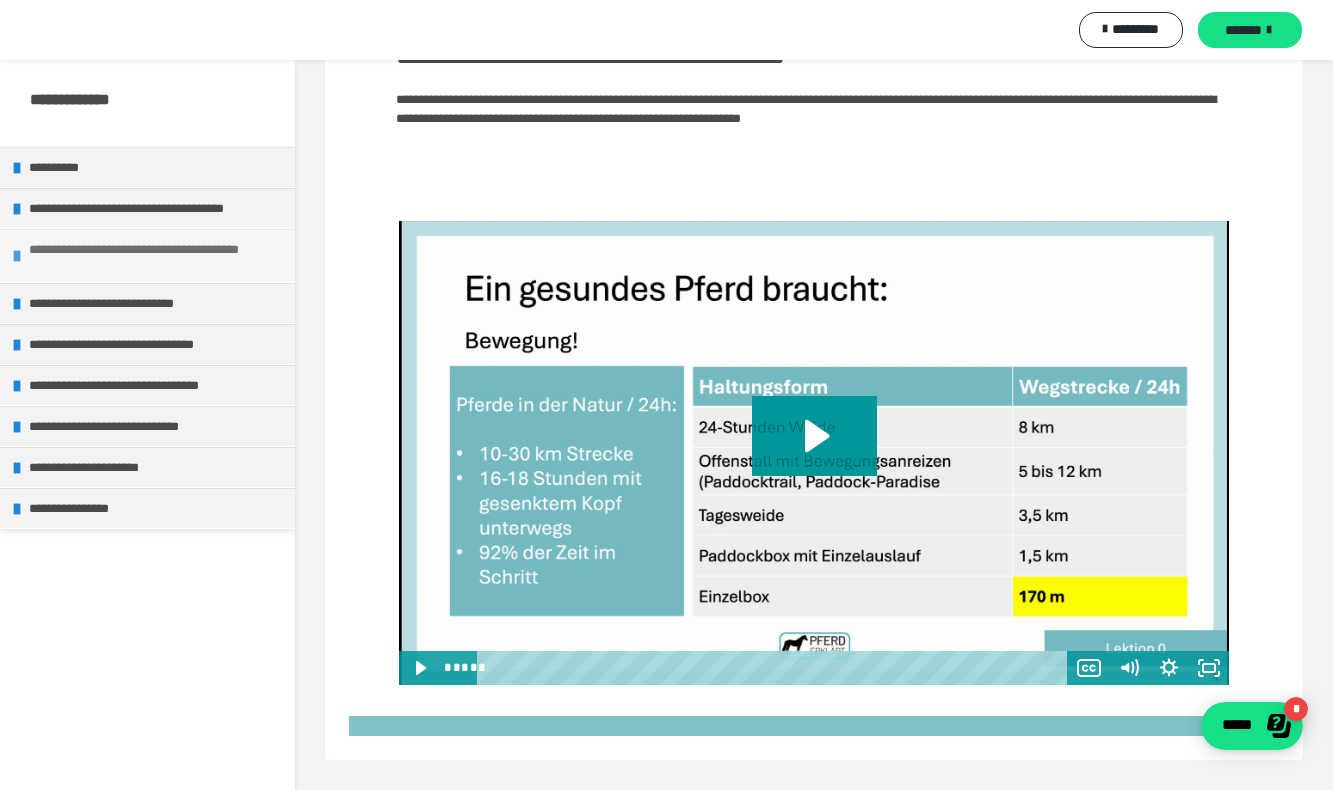 click on "**********" at bounding box center [157, 256] 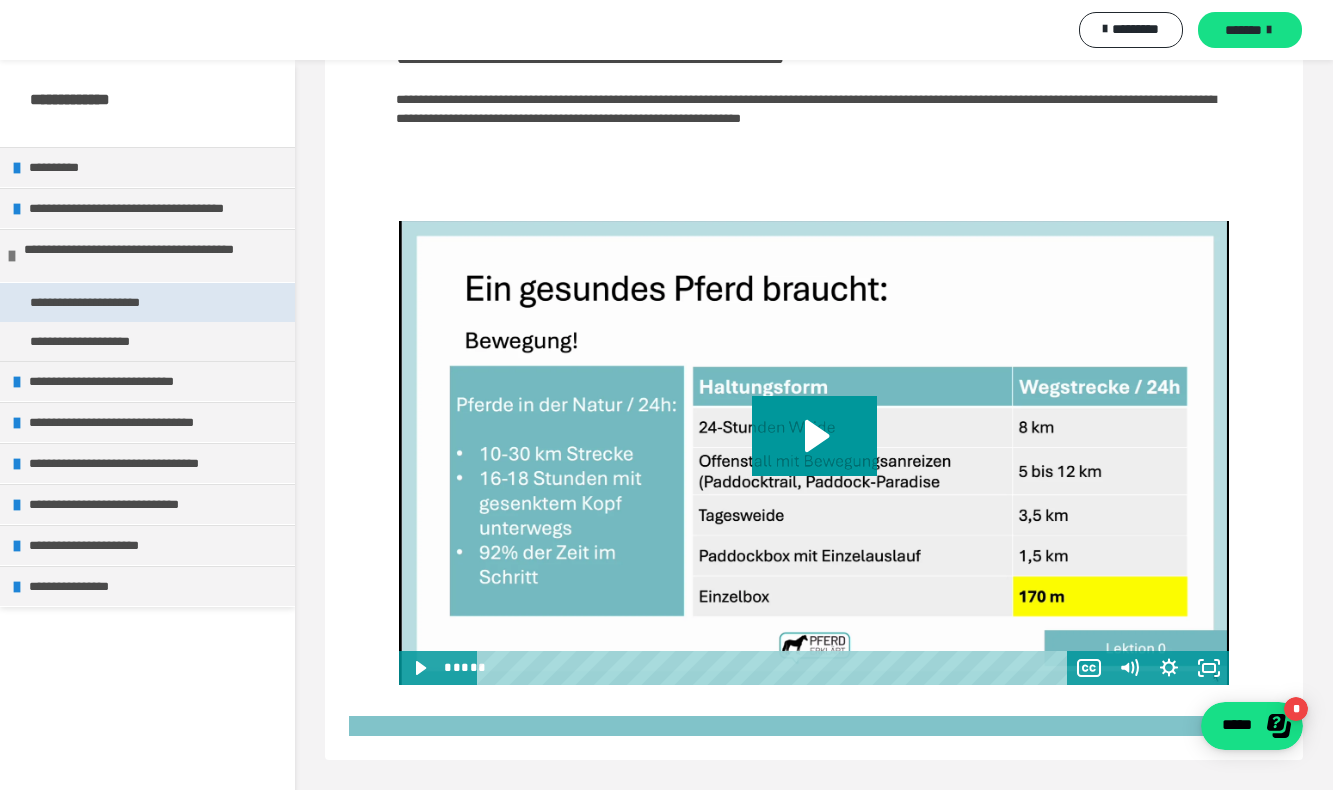 click on "**********" at bounding box center [103, 302] 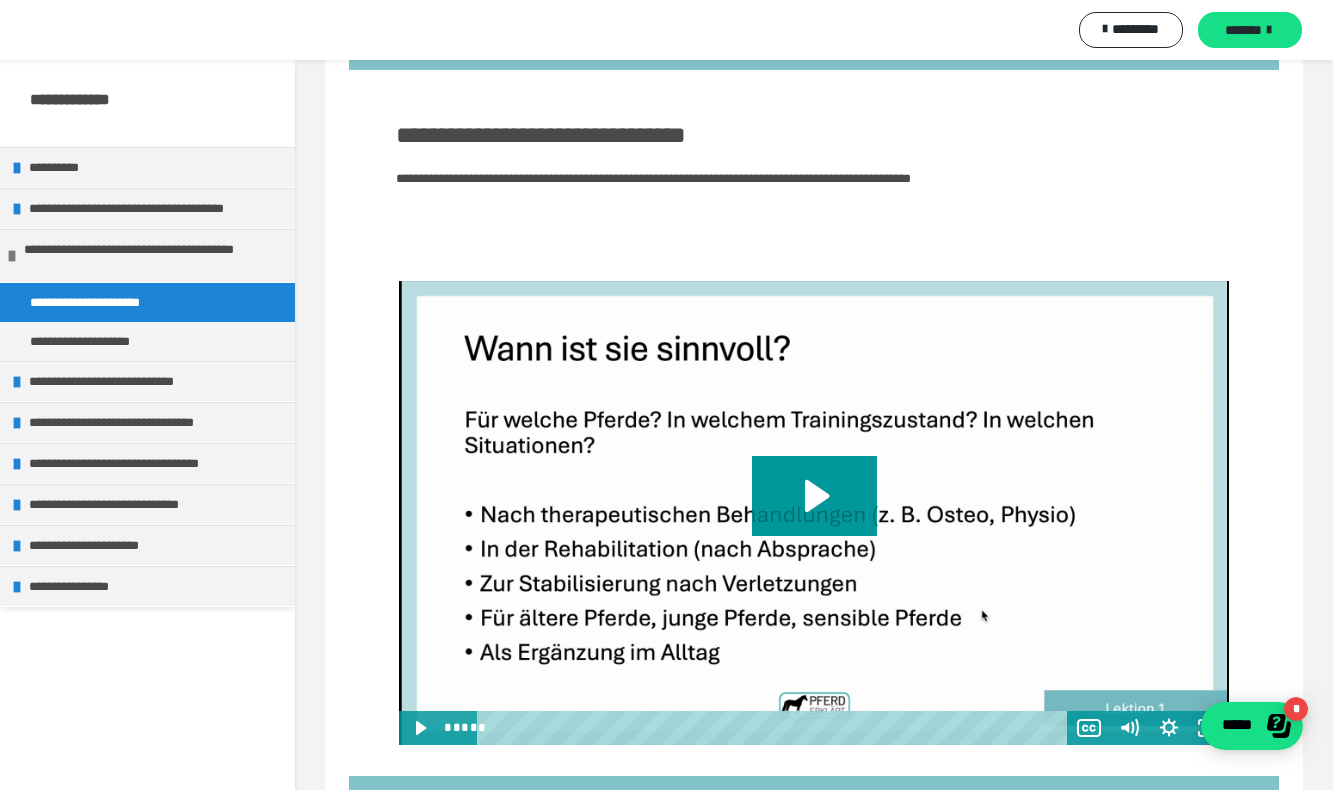 scroll, scrollTop: 0, scrollLeft: 0, axis: both 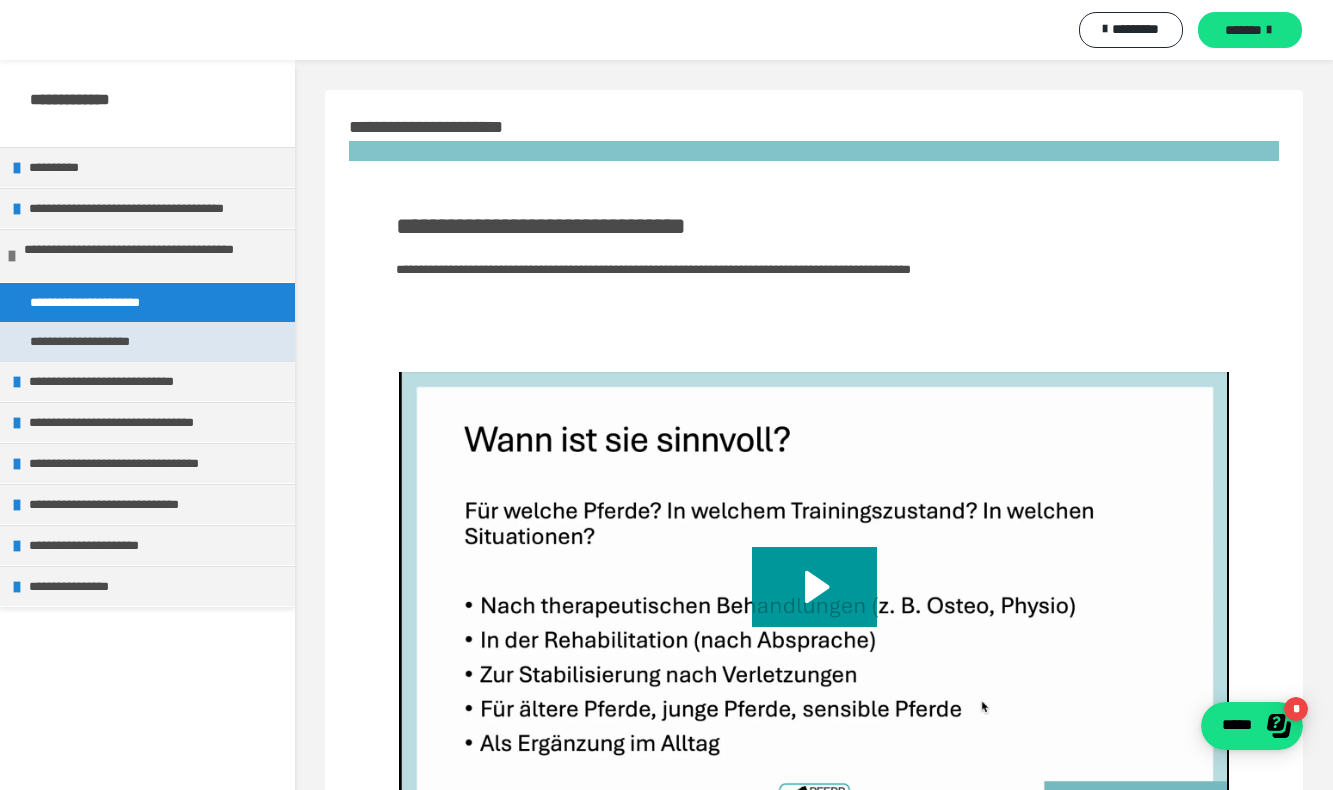 click on "**********" at bounding box center (101, 341) 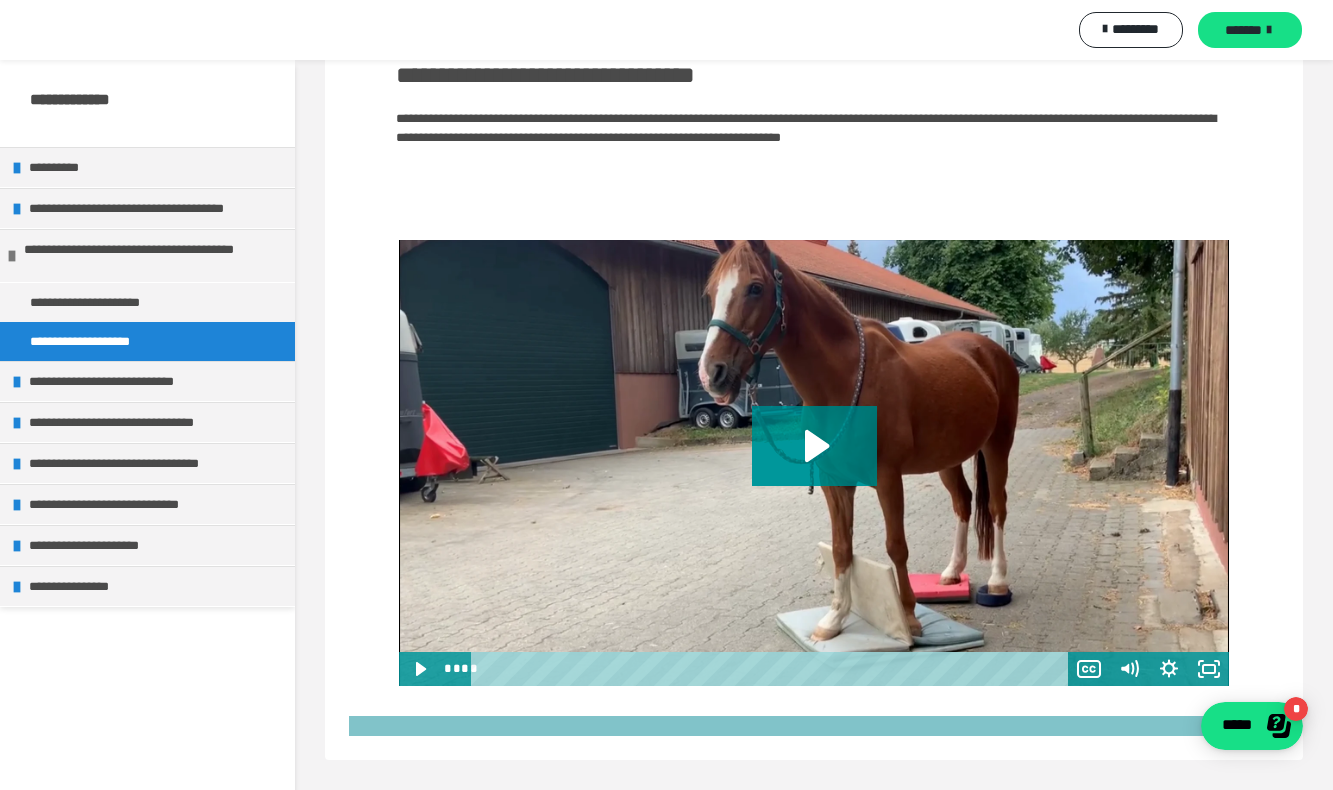 scroll, scrollTop: 0, scrollLeft: 0, axis: both 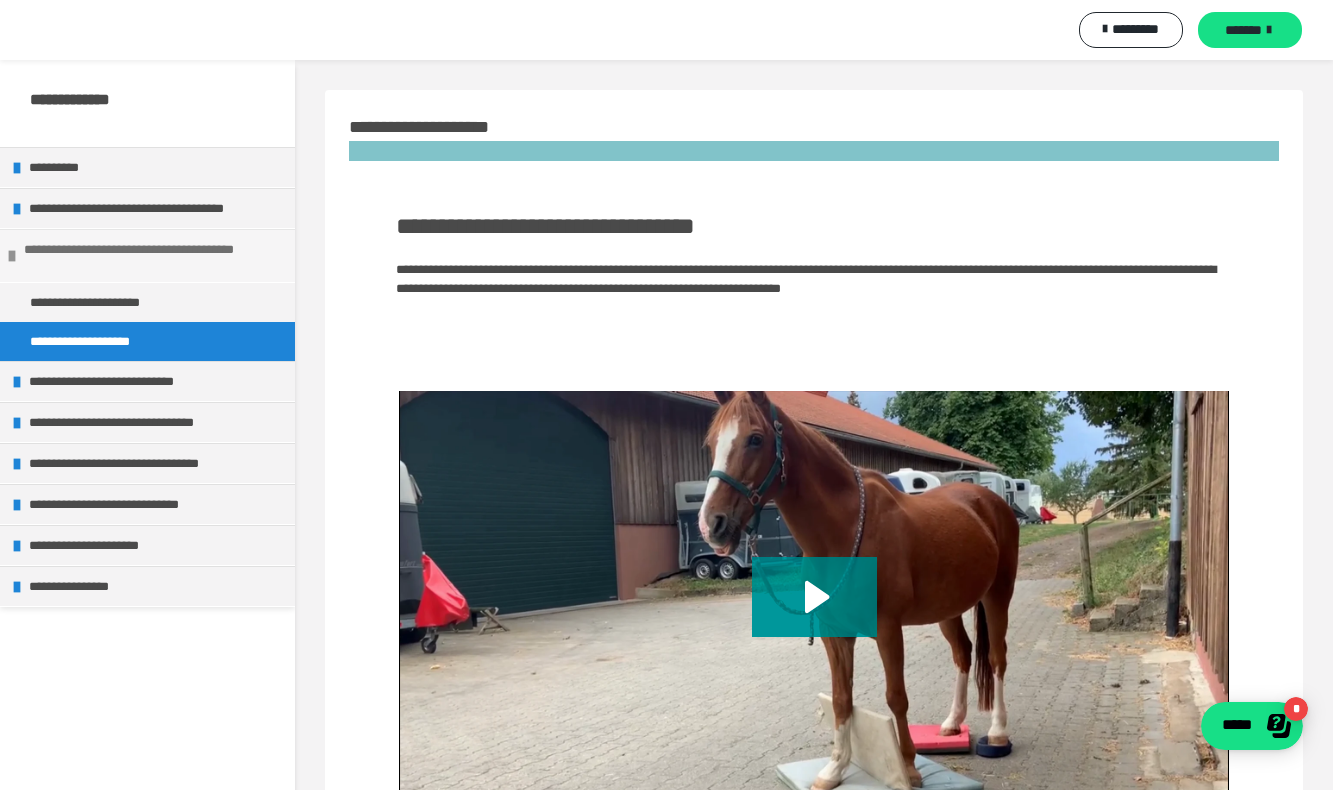 click on "**********" at bounding box center (152, 256) 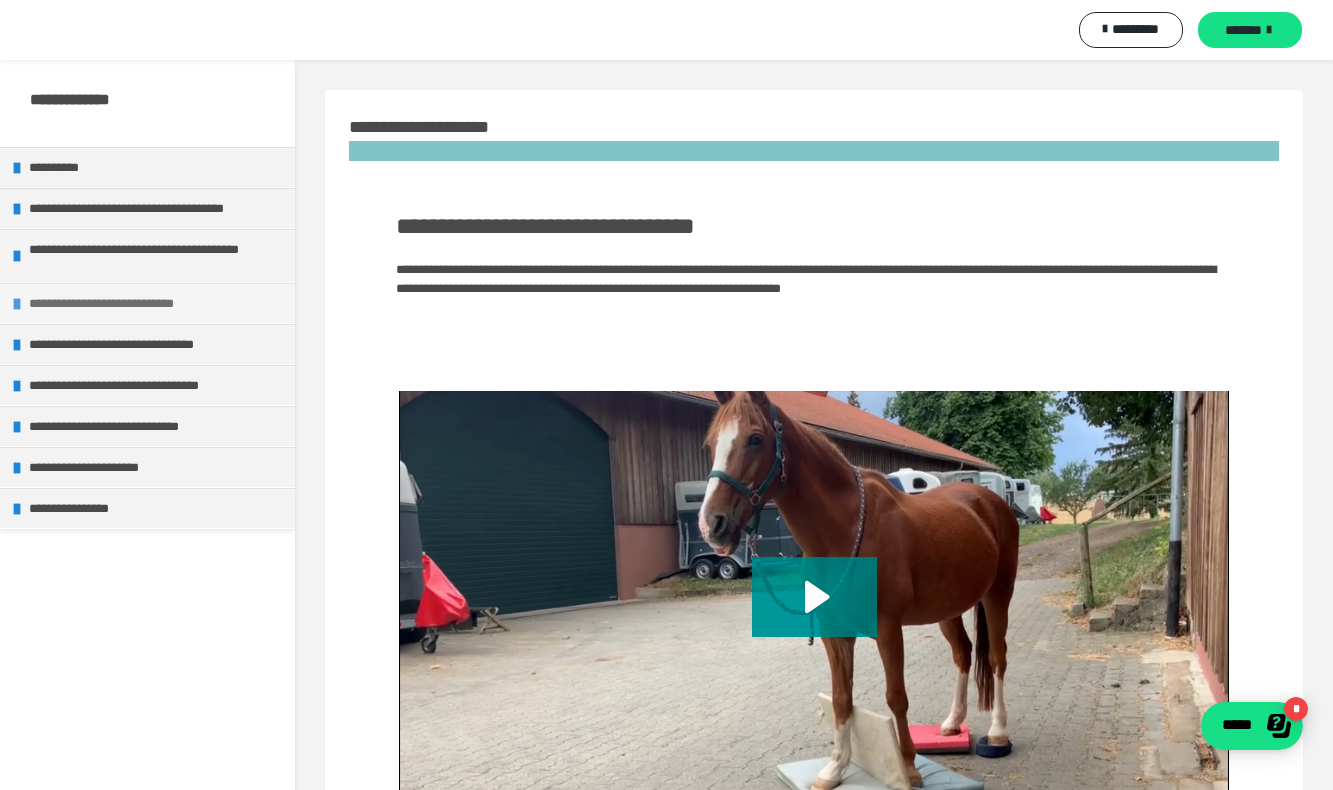 click on "**********" at bounding box center (157, 303) 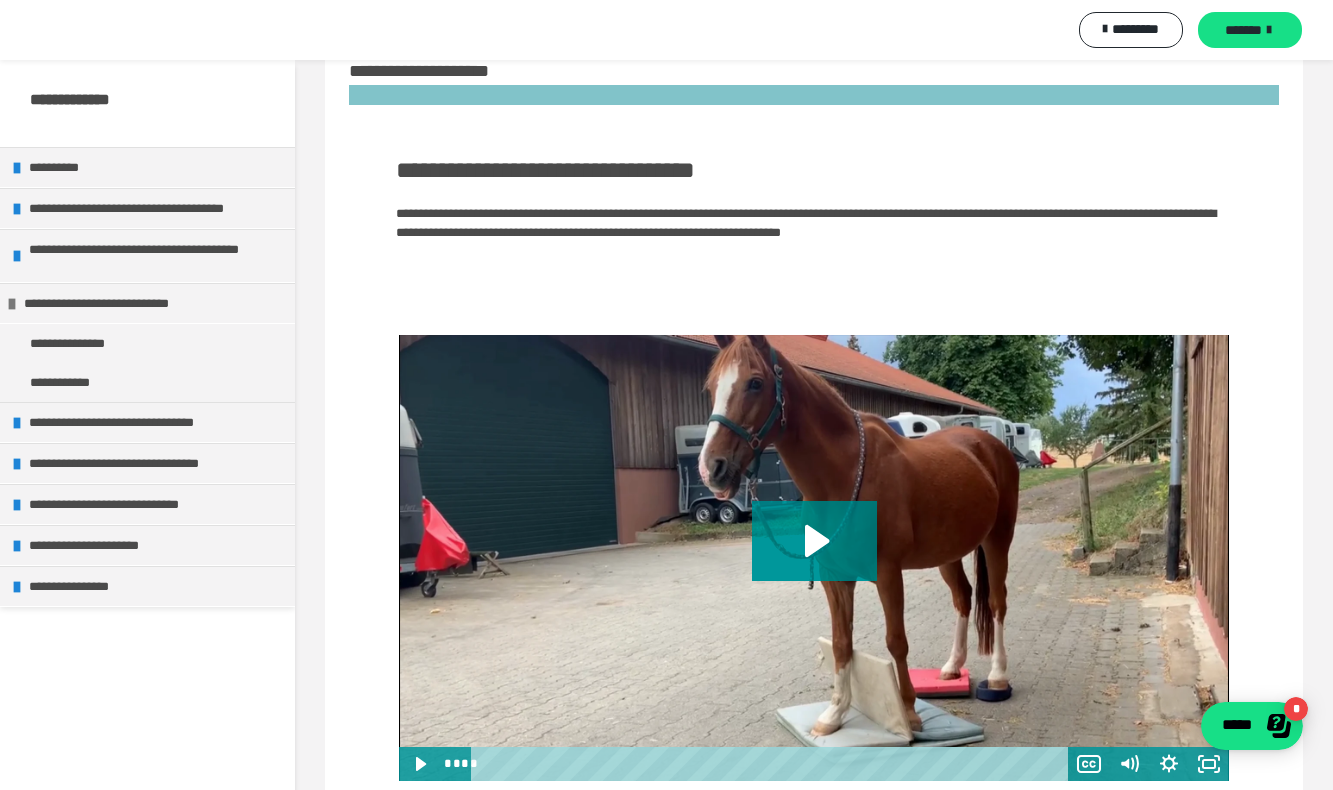 scroll, scrollTop: 51, scrollLeft: 0, axis: vertical 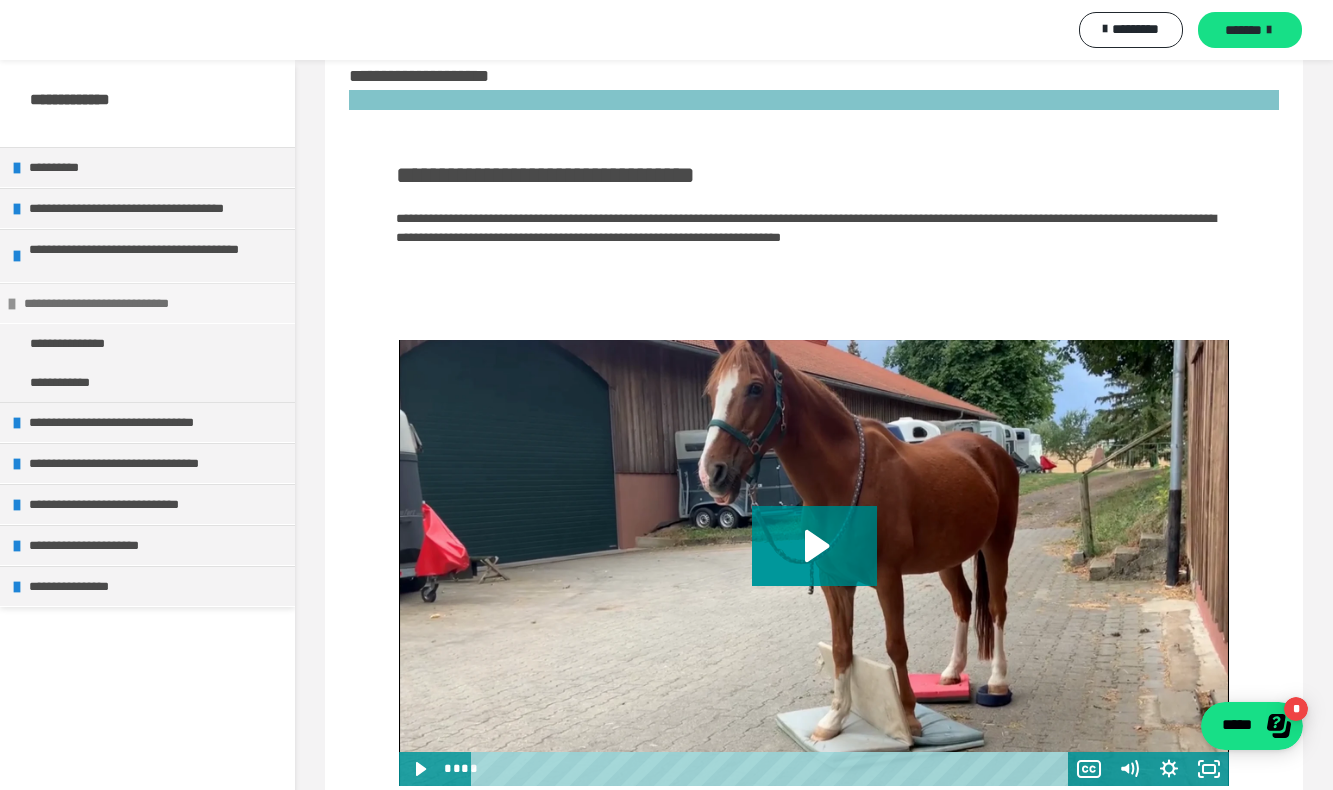 click on "**********" at bounding box center [152, 303] 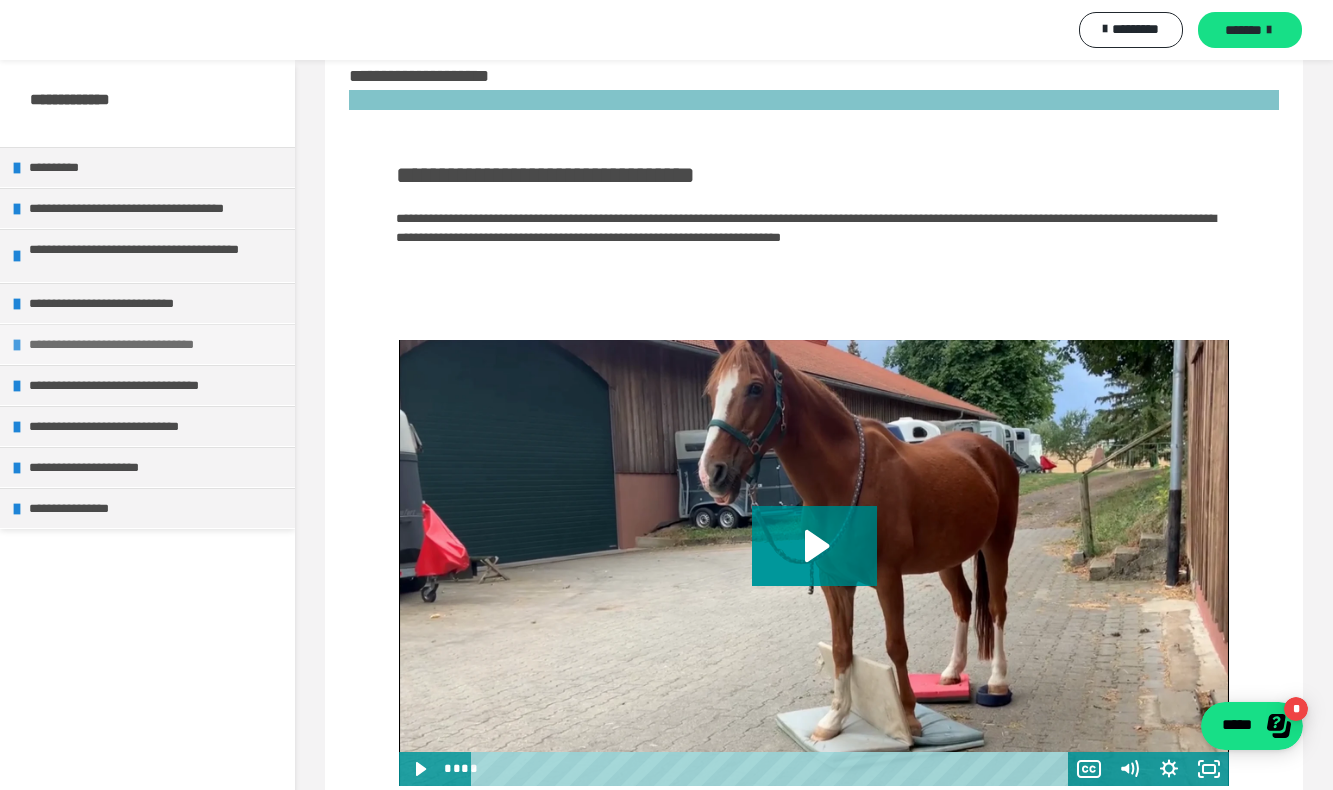 click on "**********" at bounding box center (157, 344) 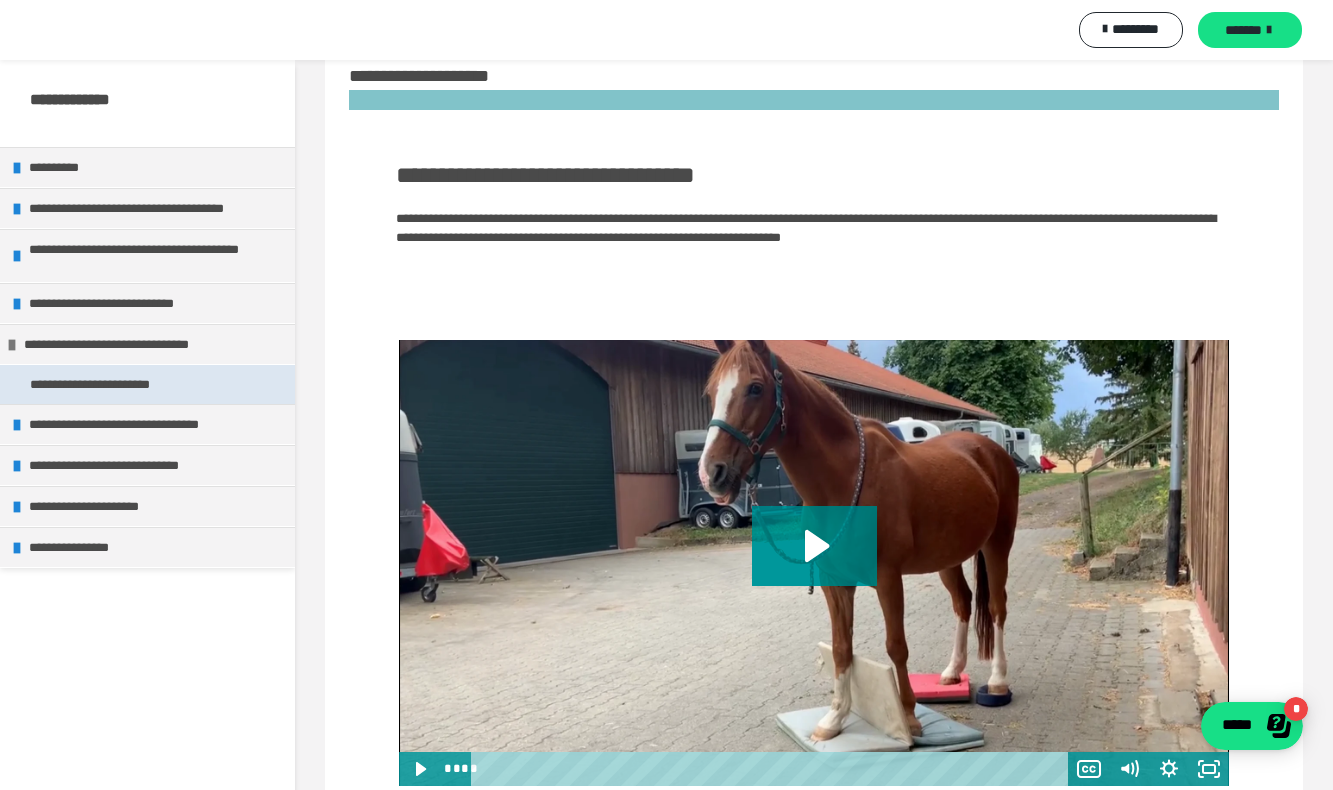click on "**********" at bounding box center [147, 384] 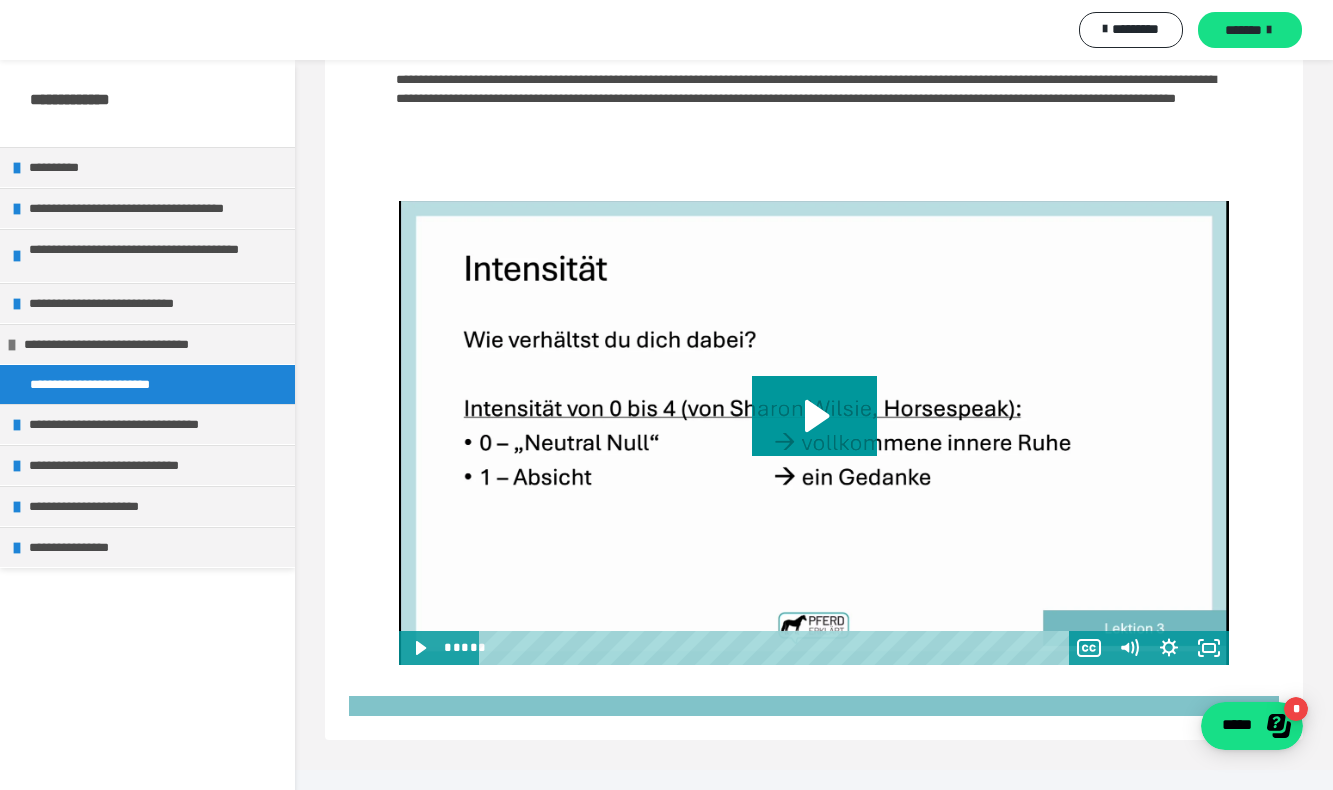 scroll, scrollTop: 0, scrollLeft: 0, axis: both 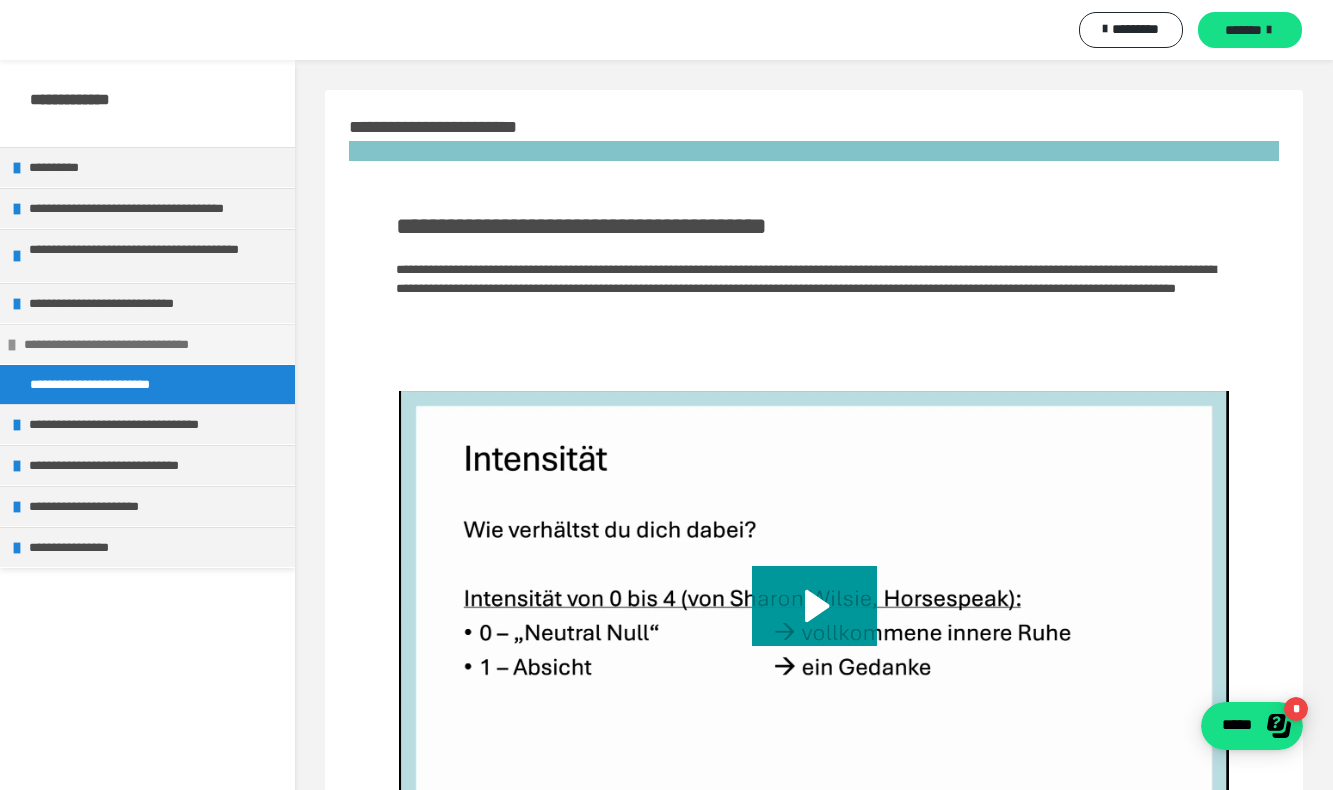 click on "**********" at bounding box center (152, 344) 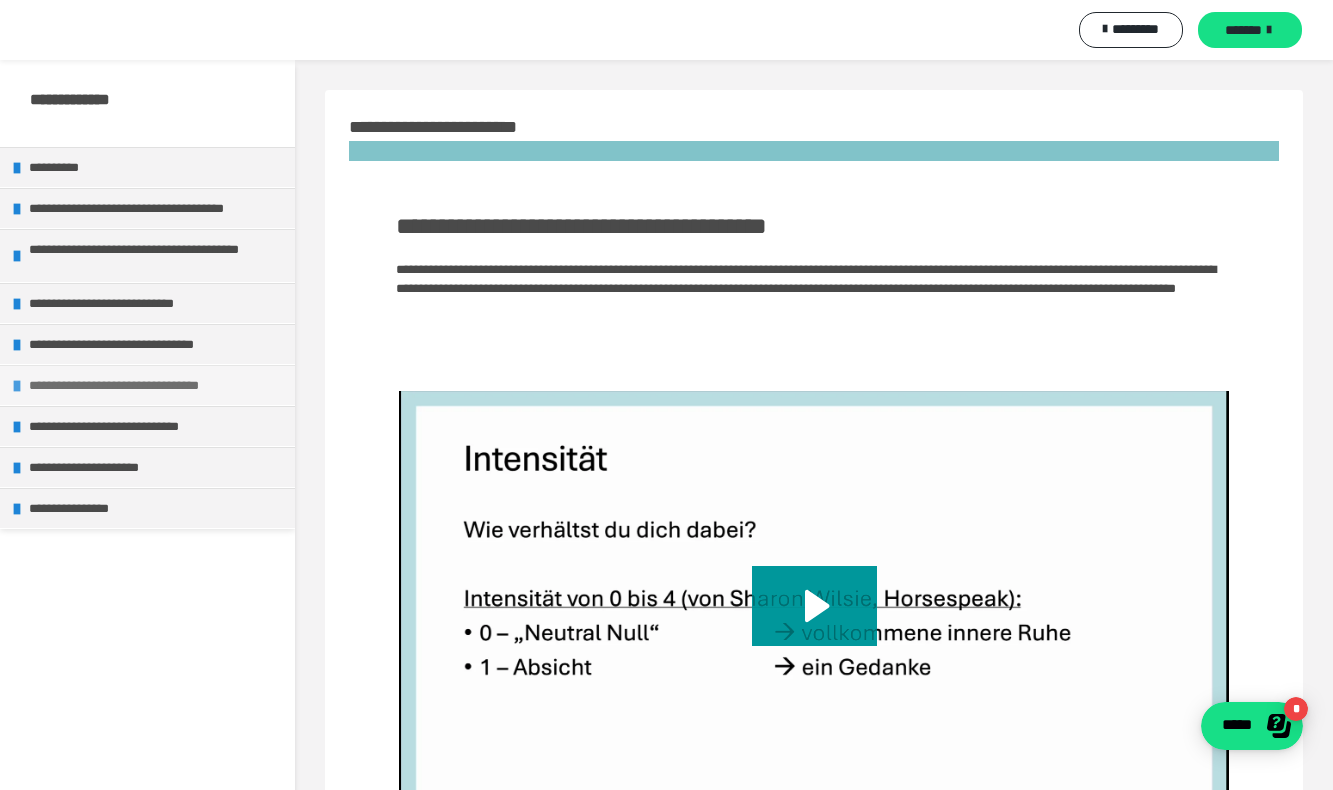 click on "**********" at bounding box center [157, 385] 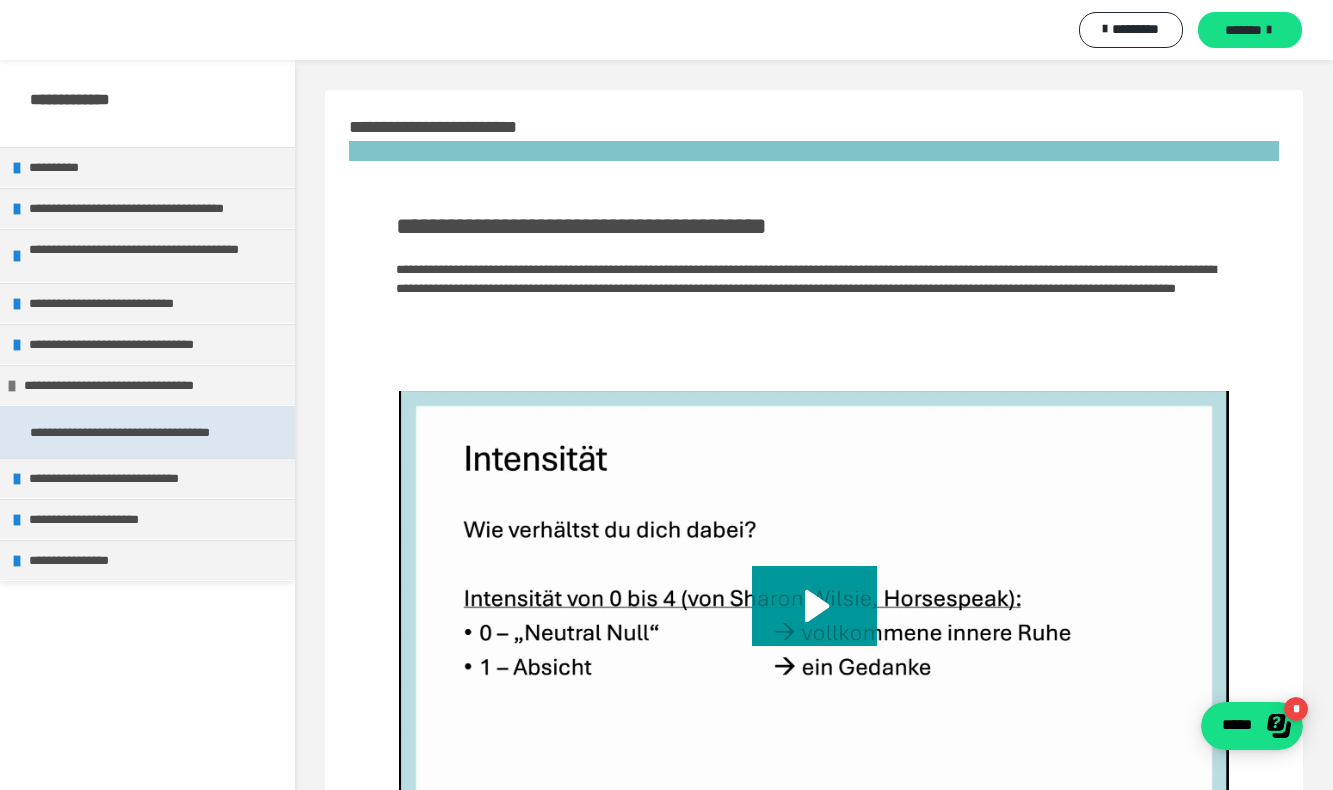 click on "**********" at bounding box center [147, 432] 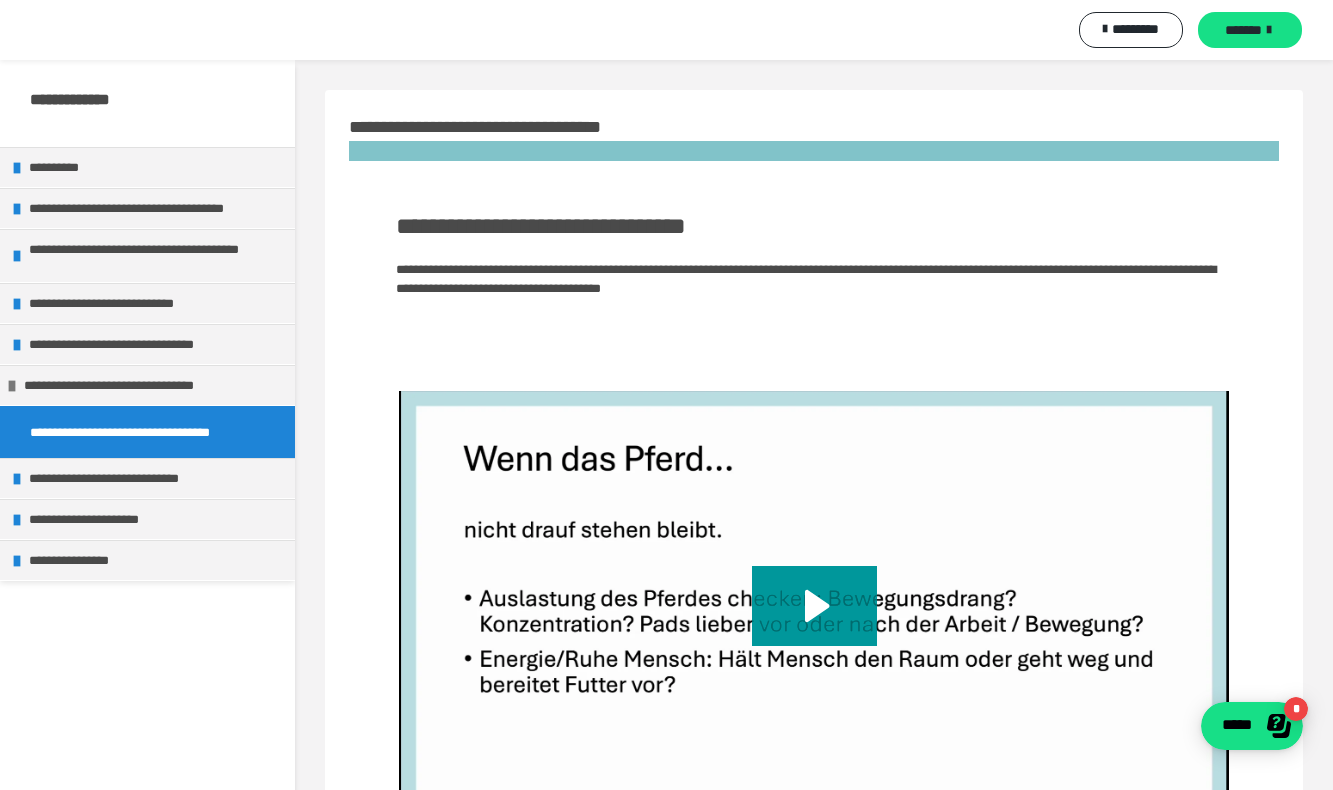 scroll, scrollTop: 170, scrollLeft: 0, axis: vertical 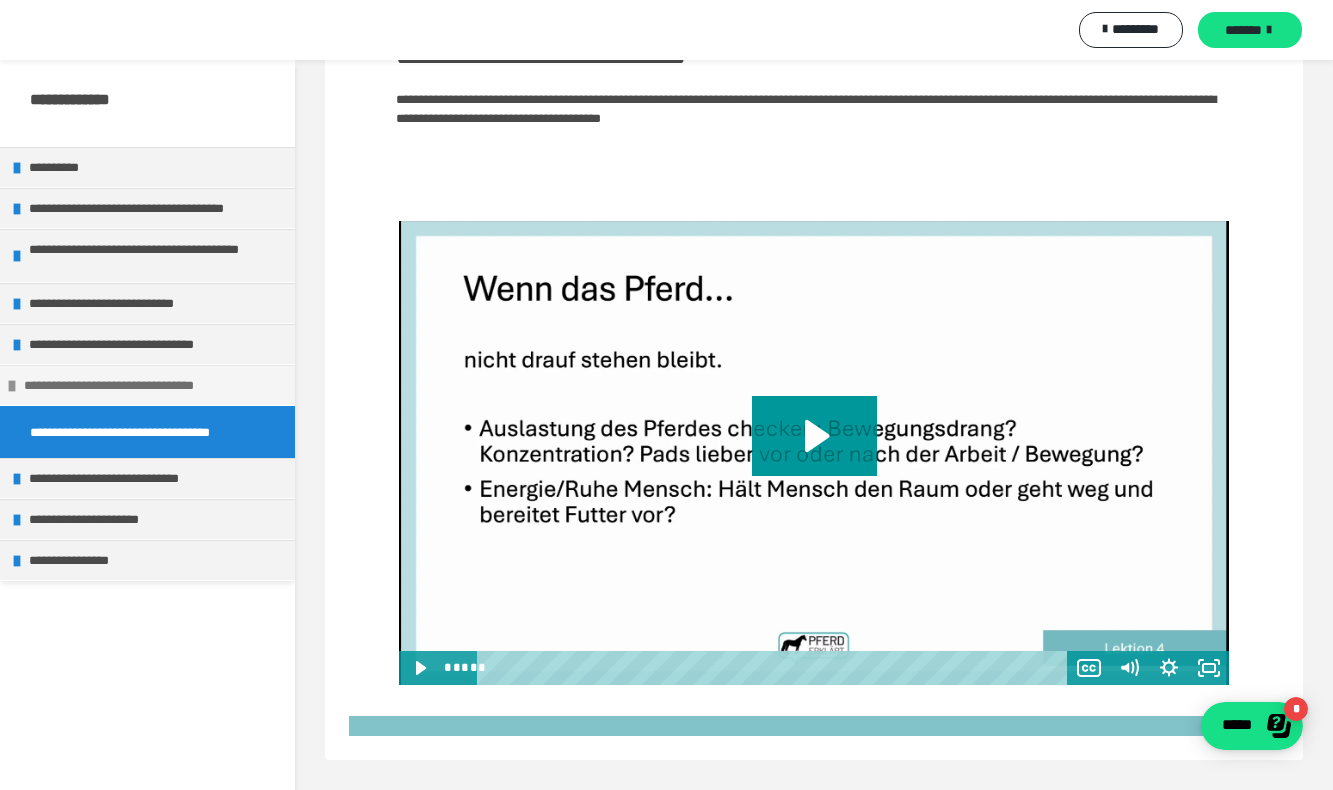 click on "**********" at bounding box center (152, 385) 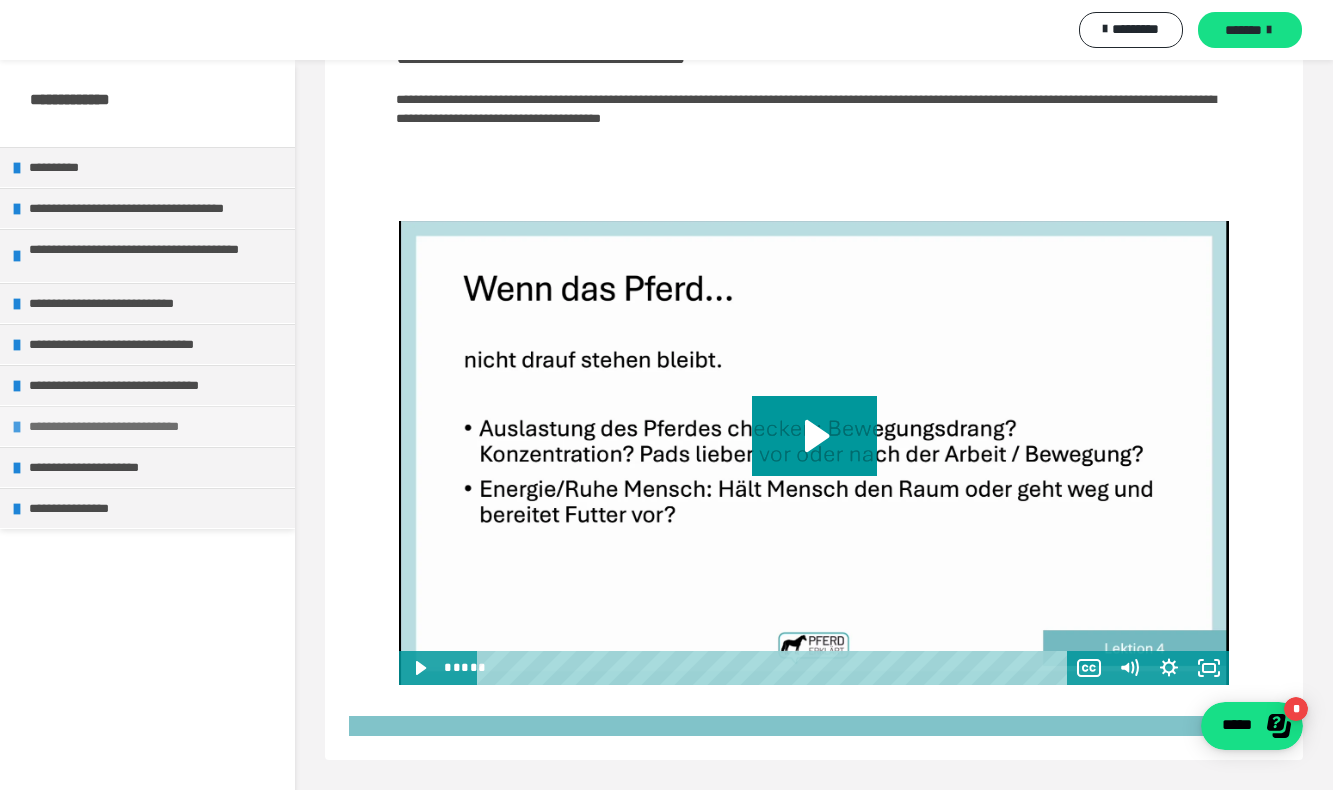 click on "**********" at bounding box center (147, 426) 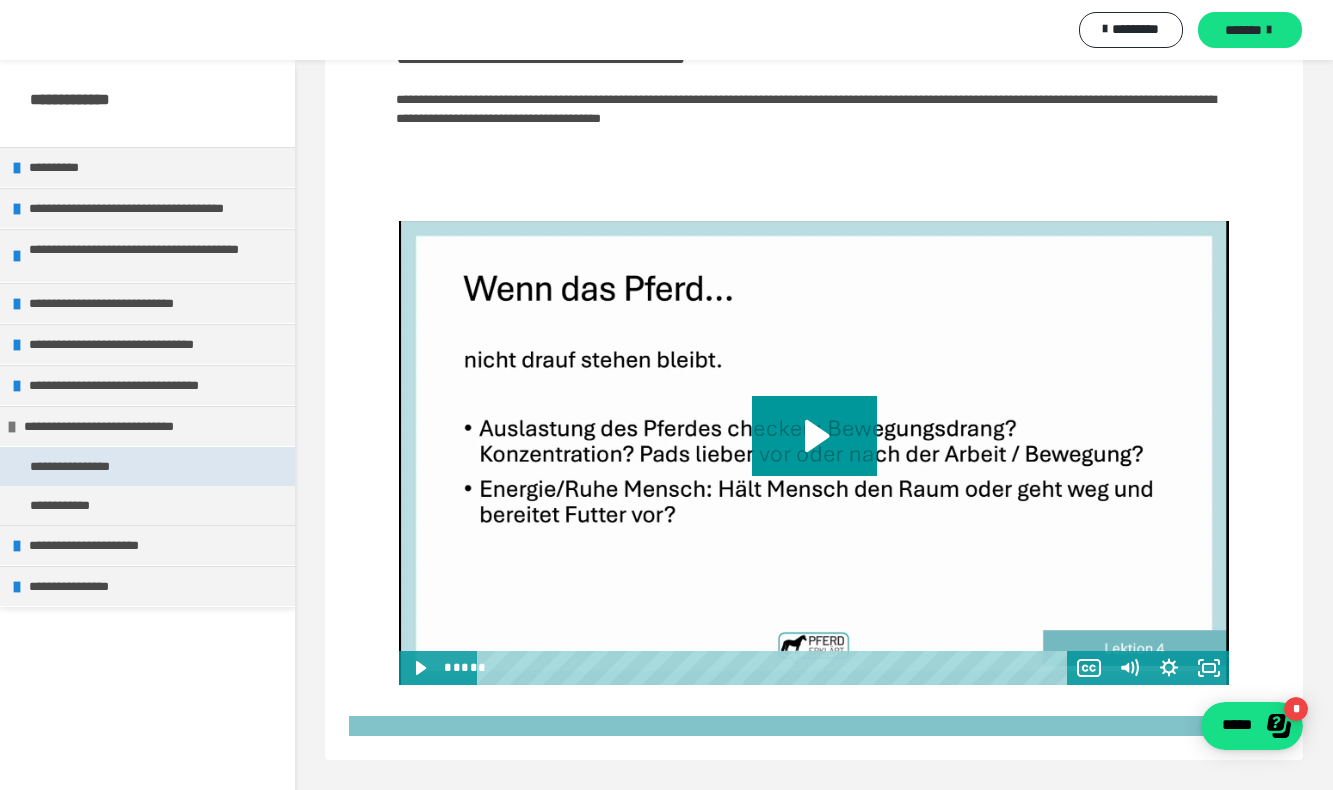 click on "**********" at bounding box center [90, 466] 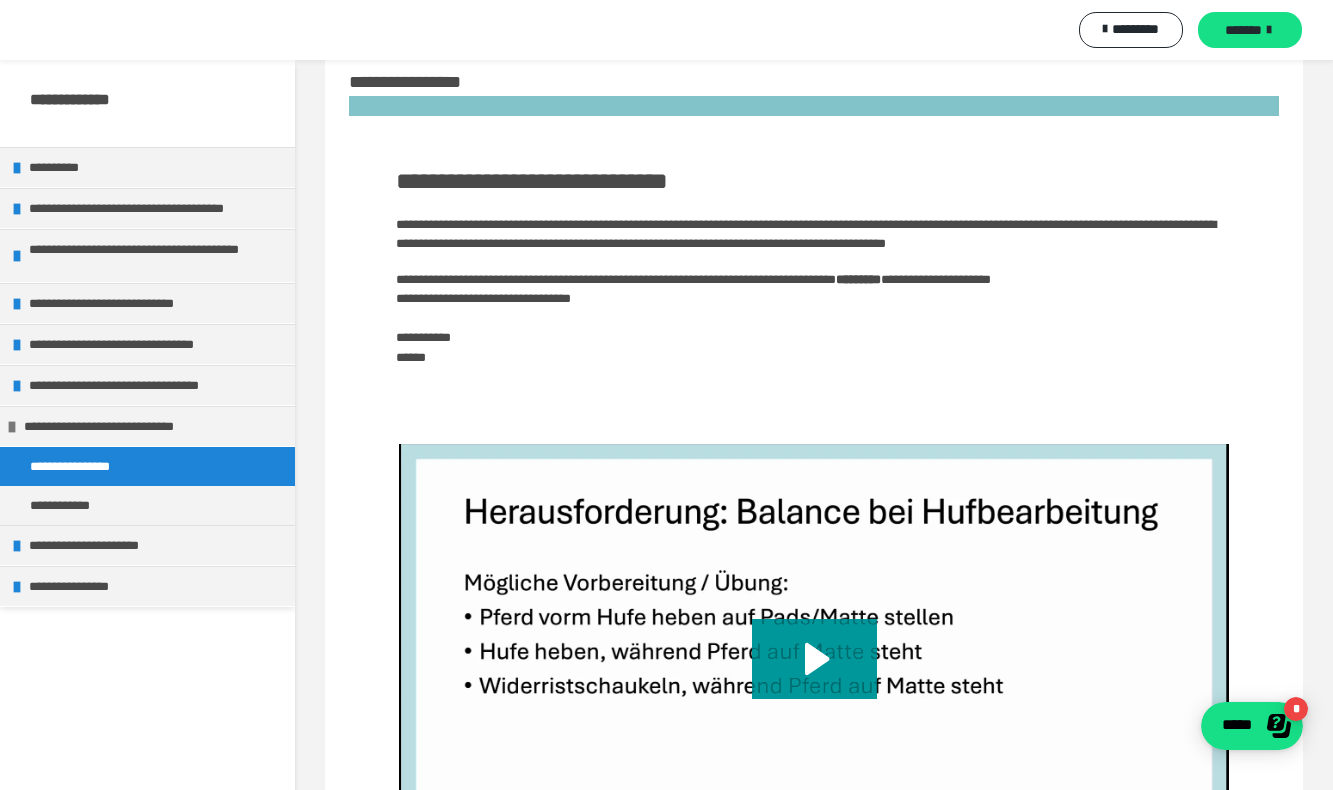 scroll, scrollTop: 44, scrollLeft: 0, axis: vertical 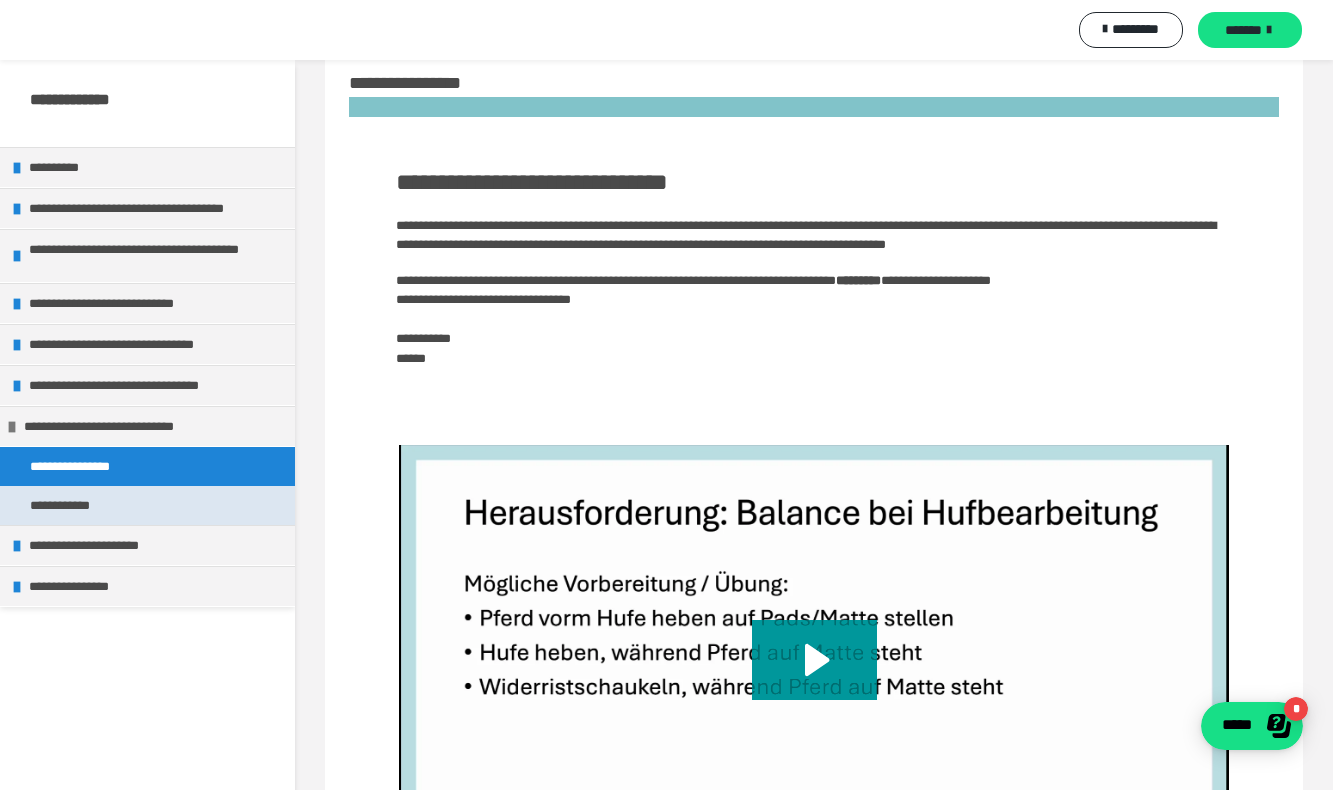 click on "**********" at bounding box center [147, 505] 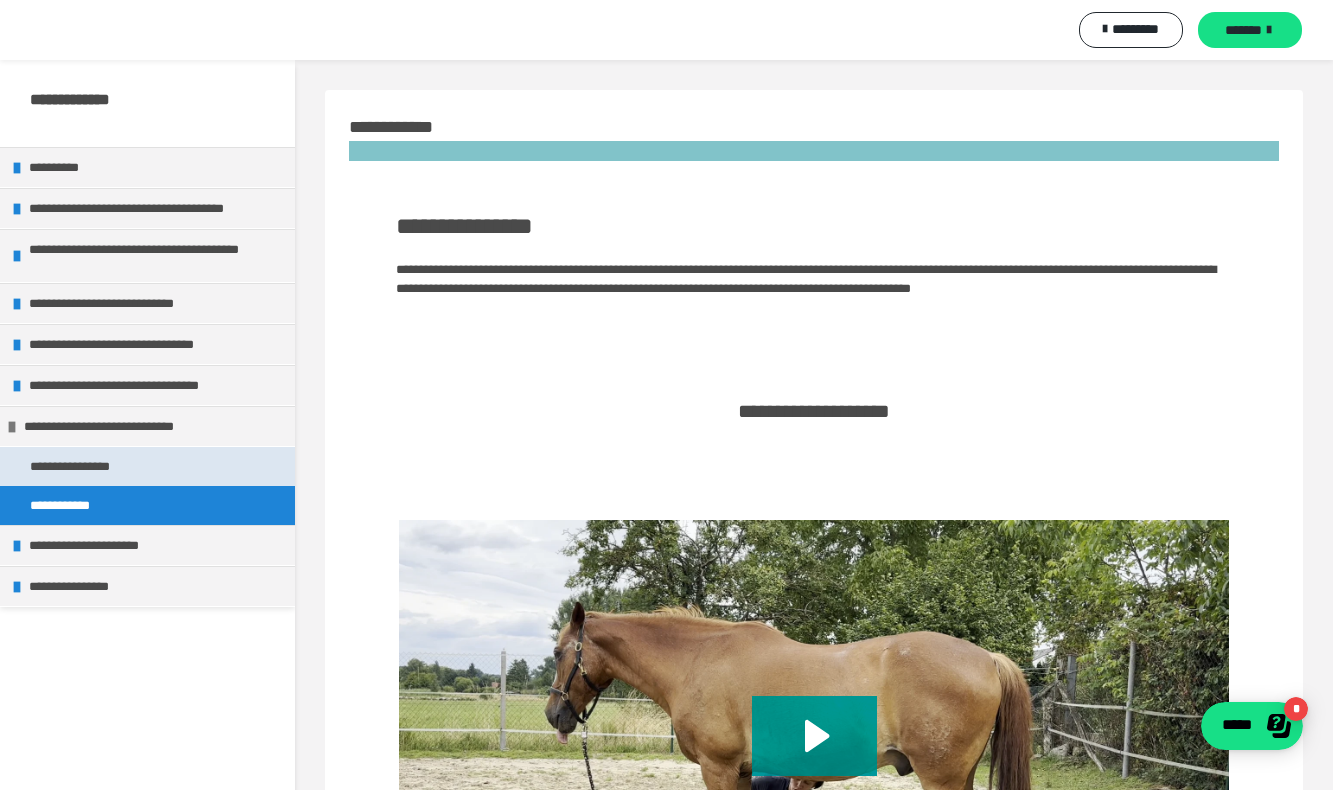 click on "**********" at bounding box center [147, 466] 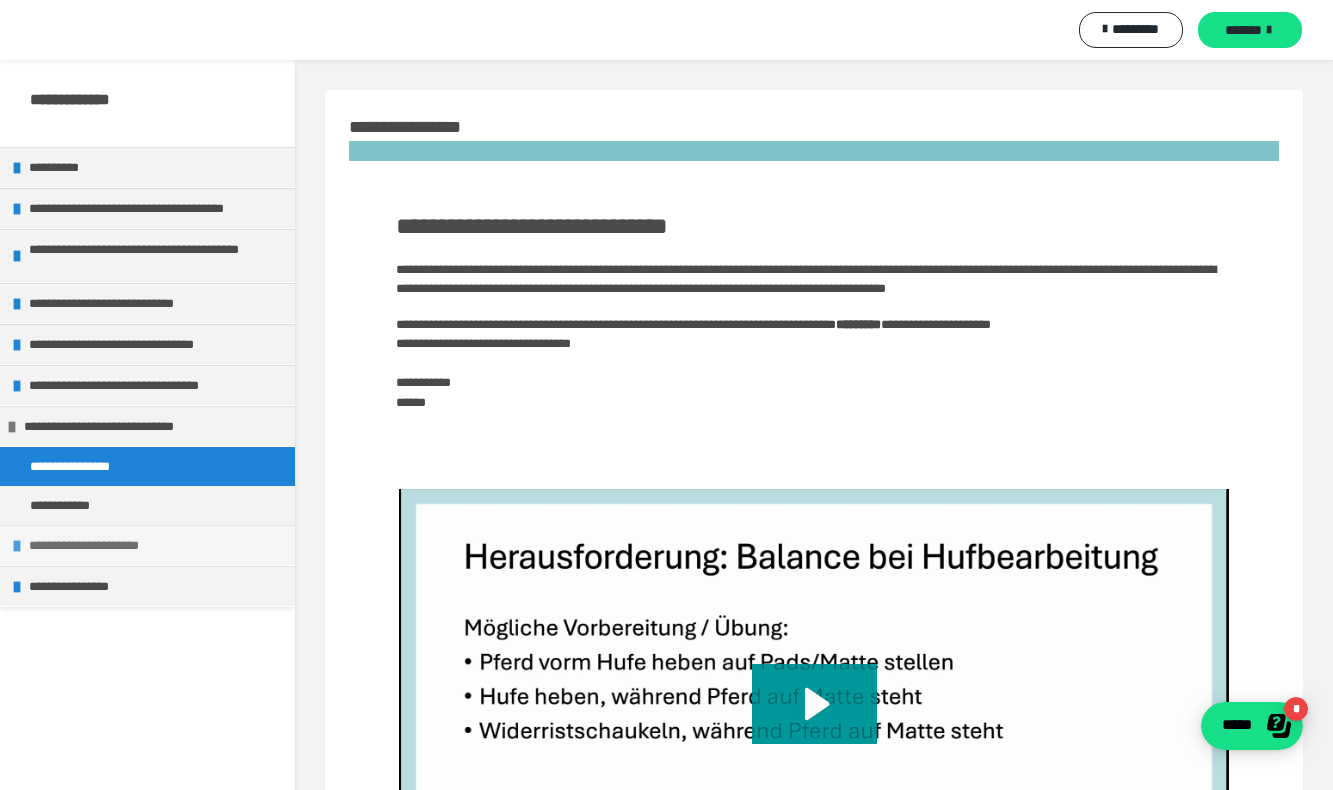 click on "**********" at bounding box center [157, 545] 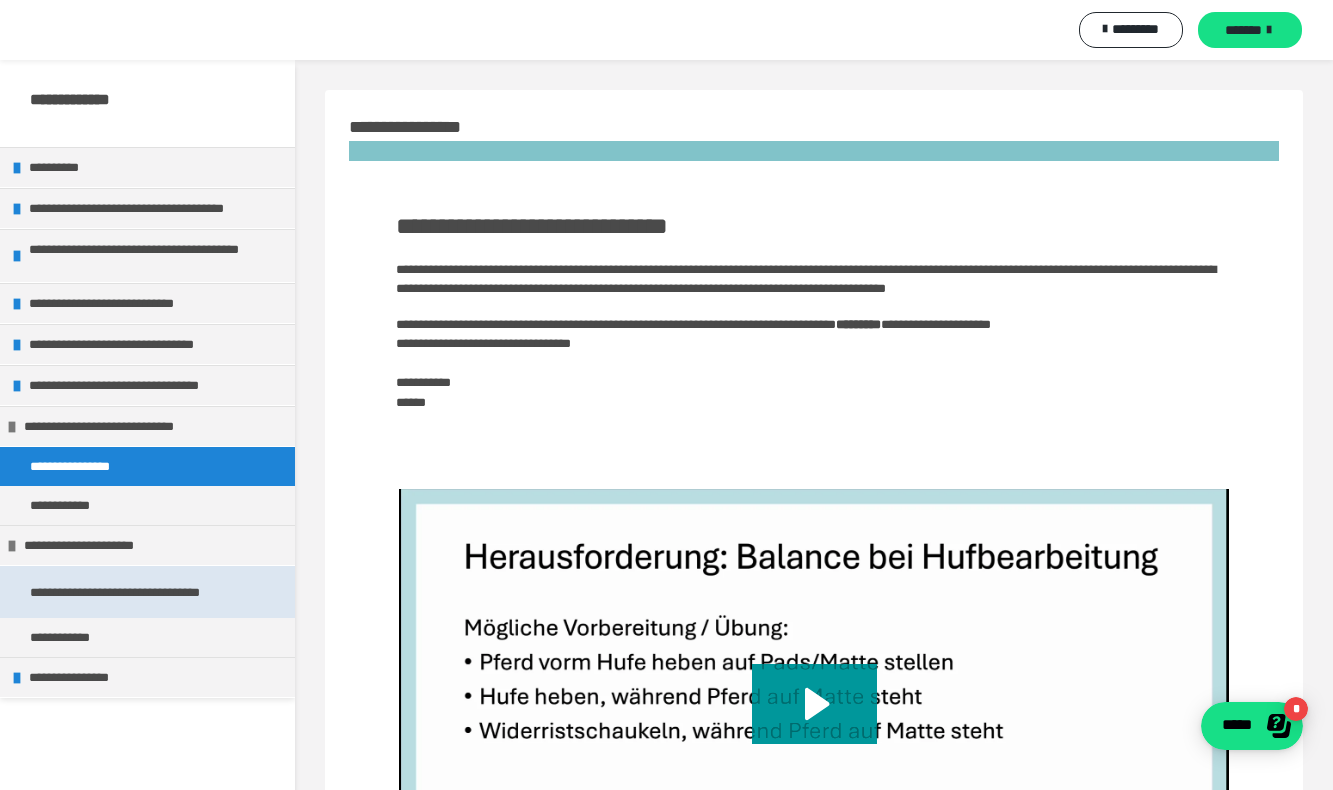 click on "**********" at bounding box center [147, 592] 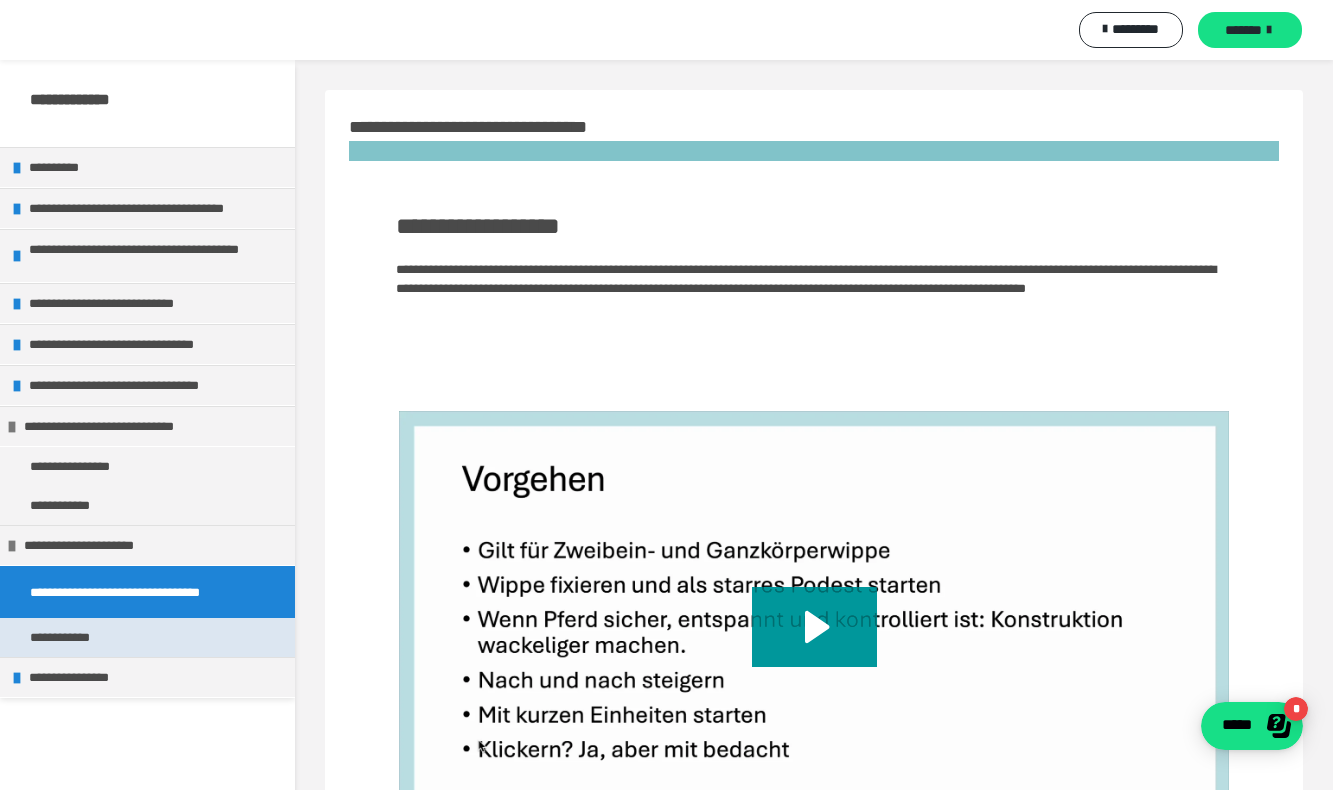 click on "**********" at bounding box center (147, 637) 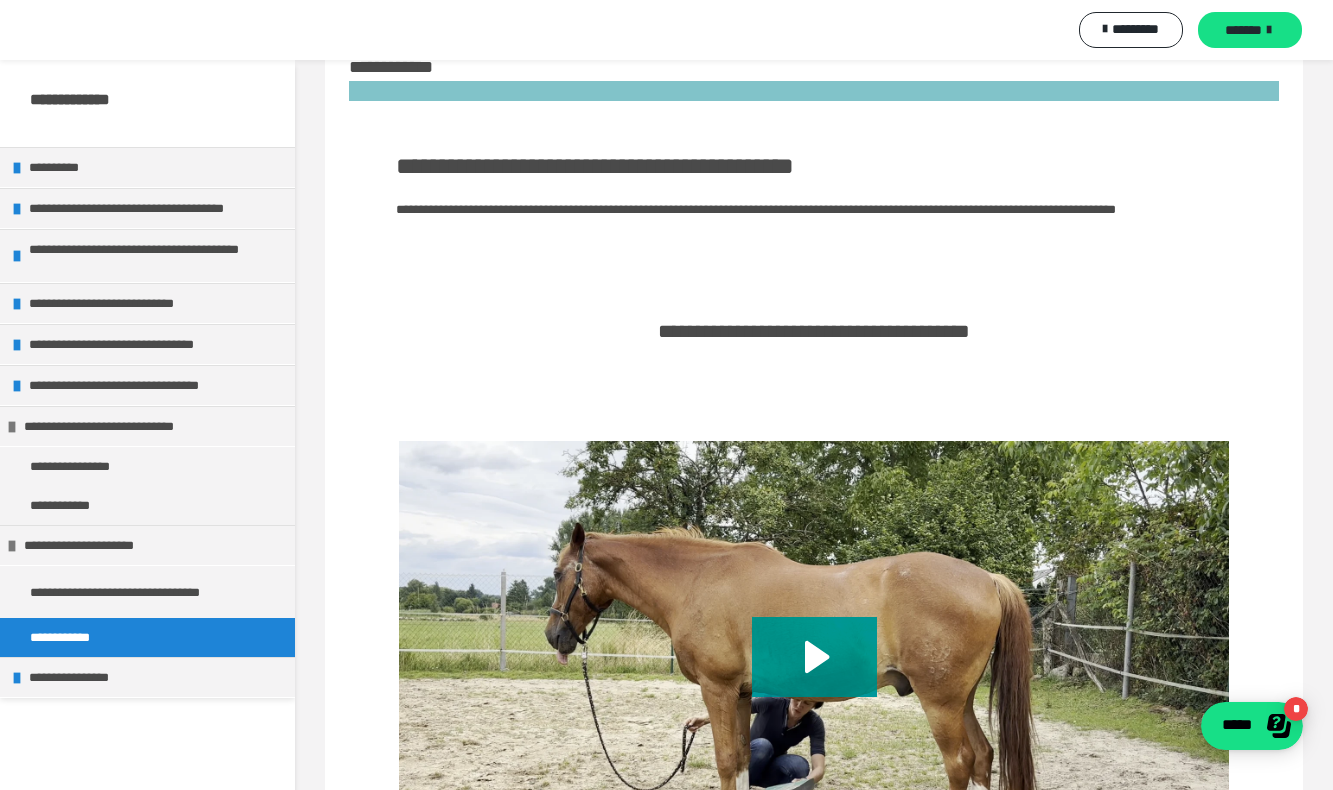 scroll, scrollTop: 61, scrollLeft: 0, axis: vertical 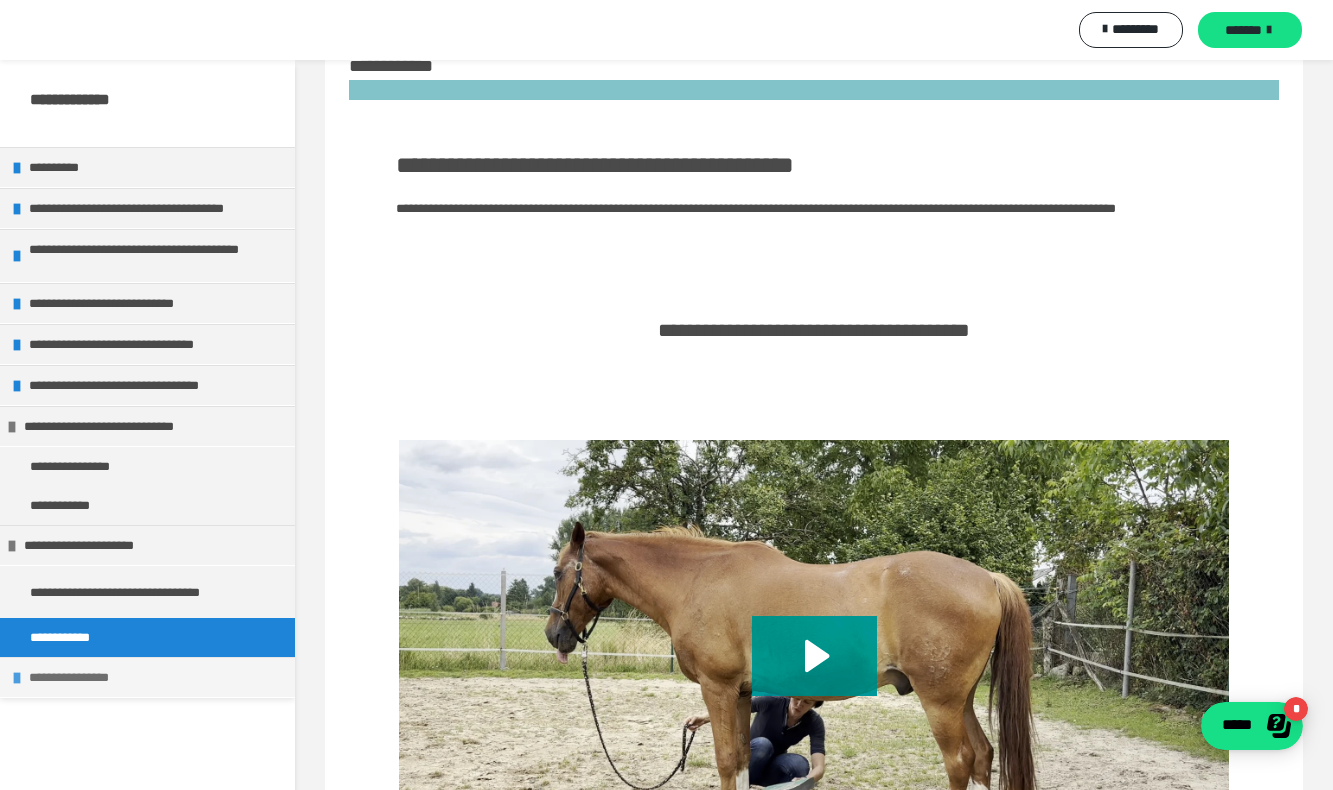 click on "**********" at bounding box center (157, 677) 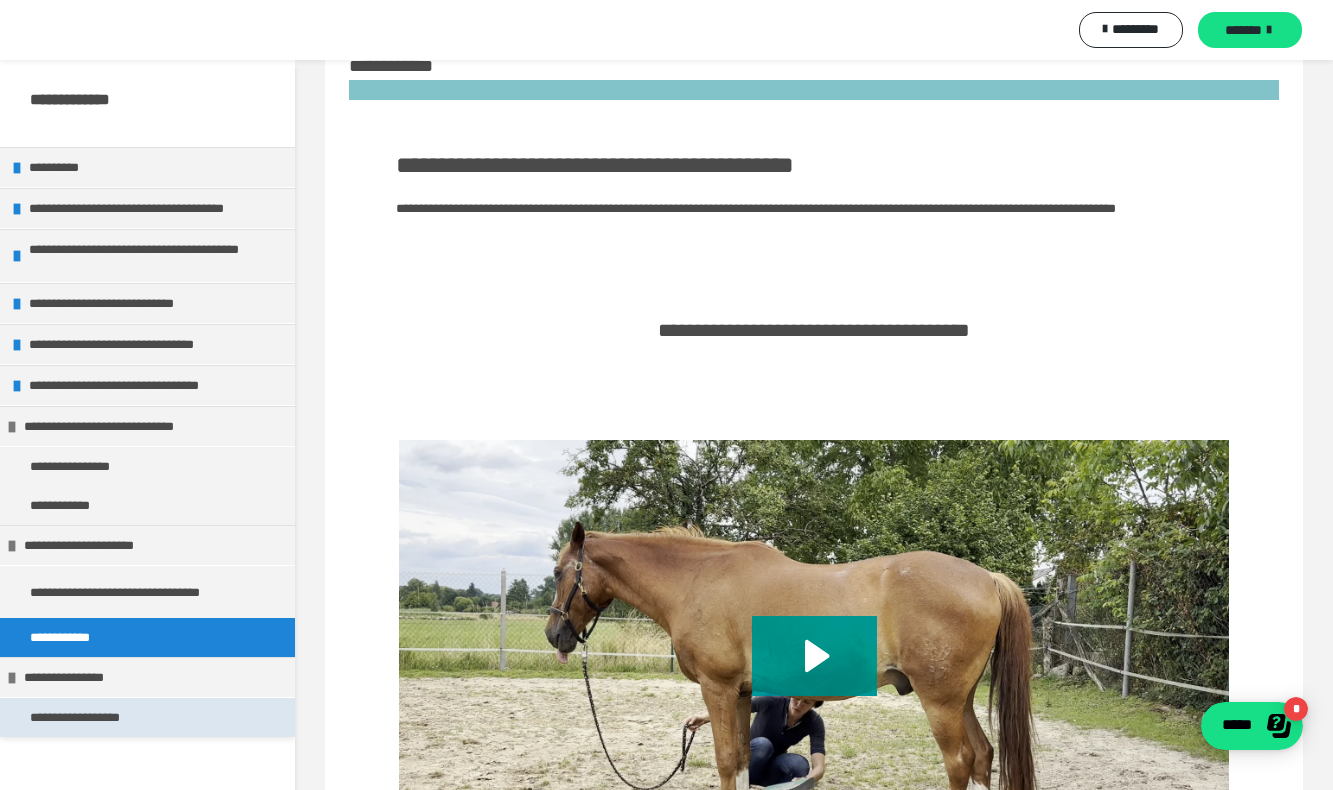 click on "**********" at bounding box center (92, 717) 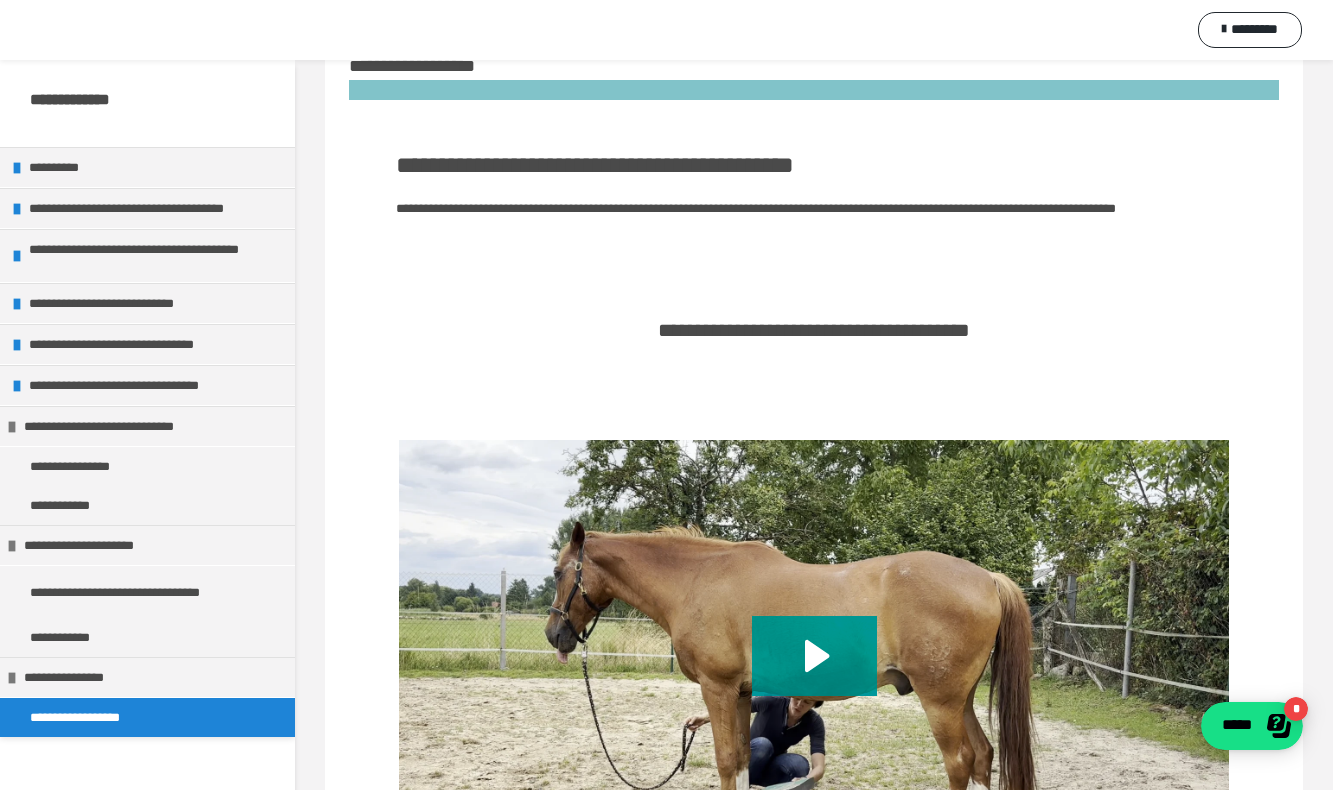 scroll, scrollTop: 0, scrollLeft: 0, axis: both 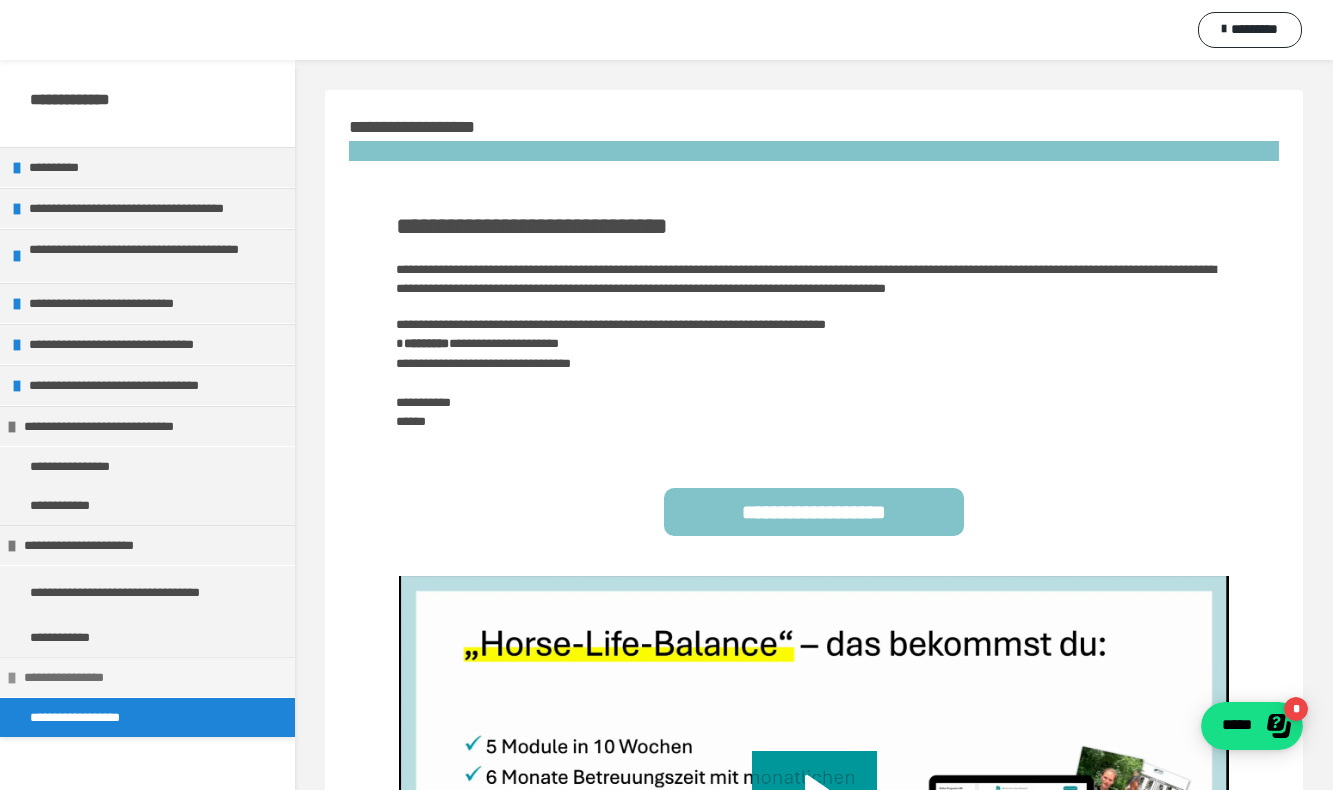 click on "**********" at bounding box center [152, 677] 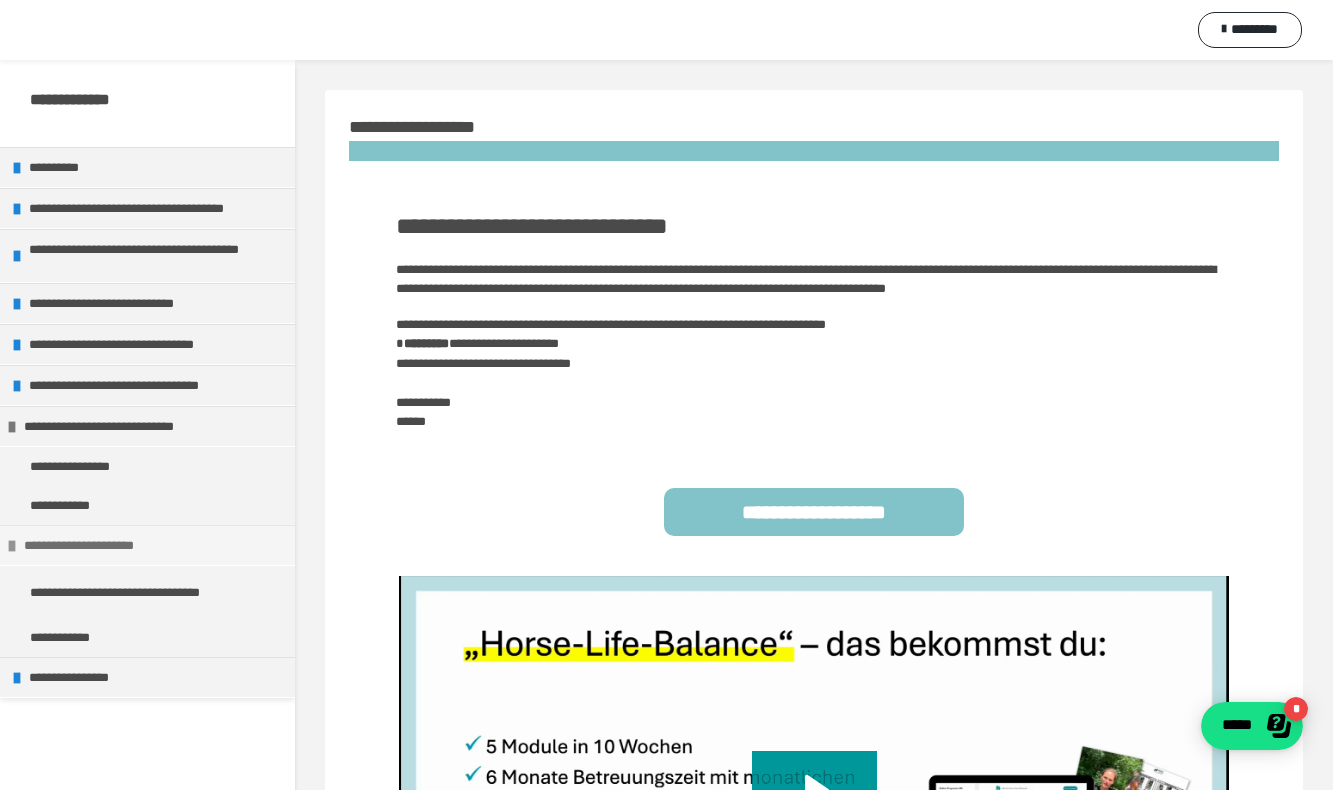 click on "**********" at bounding box center (152, 545) 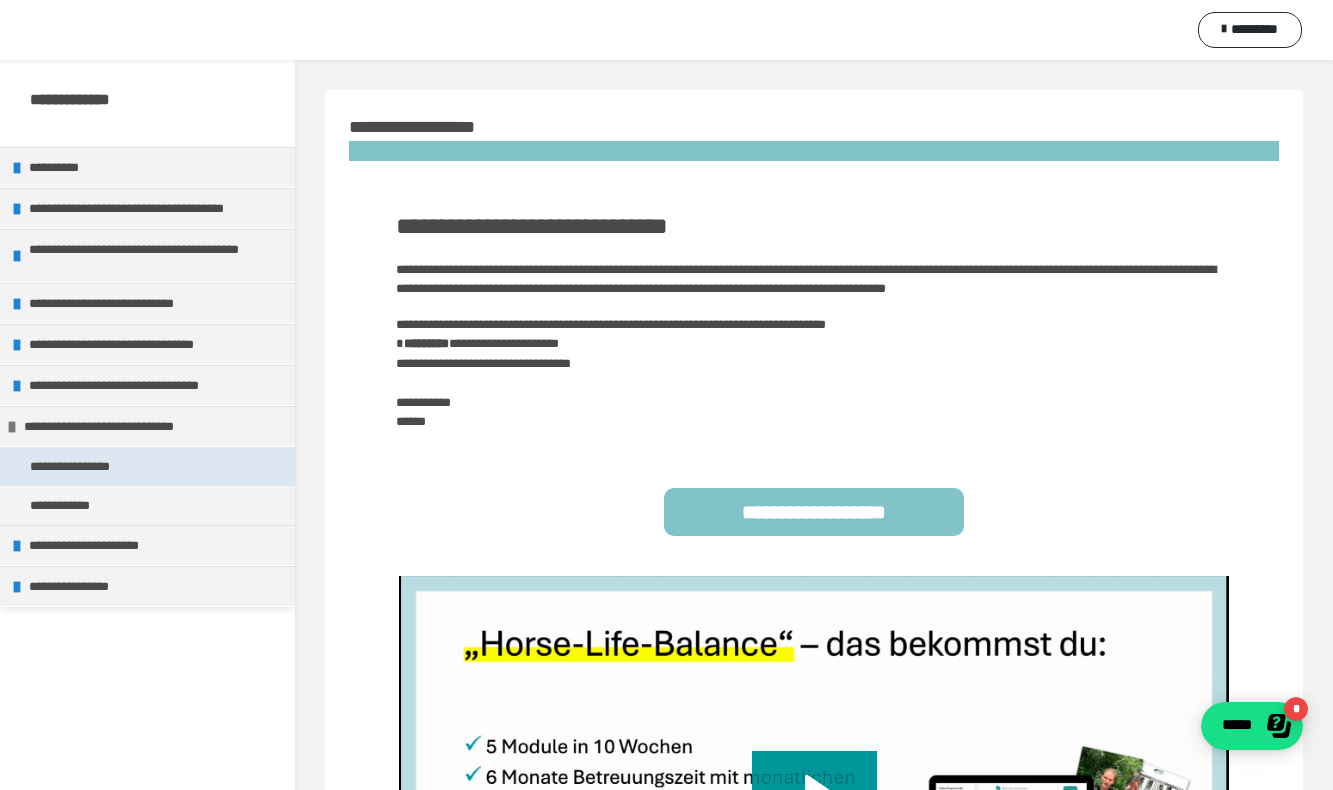 click on "**********" at bounding box center (90, 466) 